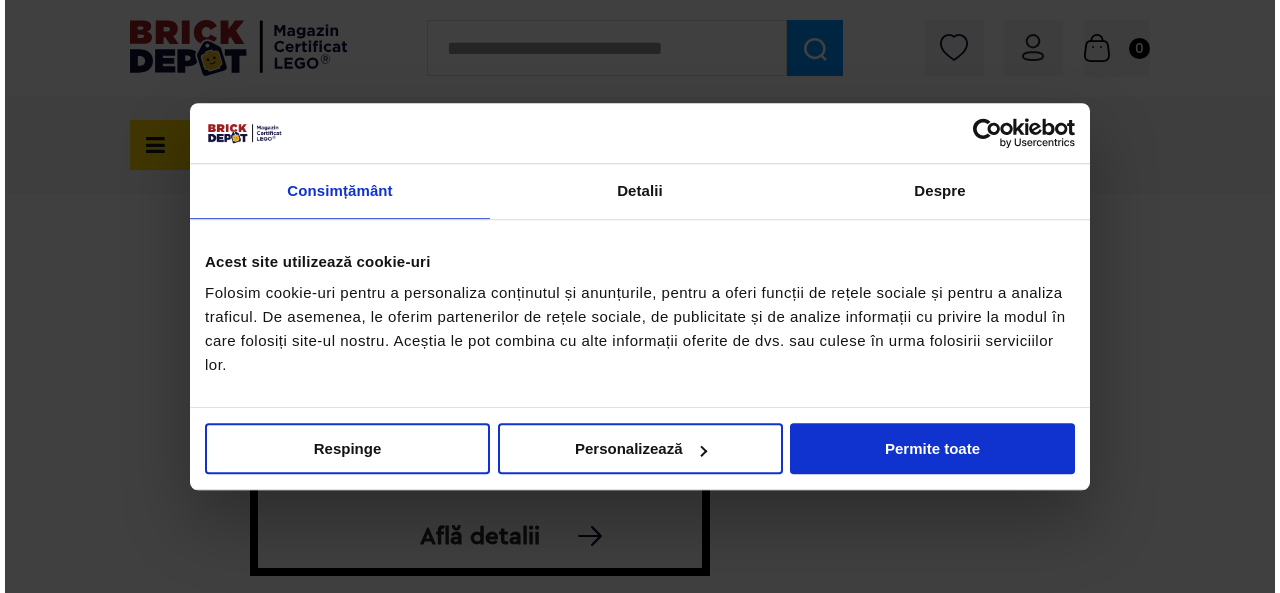 scroll, scrollTop: 0, scrollLeft: 0, axis: both 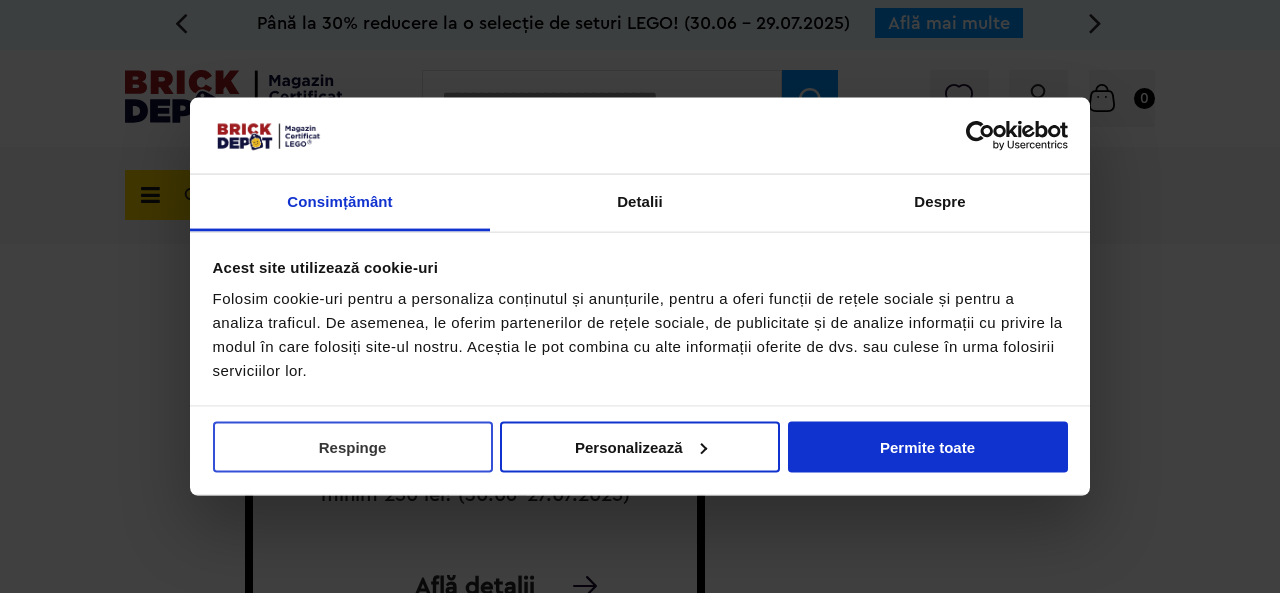 click on "Respinge" at bounding box center [353, 446] 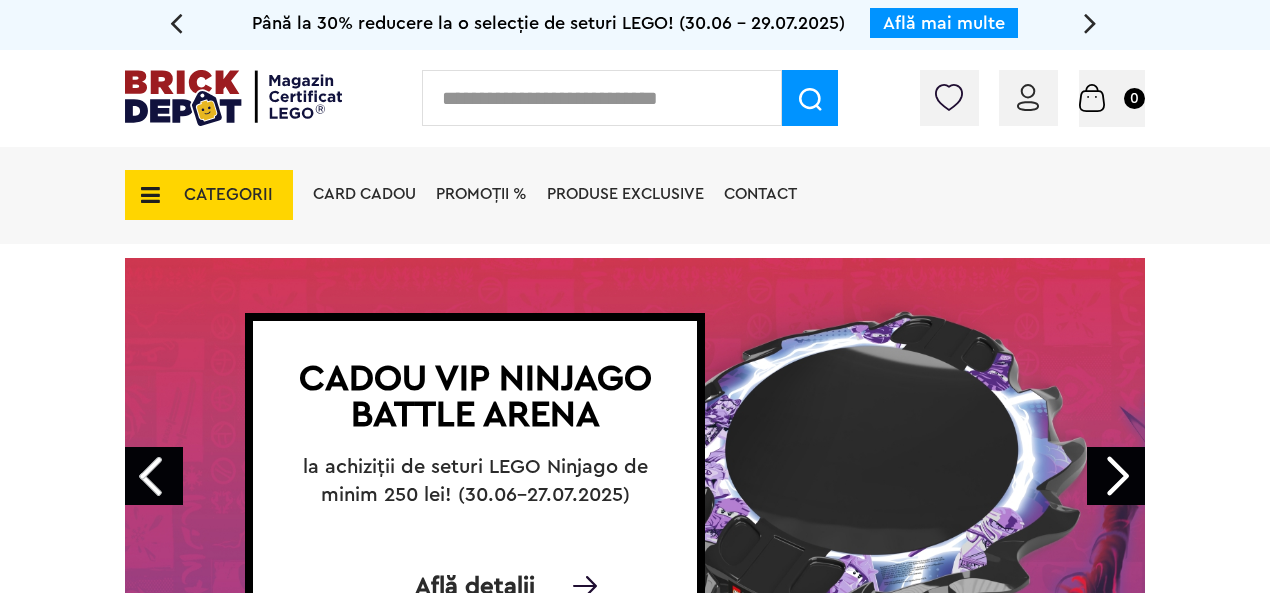 click on "CATEGORII" at bounding box center (209, 195) 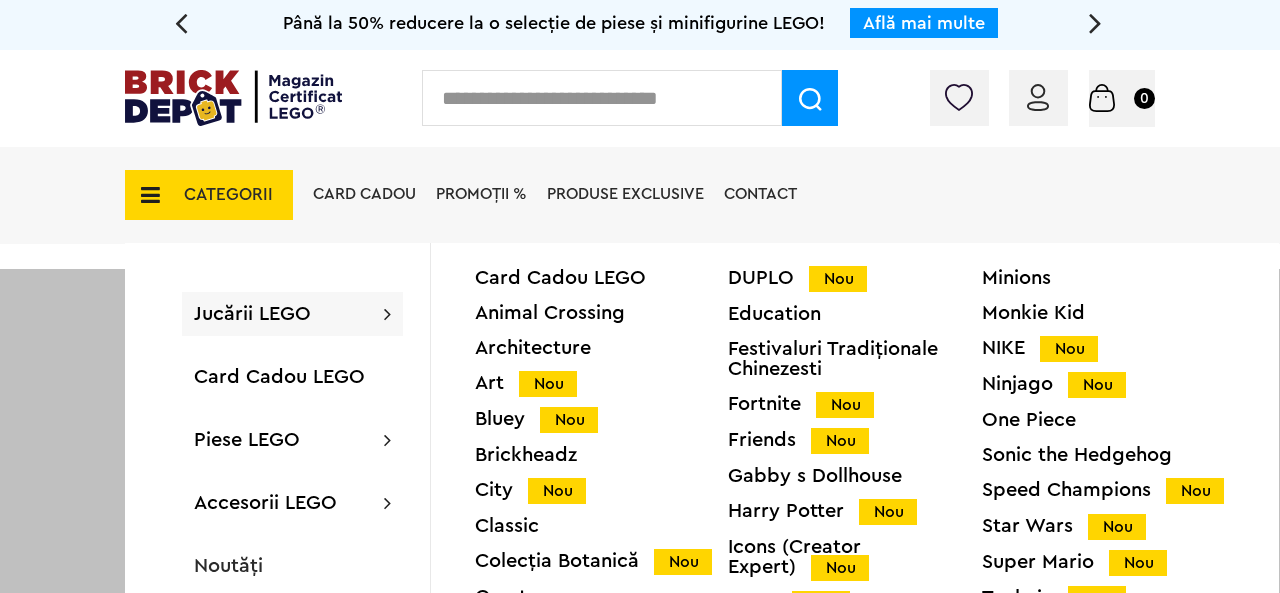 click on "PROMOȚII %" at bounding box center [481, 194] 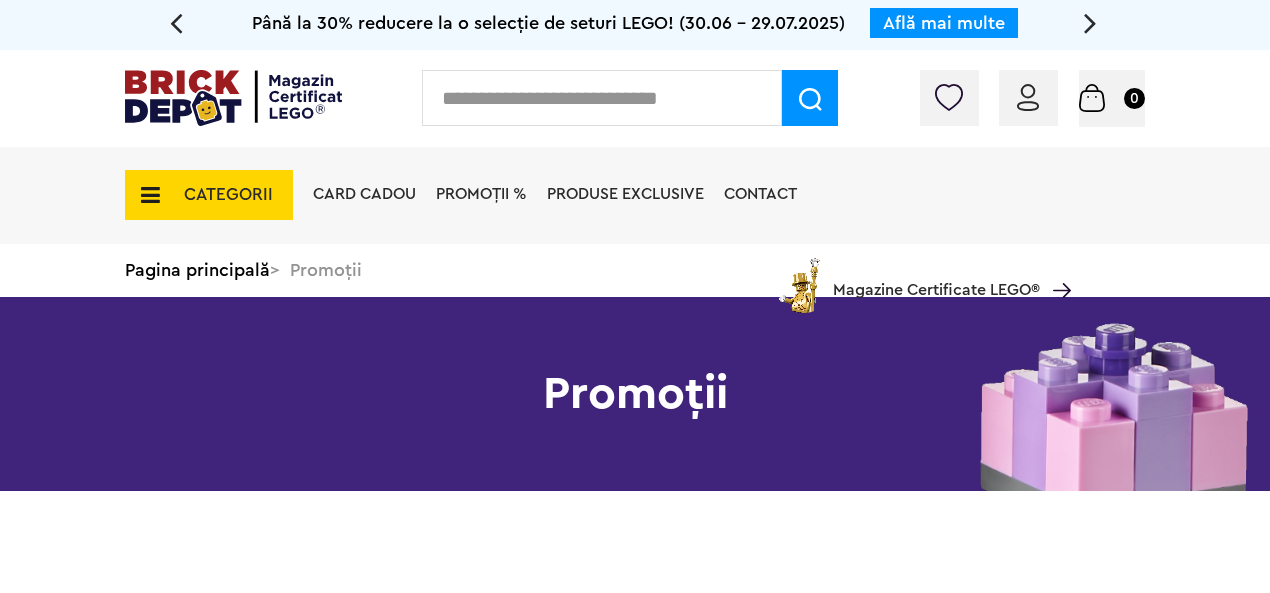 scroll, scrollTop: 0, scrollLeft: 0, axis: both 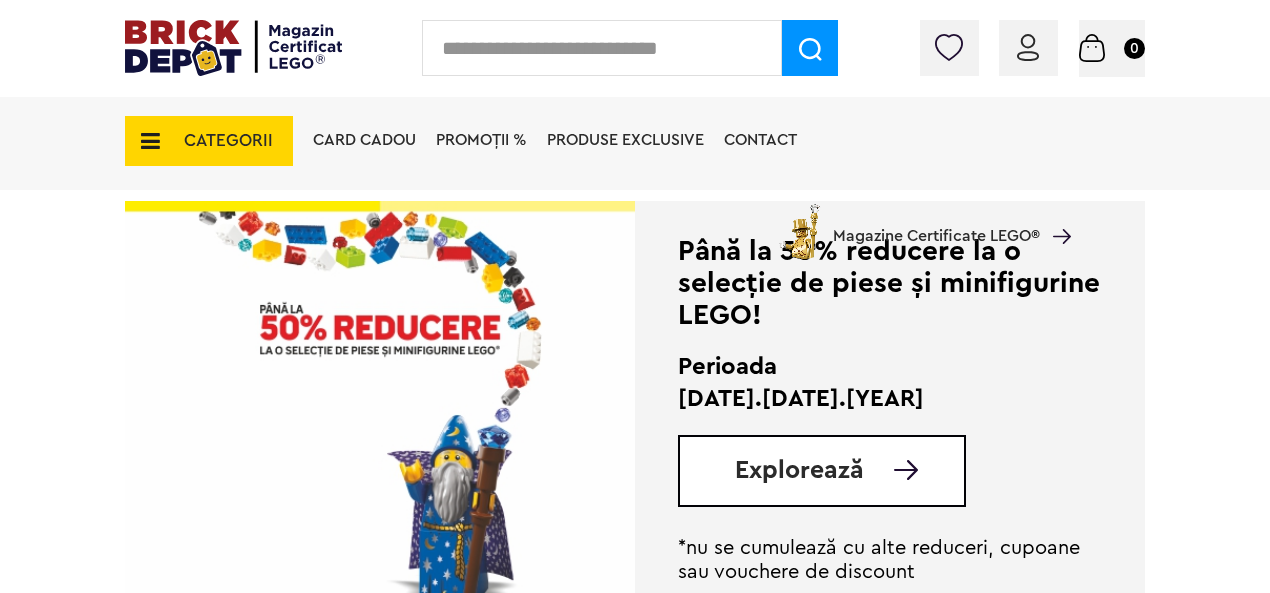 click on "Explorează" at bounding box center [799, 470] 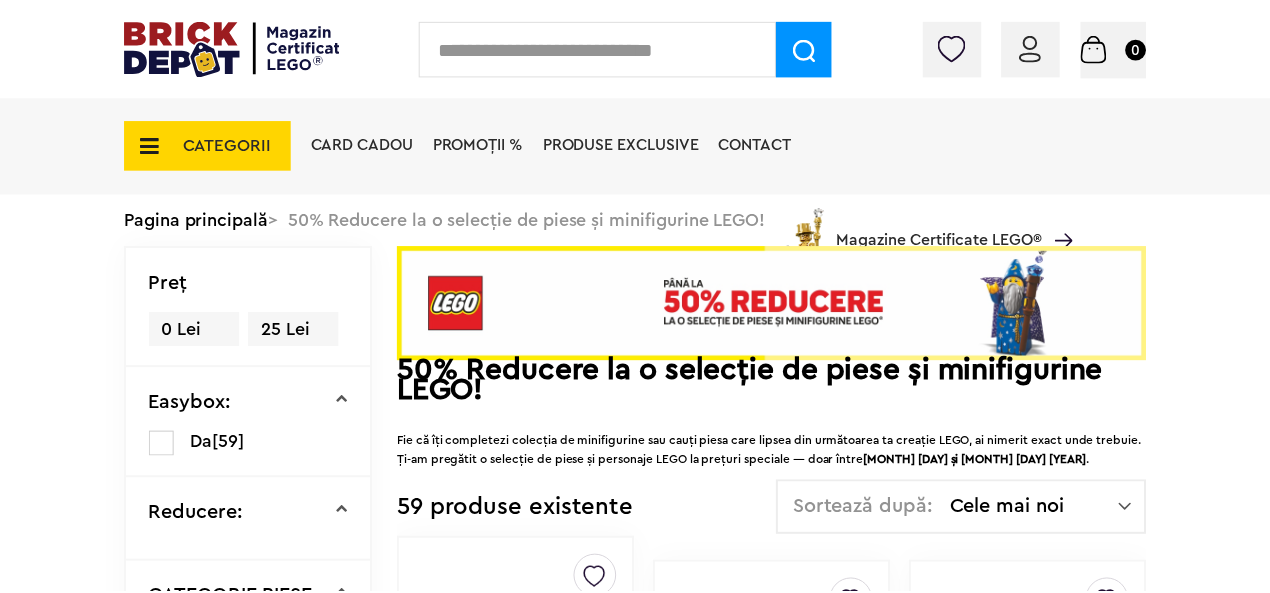 scroll, scrollTop: 0, scrollLeft: 0, axis: both 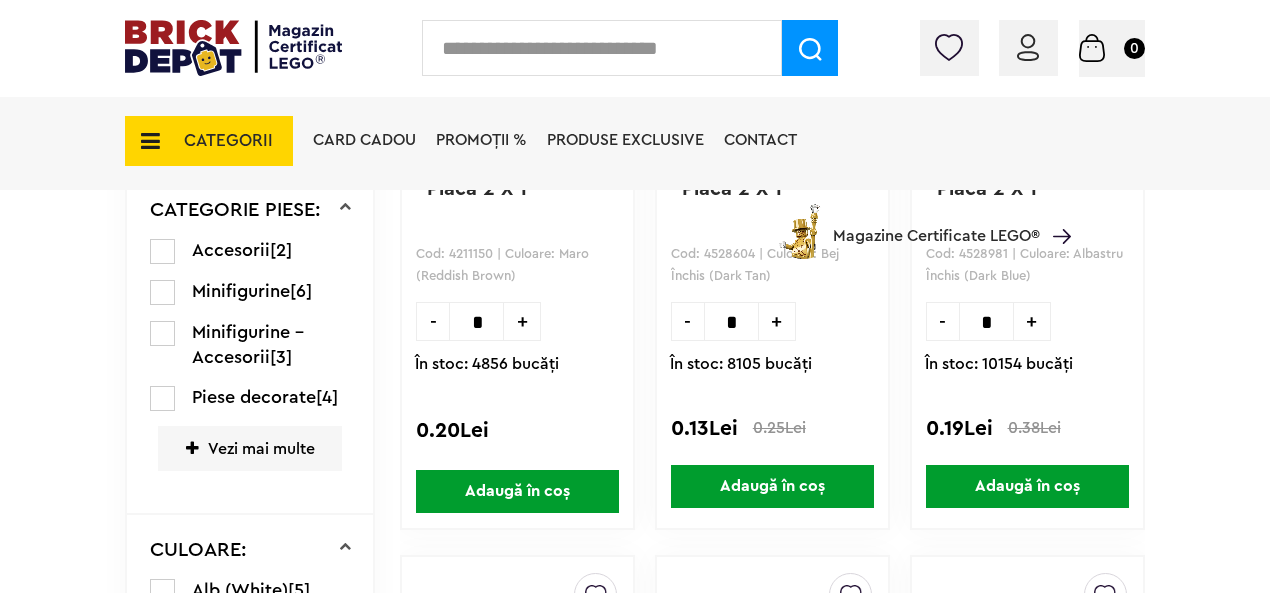 click on "Vezi mai multe" at bounding box center (250, 448) 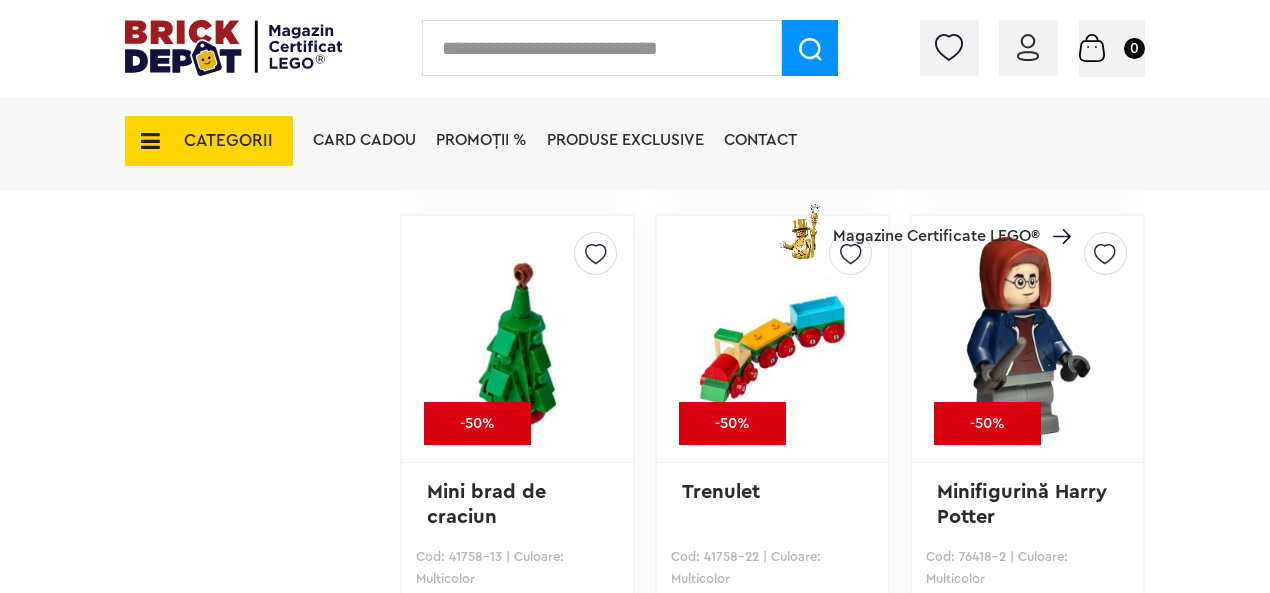 scroll, scrollTop: 11563, scrollLeft: 0, axis: vertical 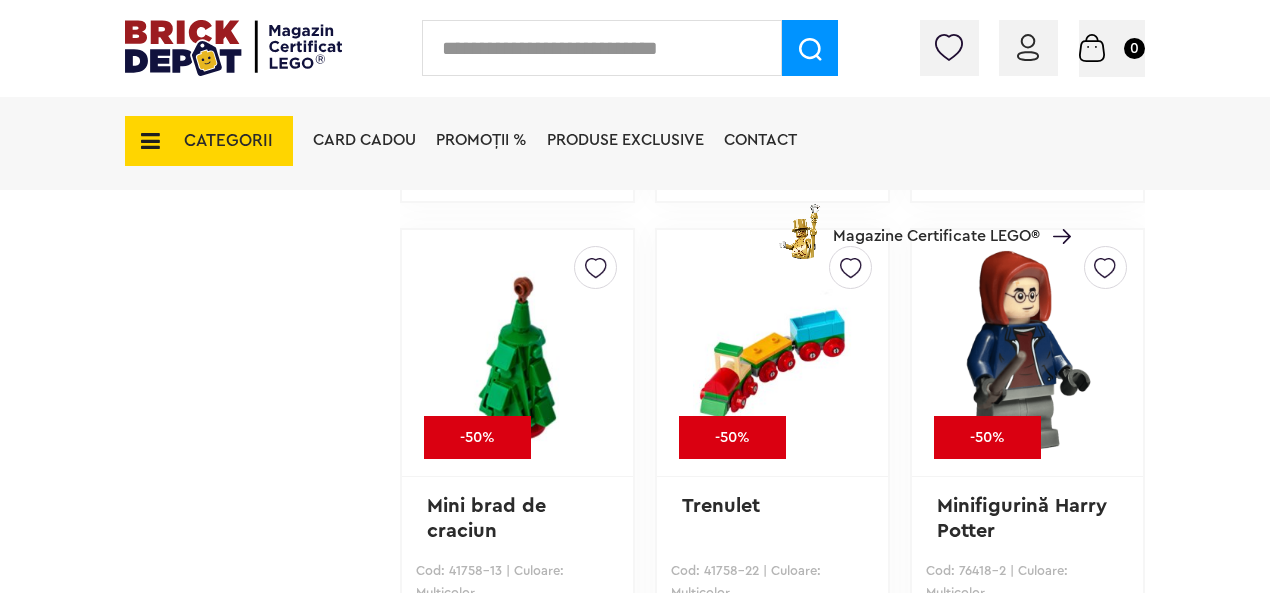 click at bounding box center (517, 353) 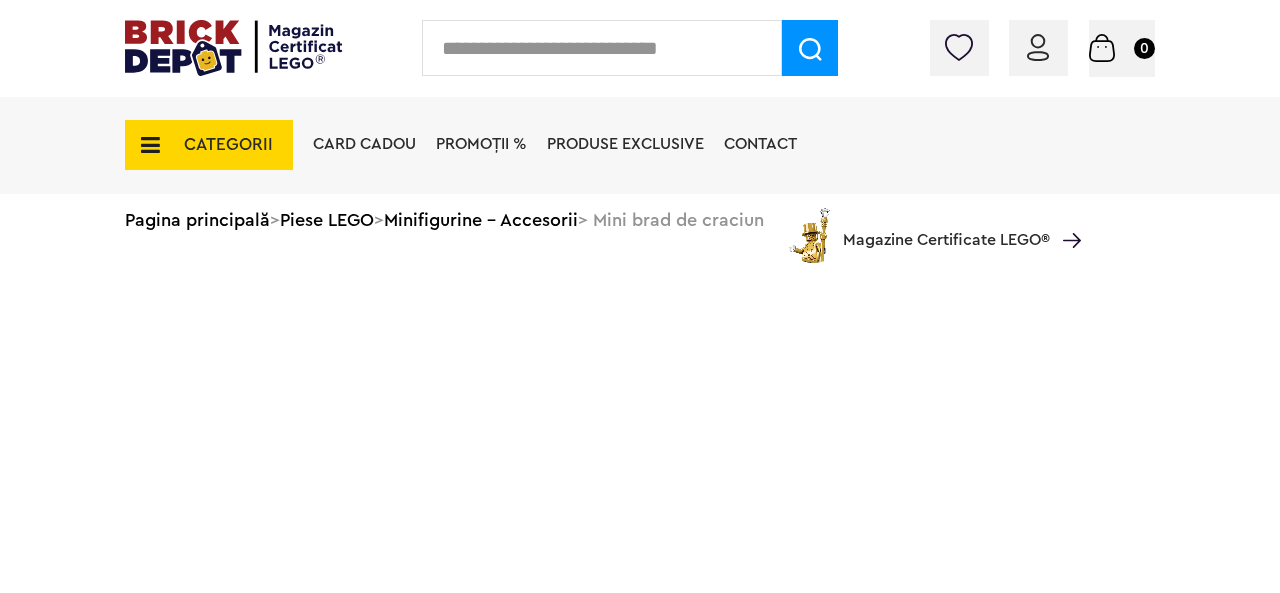 scroll, scrollTop: 0, scrollLeft: 0, axis: both 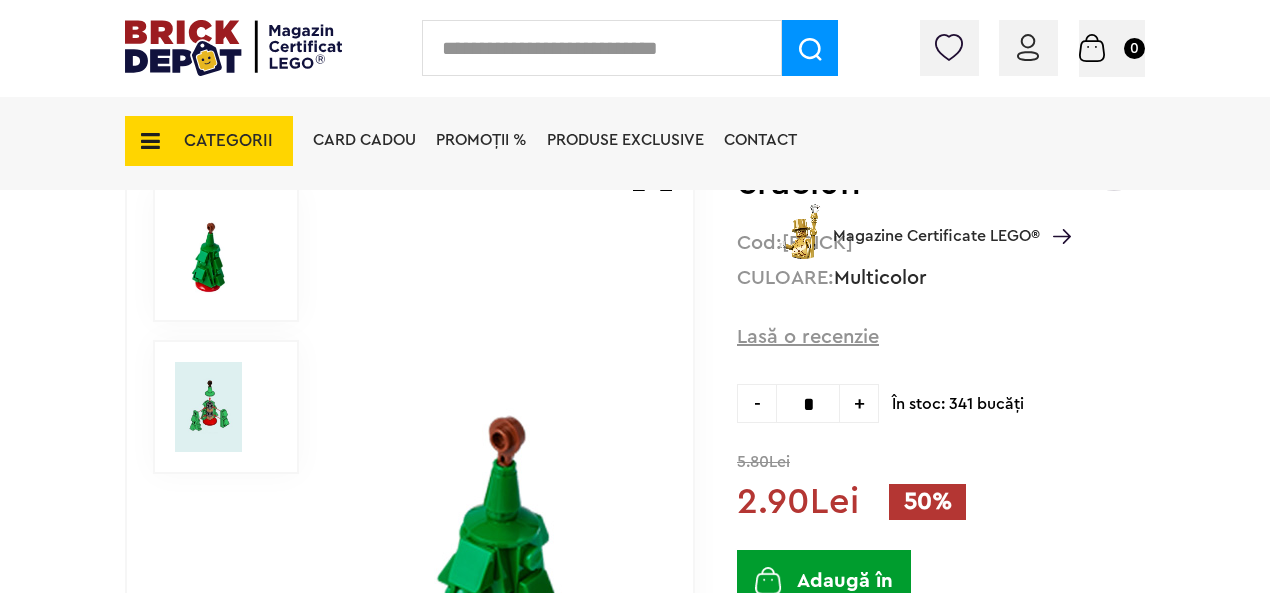click at bounding box center (208, 407) 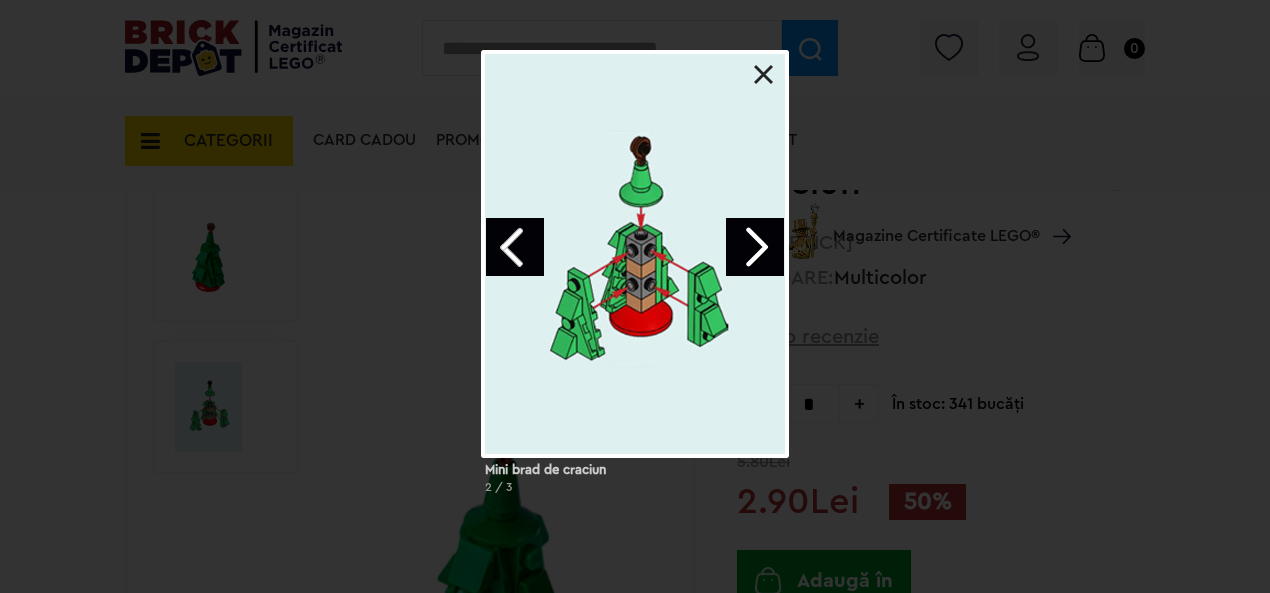 click at bounding box center (635, 254) 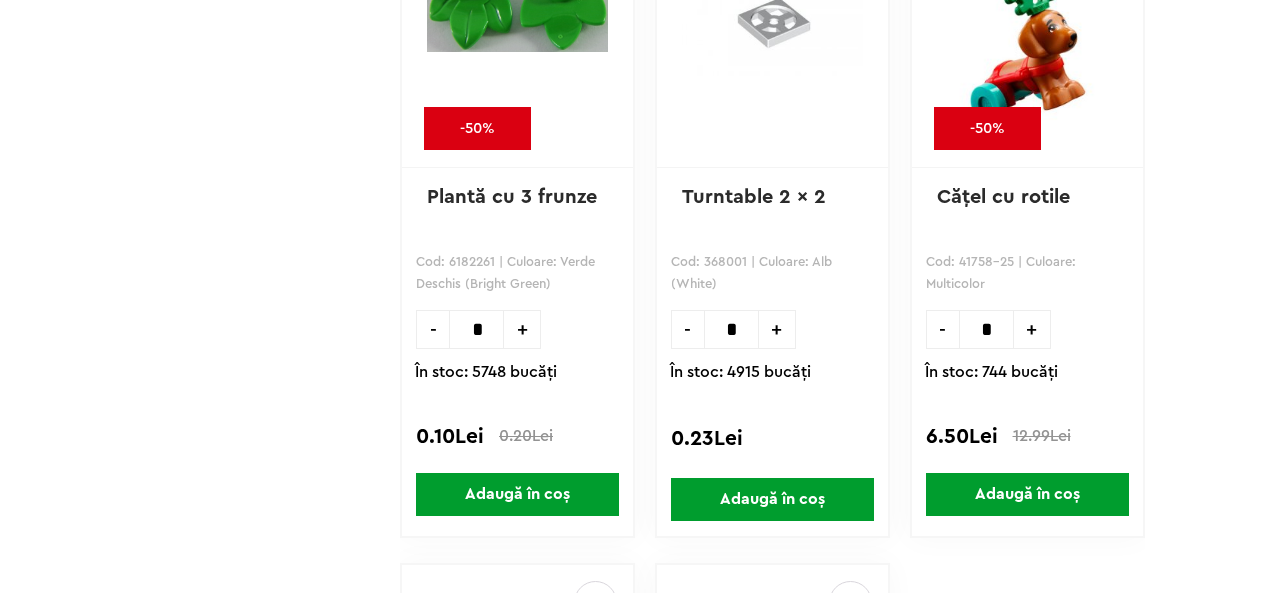 scroll, scrollTop: 11517, scrollLeft: 0, axis: vertical 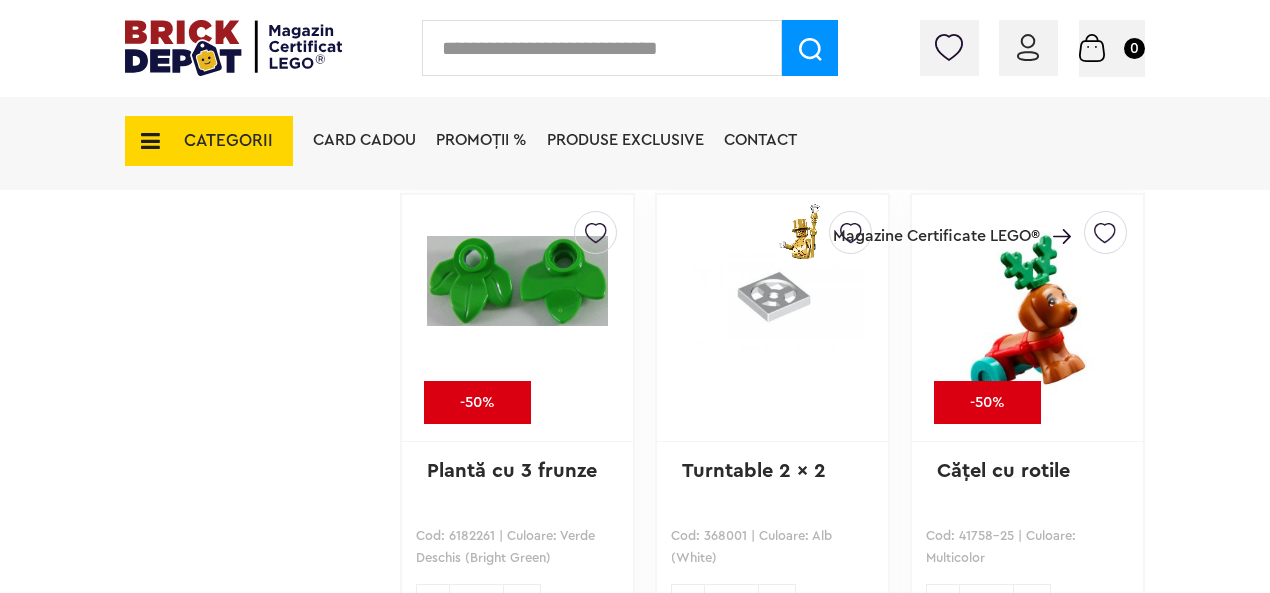 click at bounding box center (1027, 318) 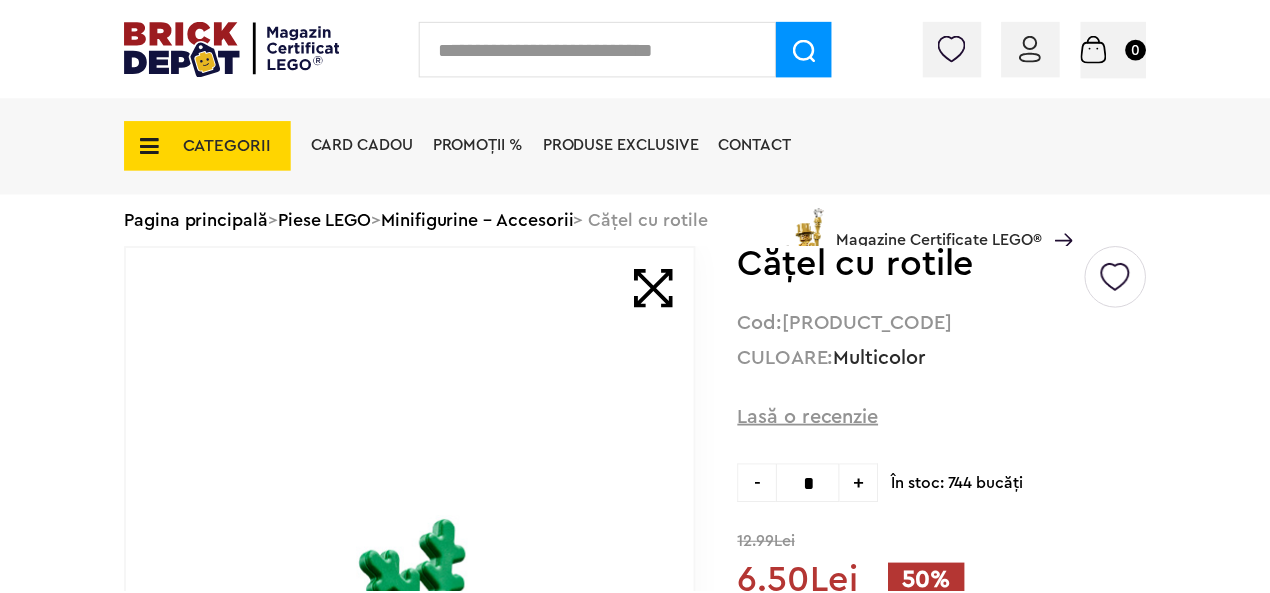 scroll, scrollTop: 0, scrollLeft: 0, axis: both 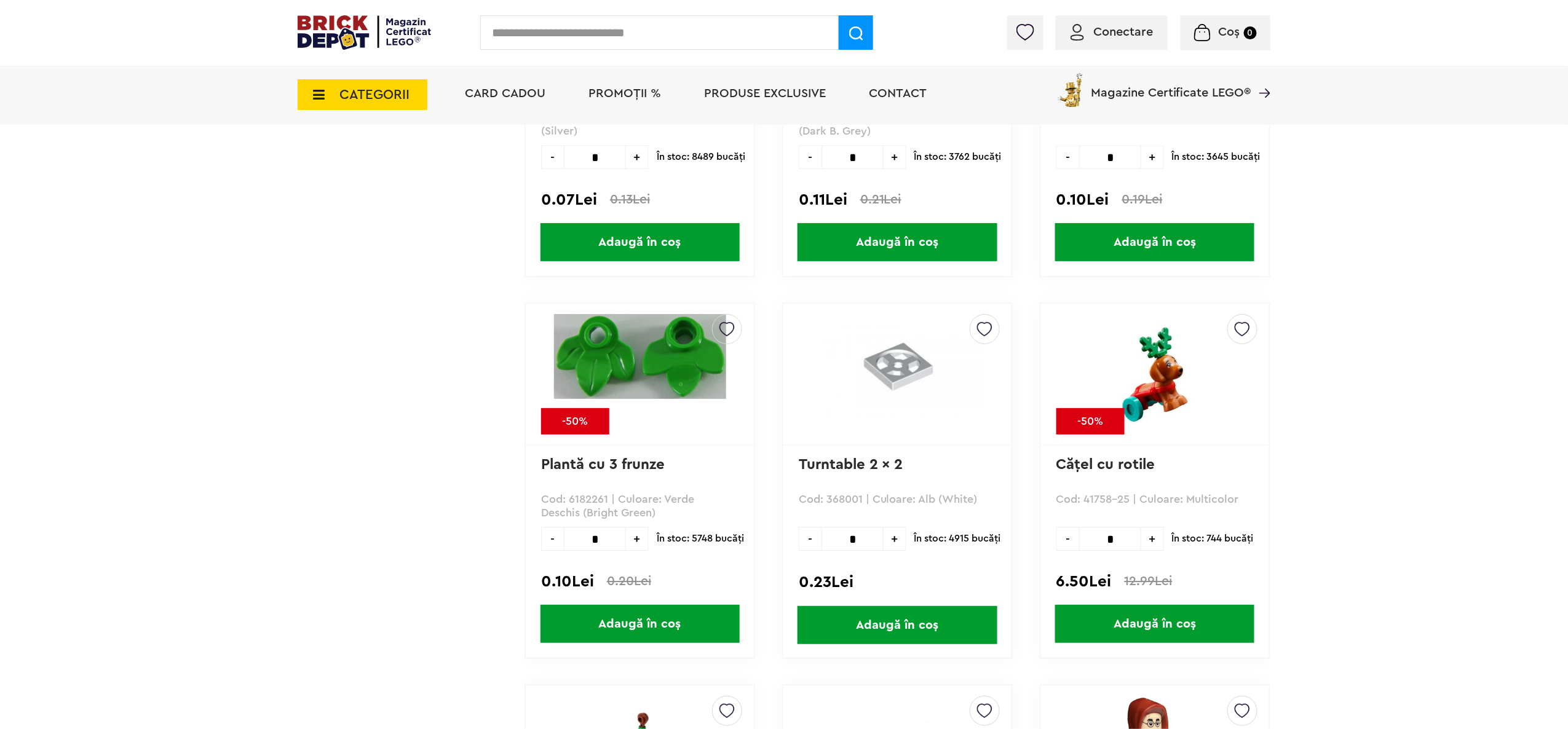 click on "Adaugă în coș" at bounding box center [640, 624] 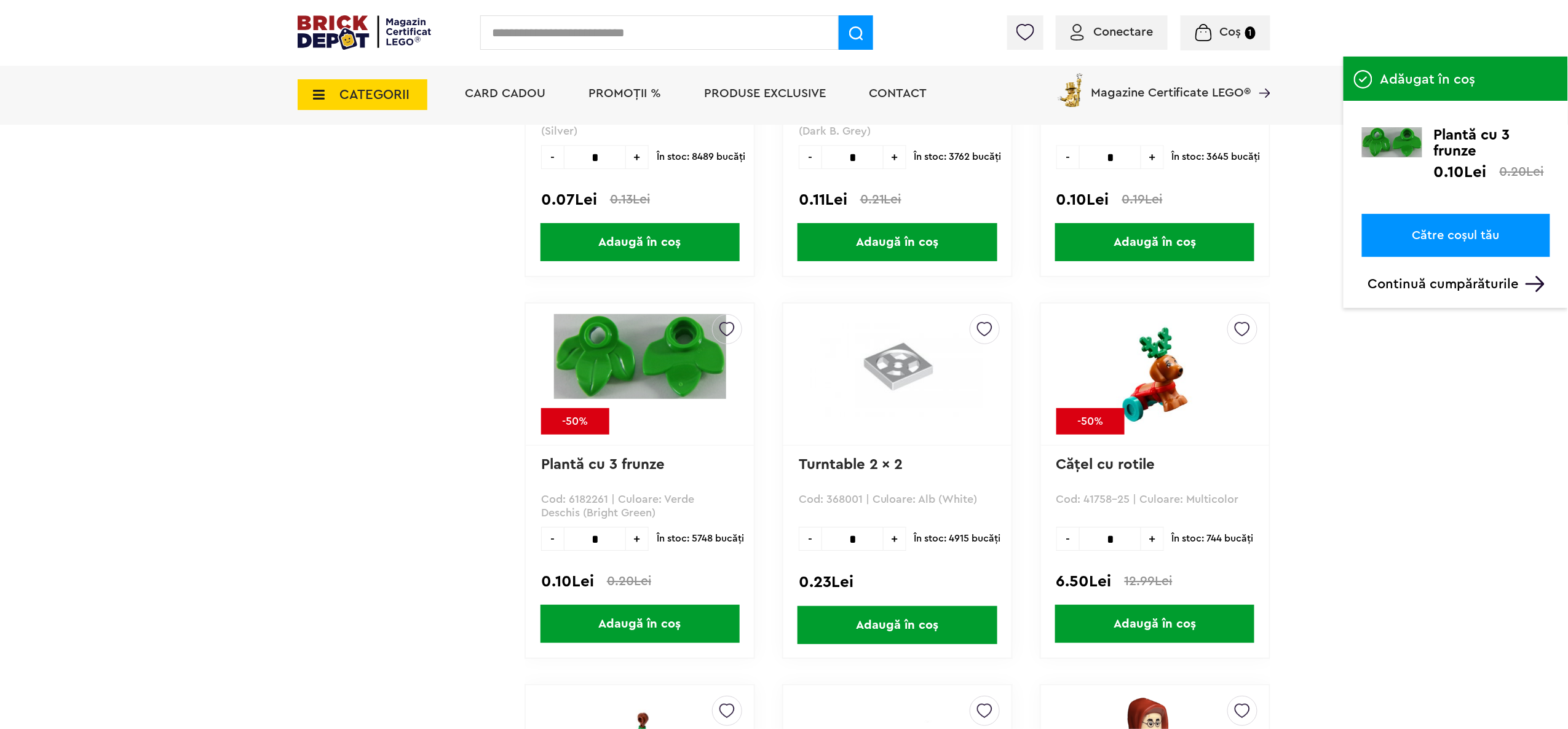 click on "Către coșul tău" at bounding box center (1456, 235) 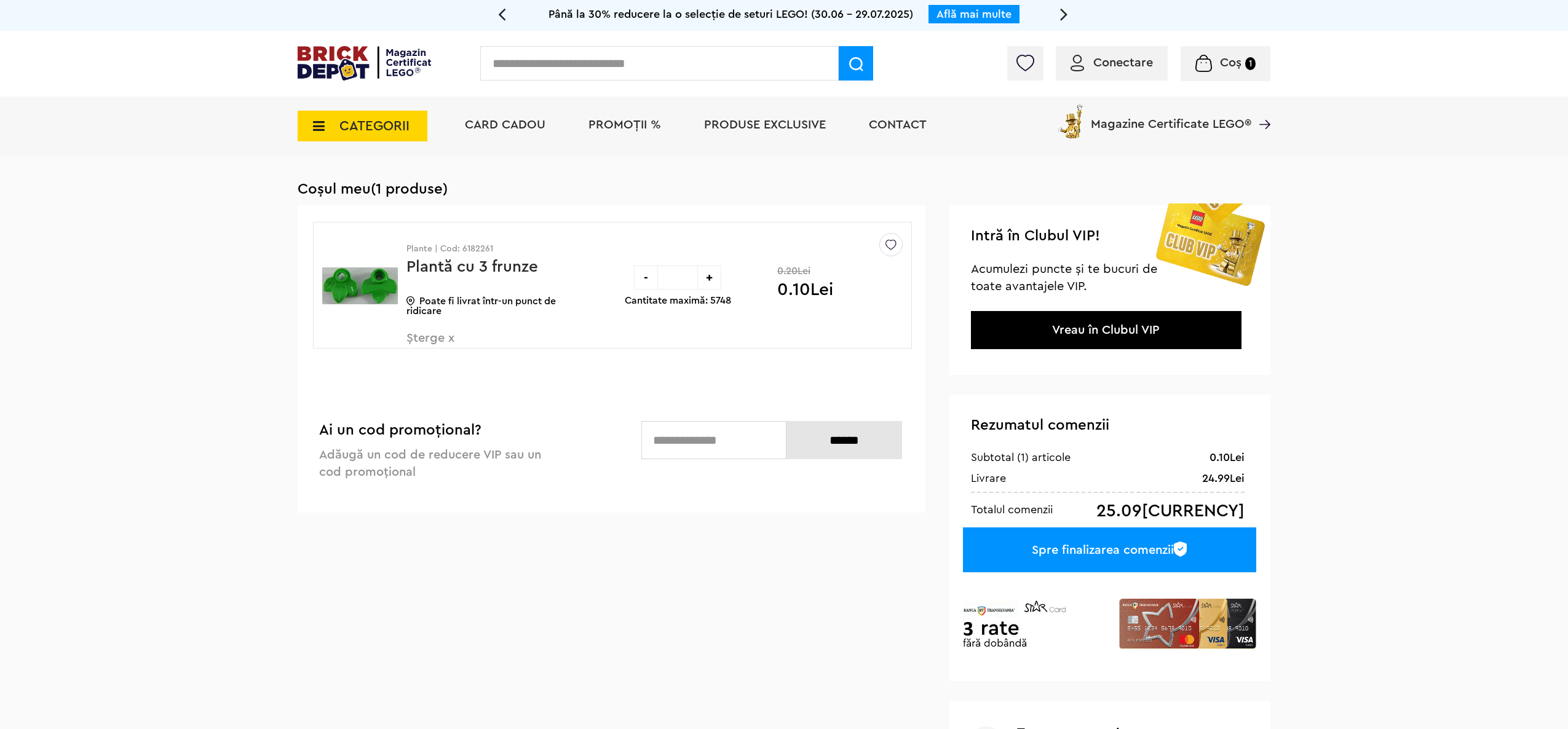 scroll, scrollTop: 0, scrollLeft: 0, axis: both 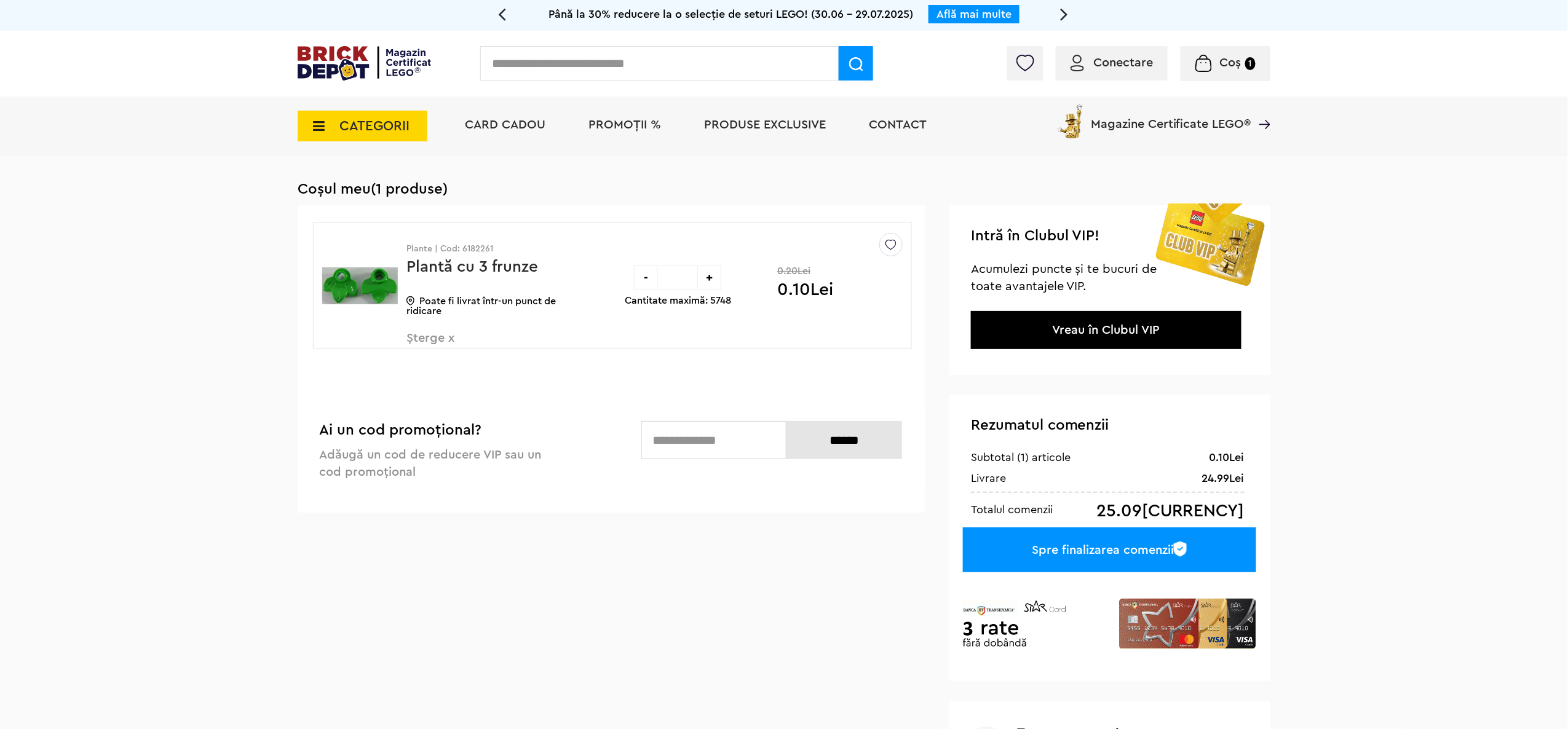 click on "*" at bounding box center [678, 277] 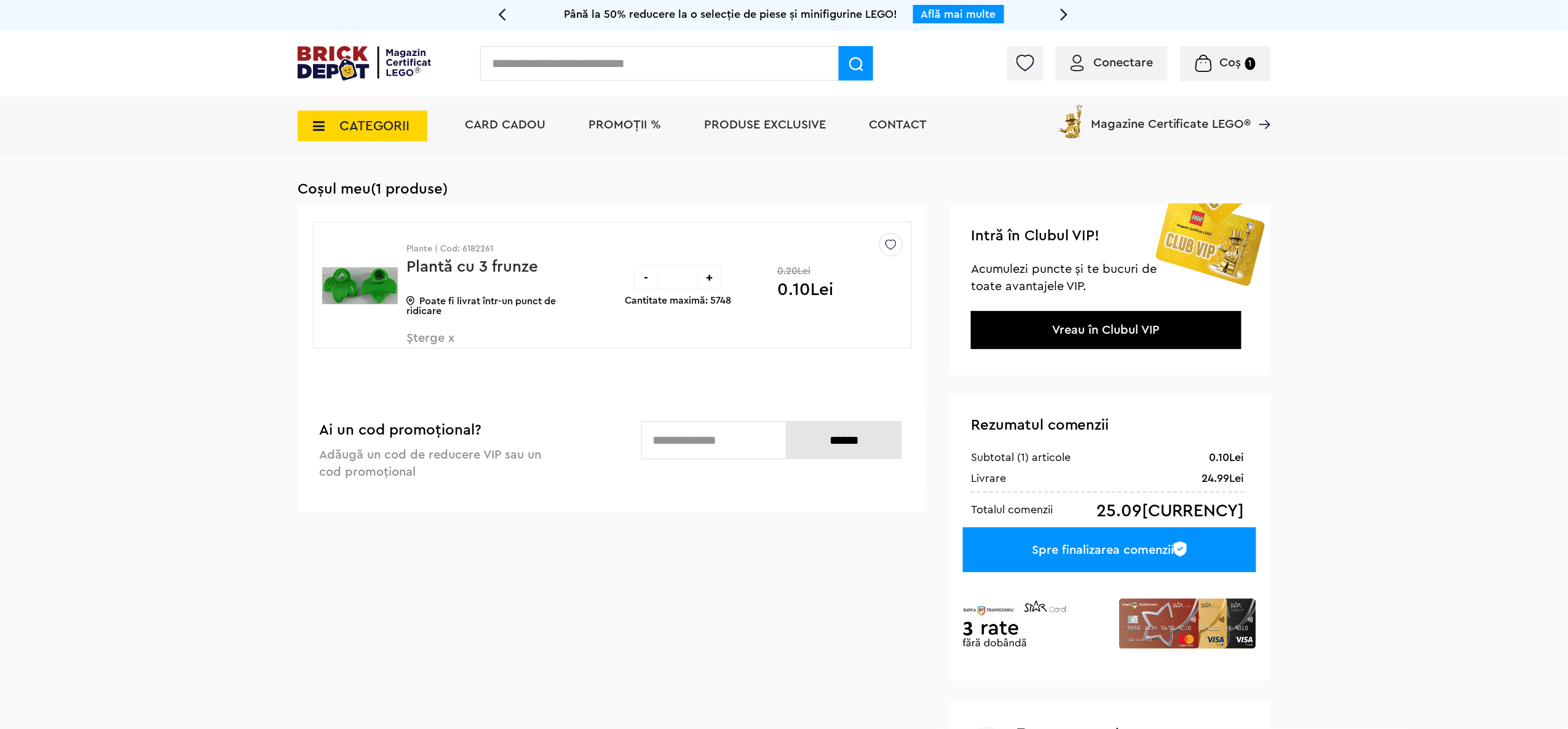 type on "***" 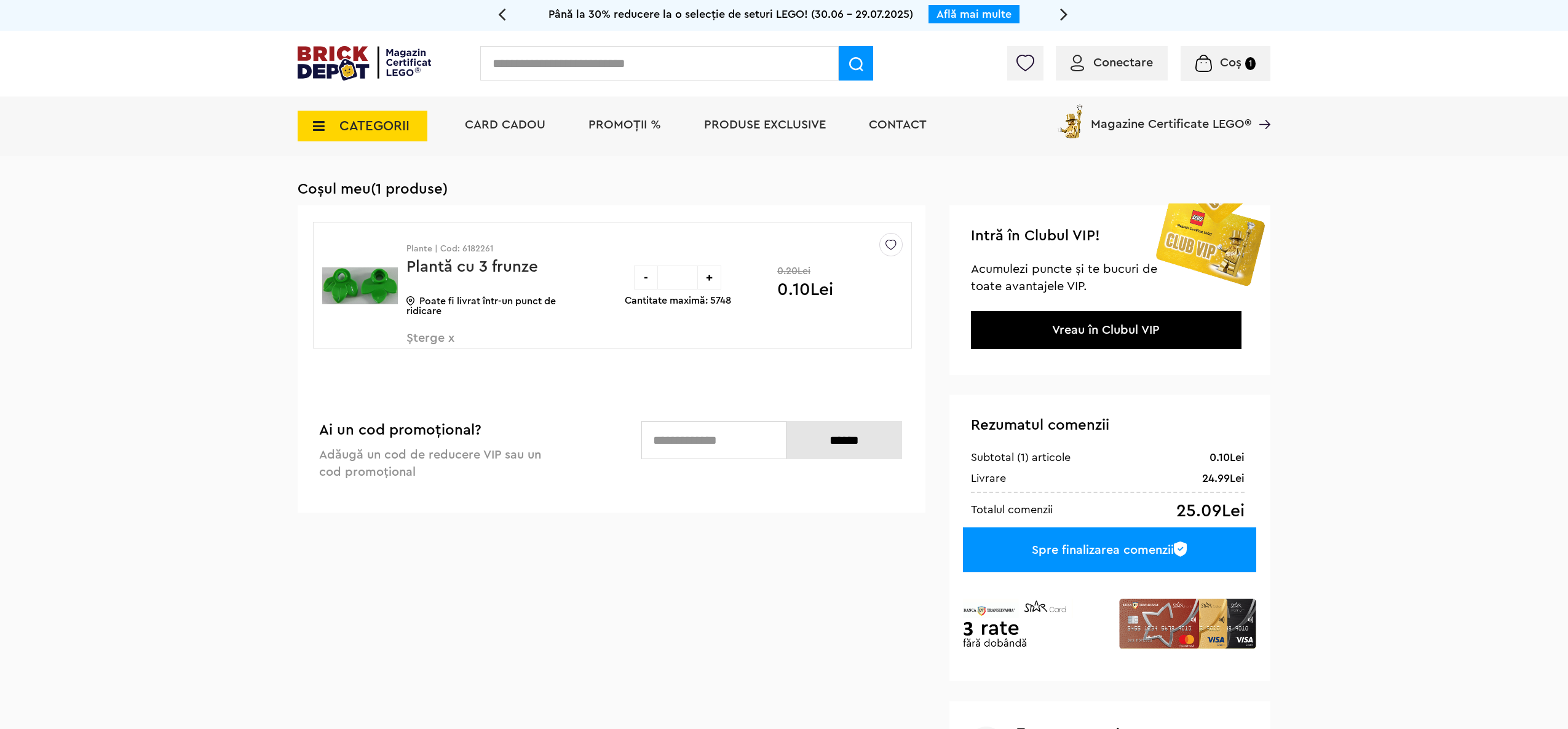 scroll, scrollTop: 0, scrollLeft: 0, axis: both 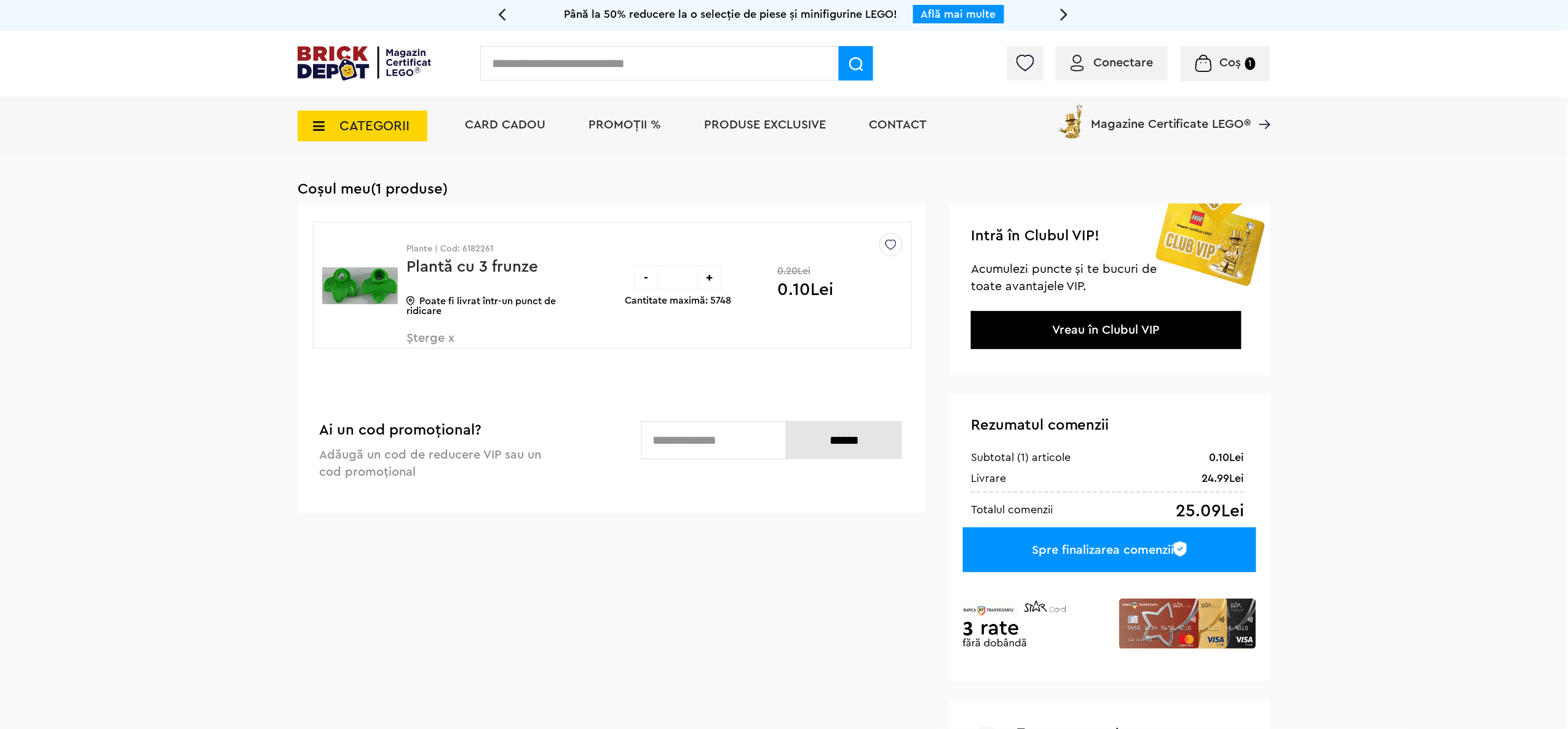 click on "Sterge
Denumire
Preț
Sterge
Plante | Cod: 6182261
Plantă cu 3 frunze
Poate fi livrat într-un punct de ridicare                                      Șterge x
-                    *
+
Cantitate maximă: 5748
0.20Lei 0.10Lei
Creează o listă nouă" at bounding box center (611, 294) 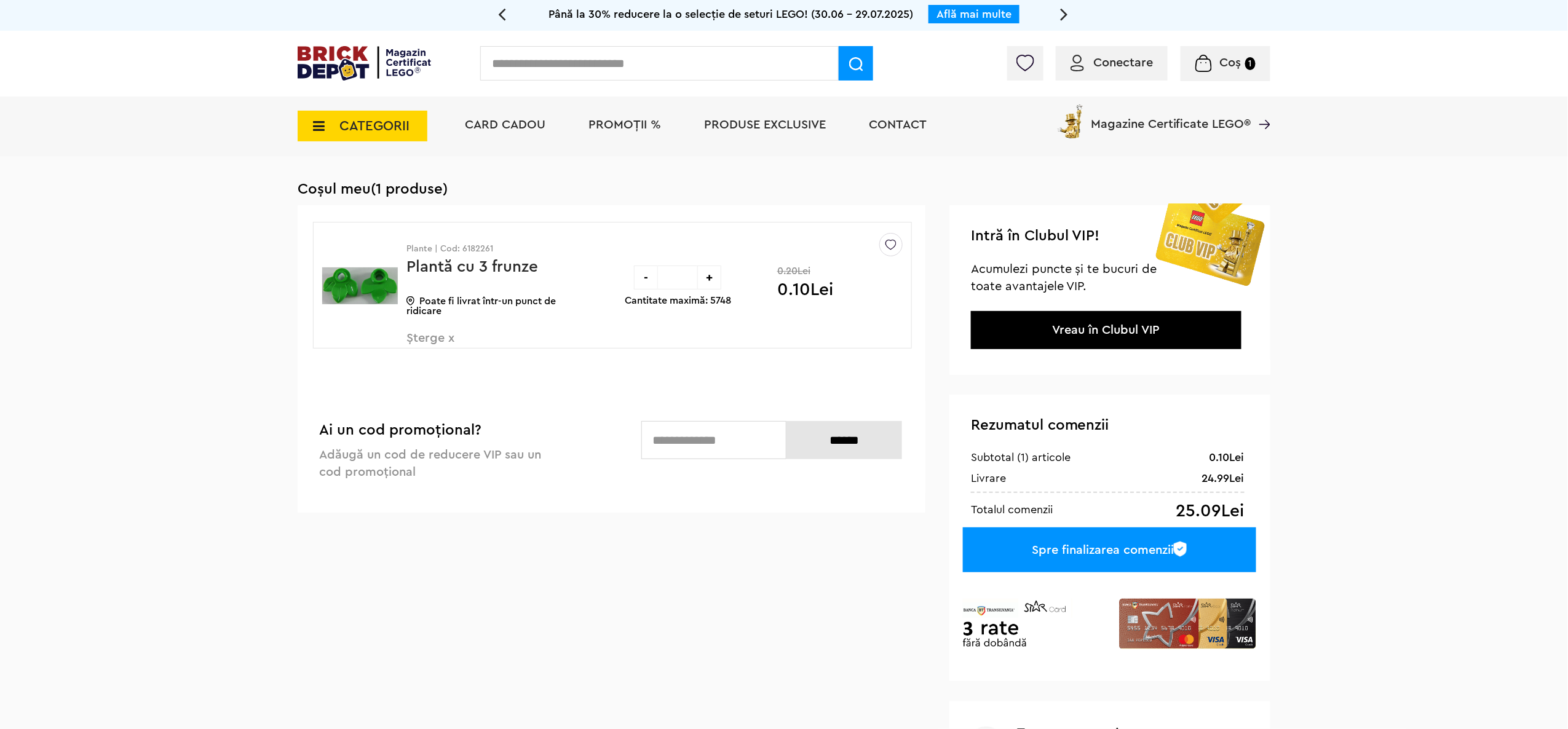 click on "Ai un cod promoțional? Adăugă un cod de reducere VIP sau un cod promoțional ******" at bounding box center (611, 447) 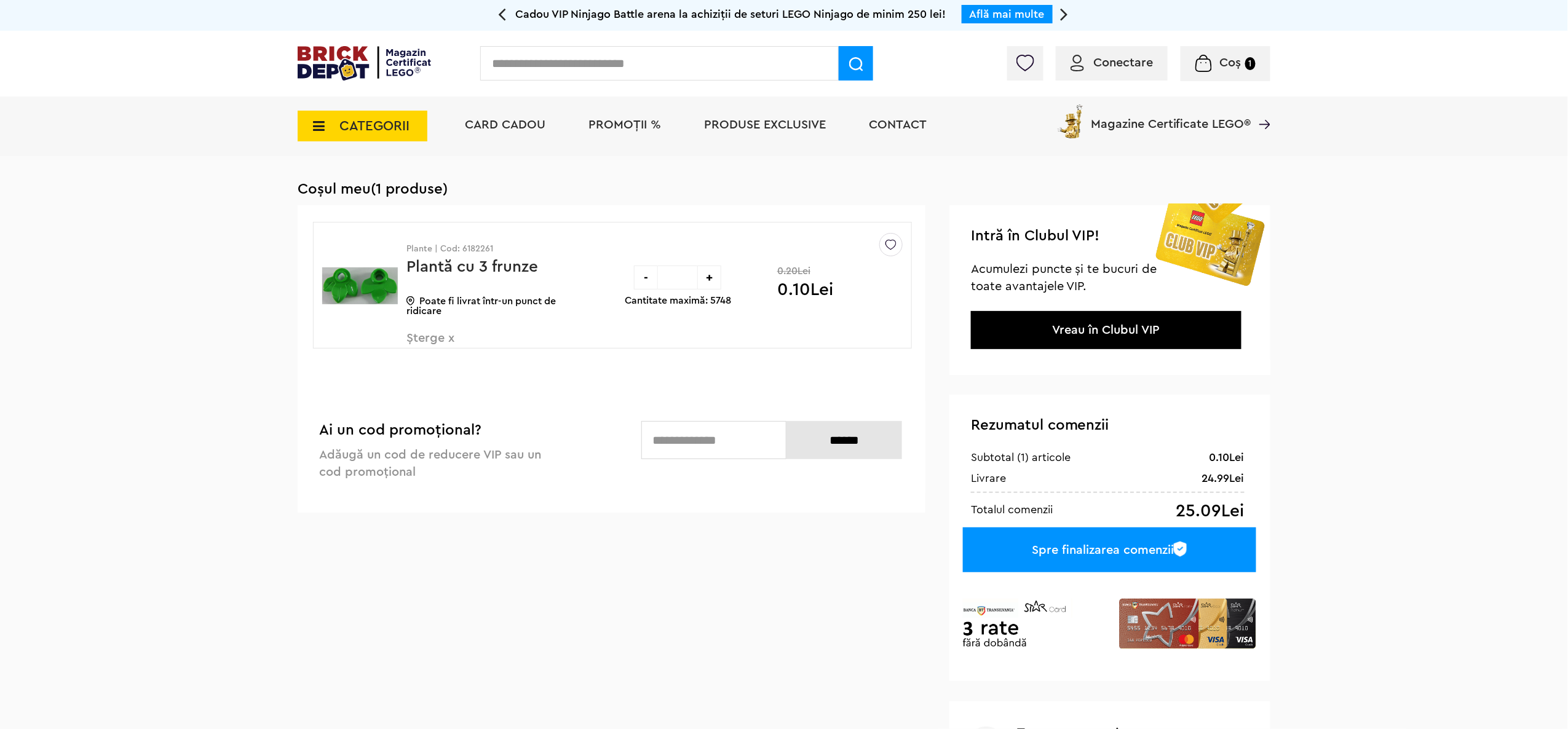 click on "*" at bounding box center (678, 277) 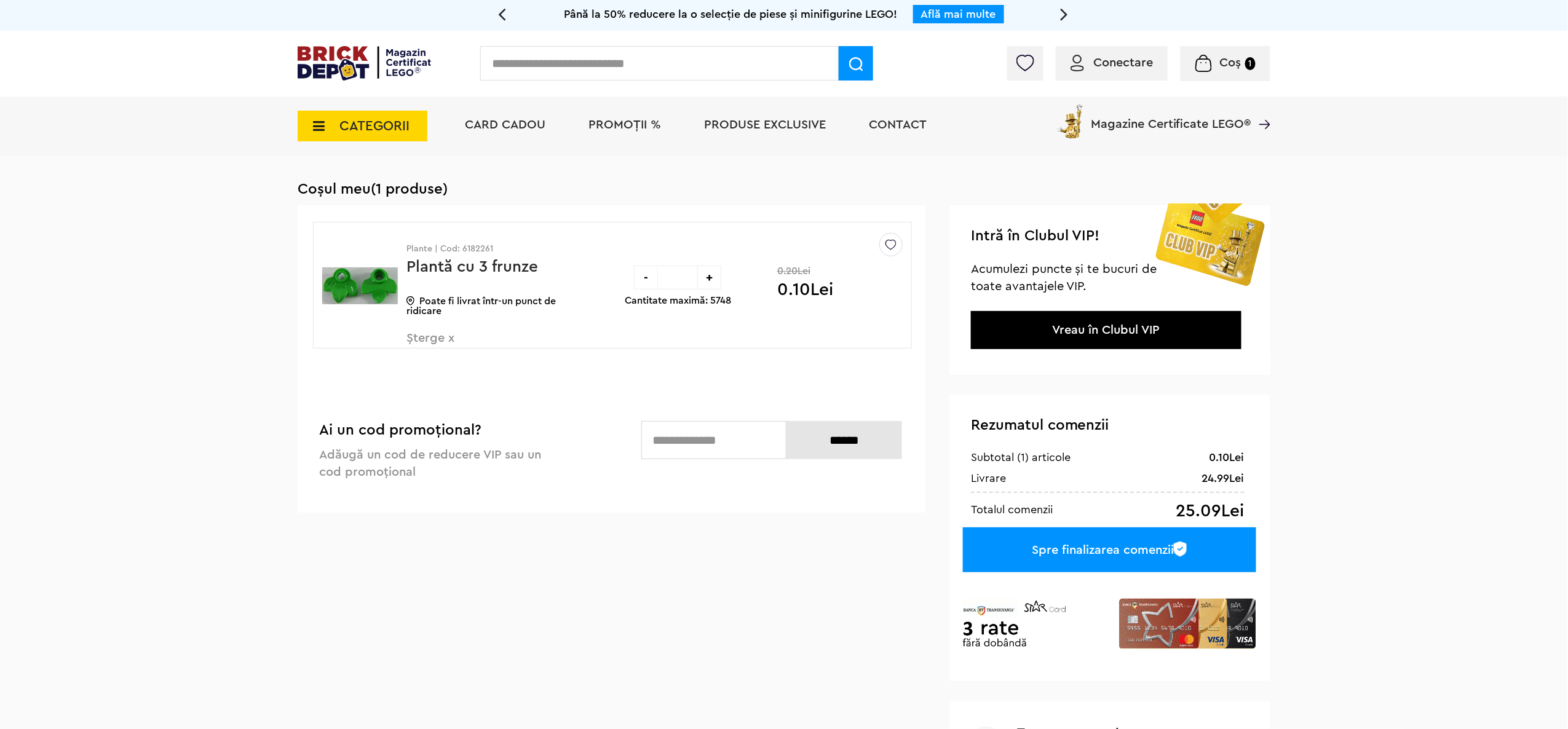 type on "***" 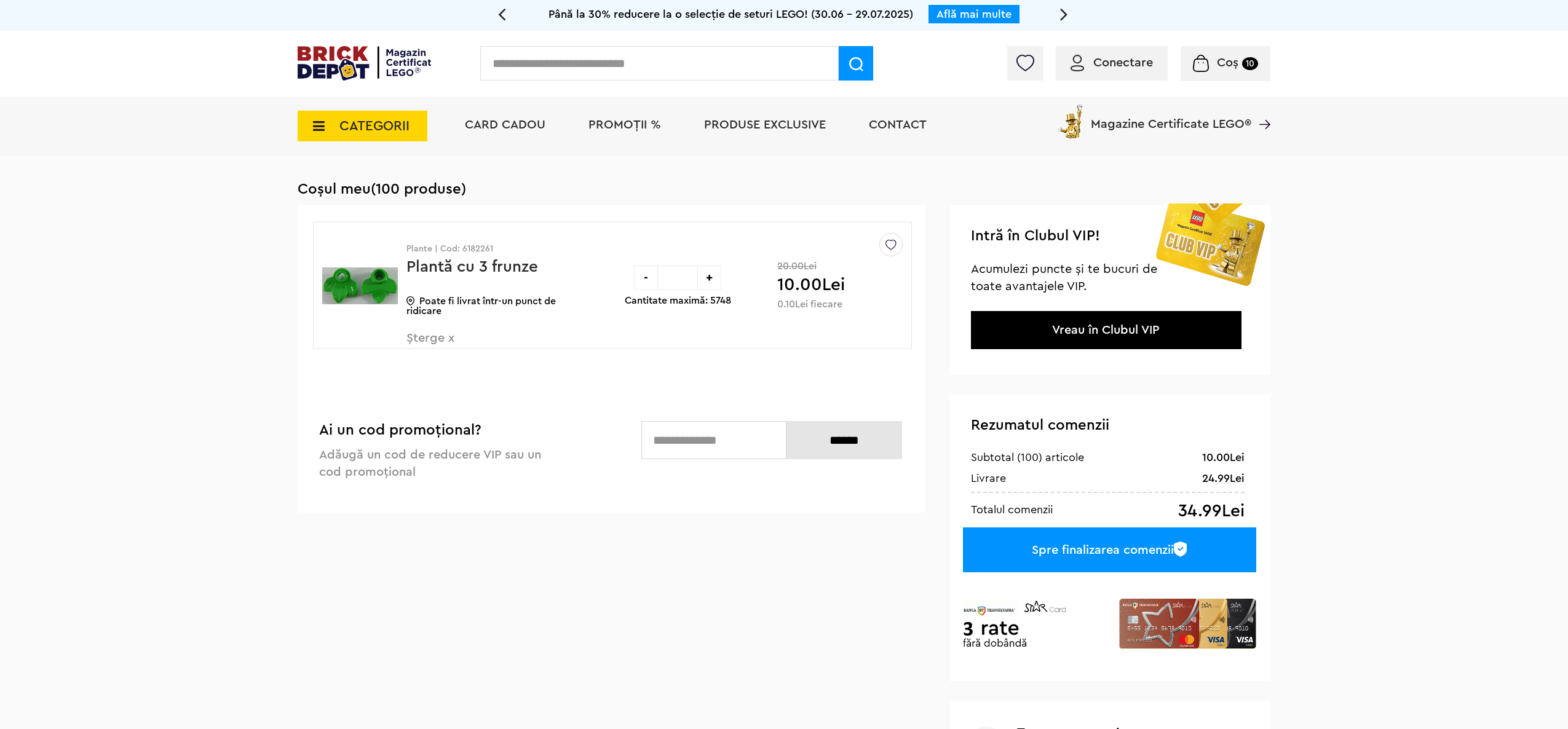 scroll, scrollTop: 0, scrollLeft: 0, axis: both 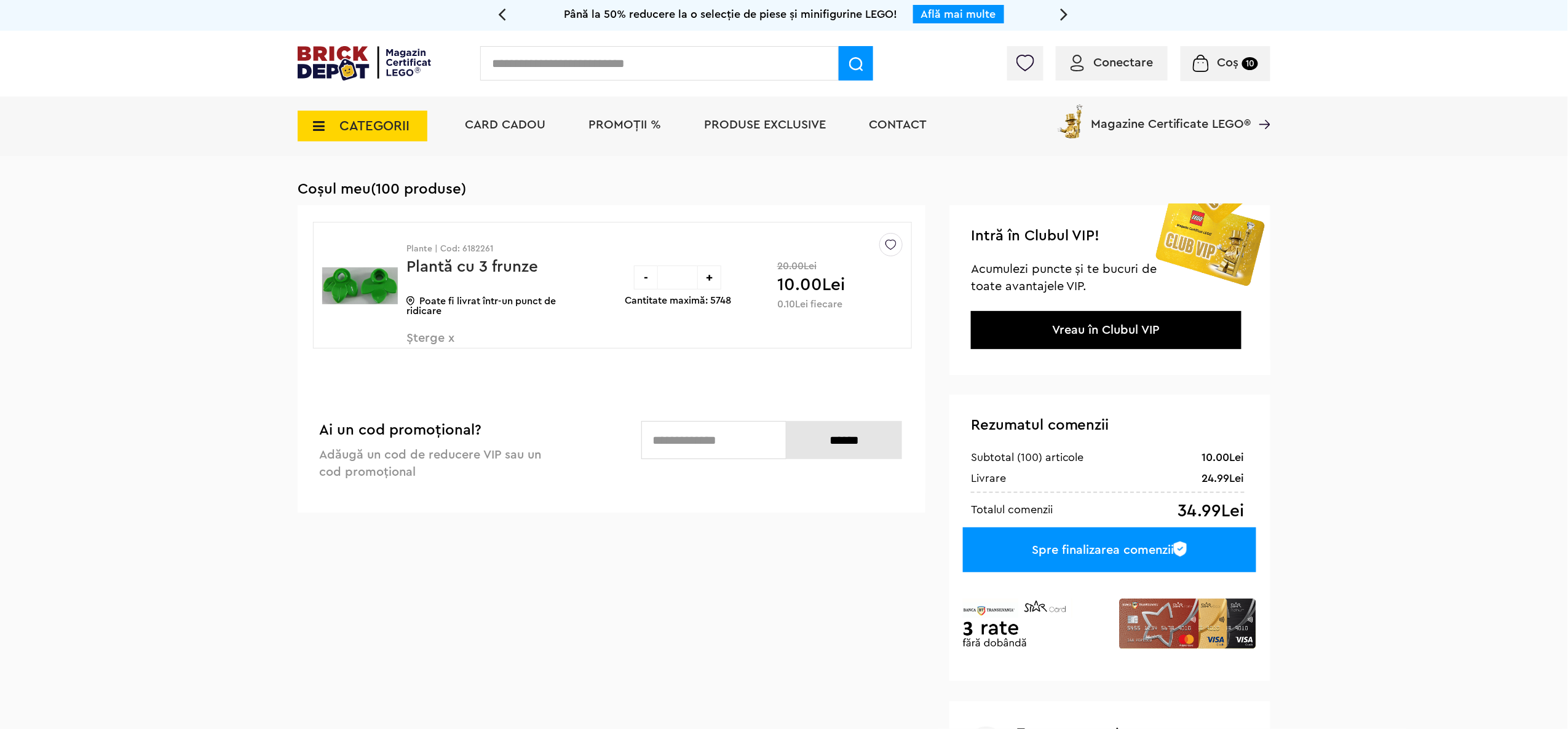click on "***" at bounding box center (678, 277) 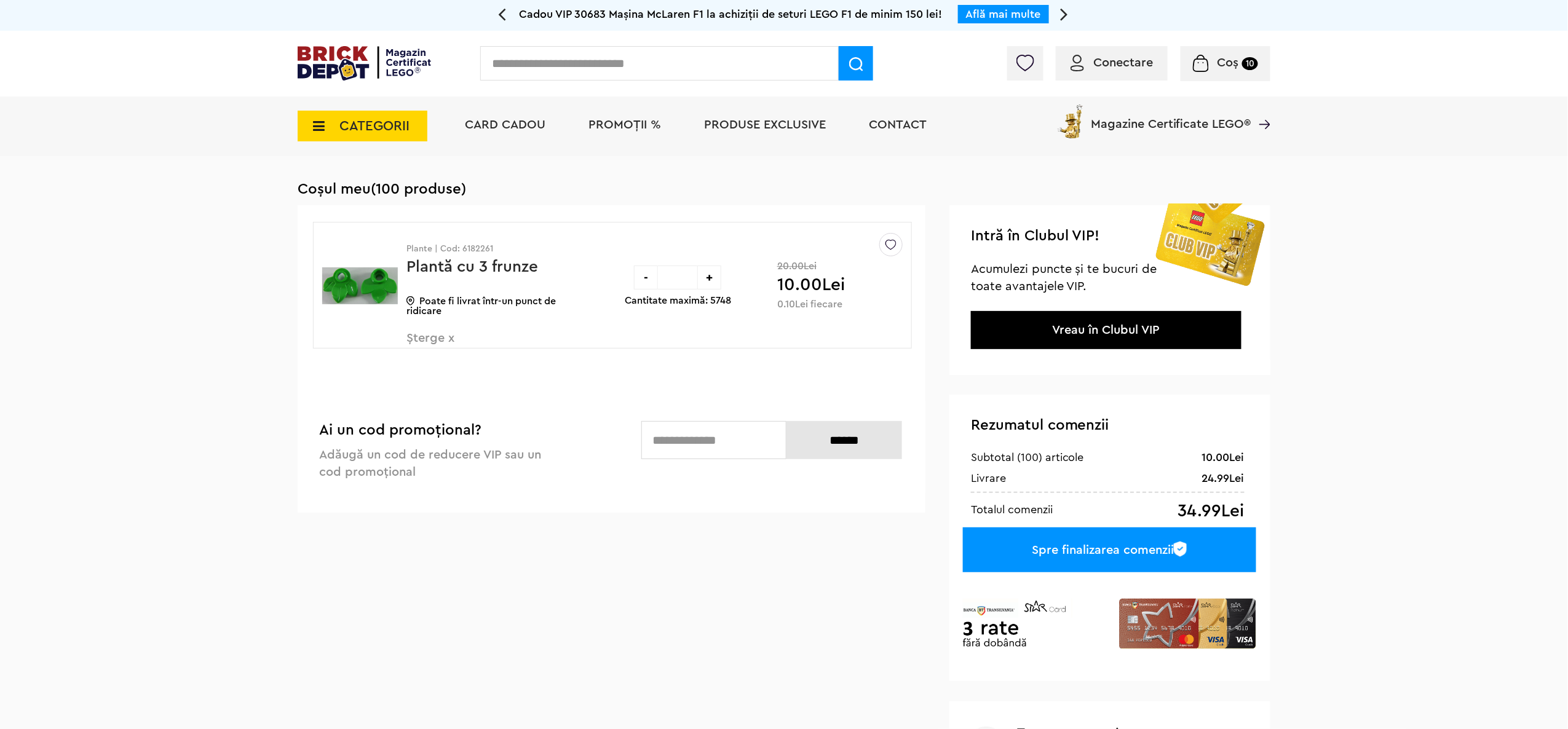 type on "***" 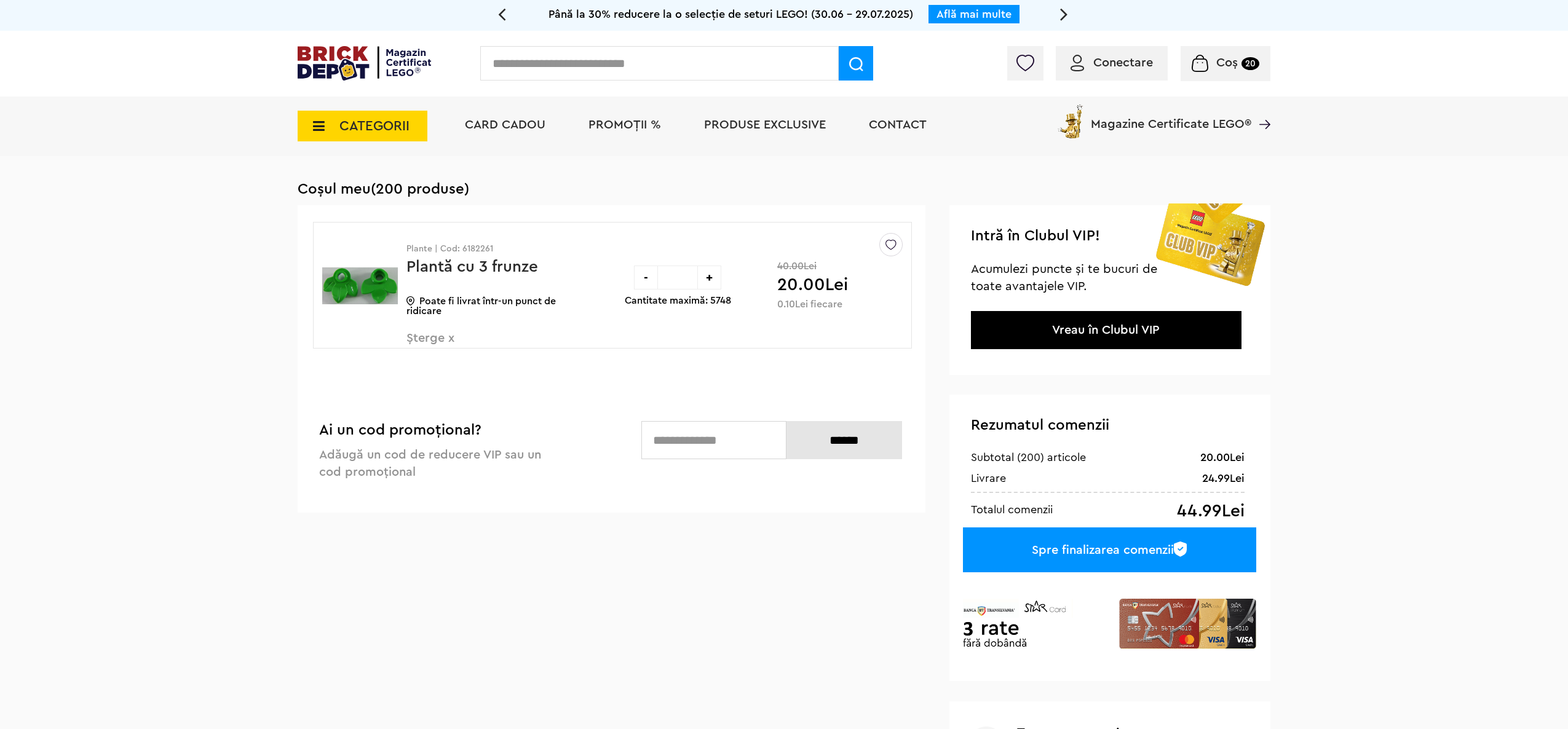scroll, scrollTop: 0, scrollLeft: 0, axis: both 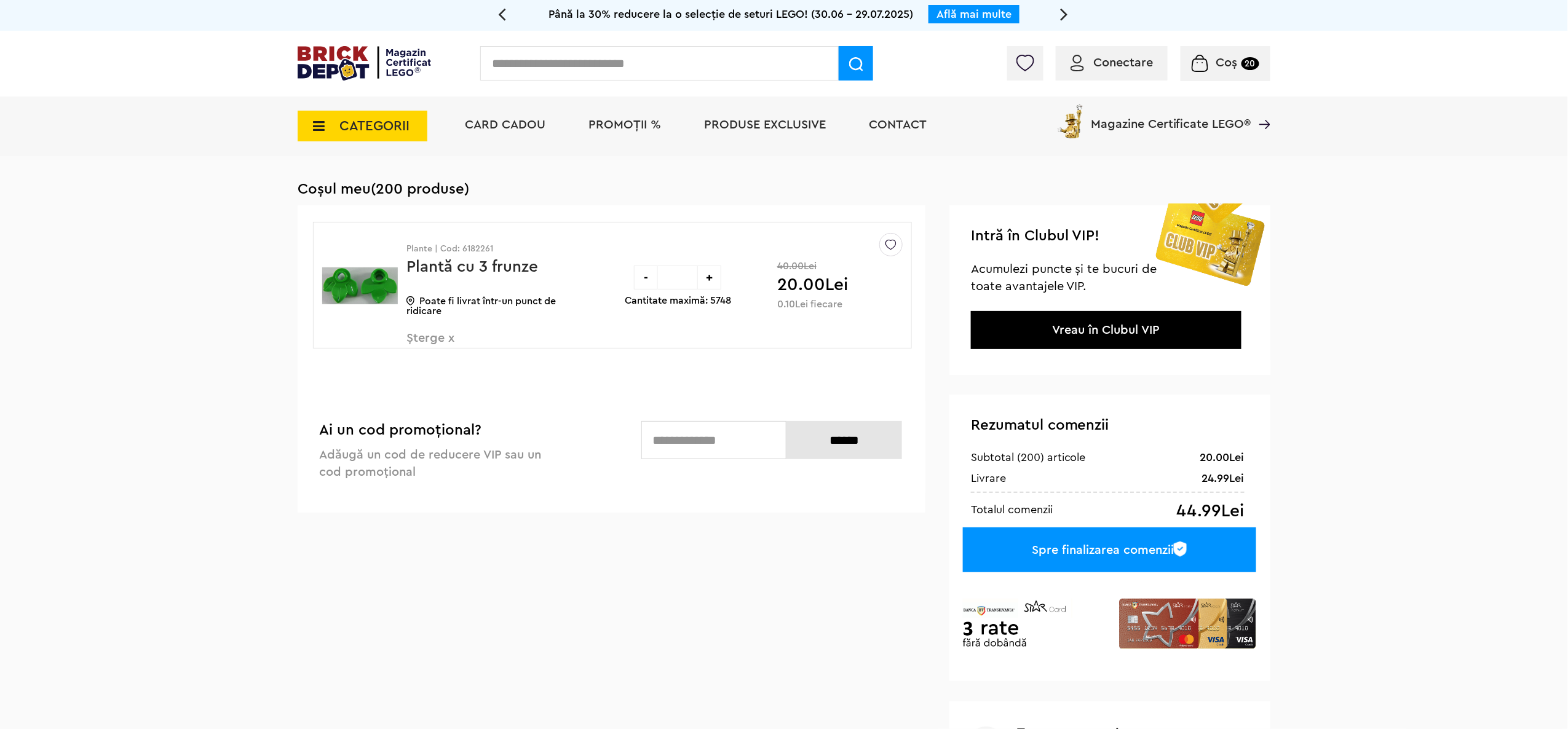 click on "Spre finalizarea comenzii" at bounding box center [1109, 550] 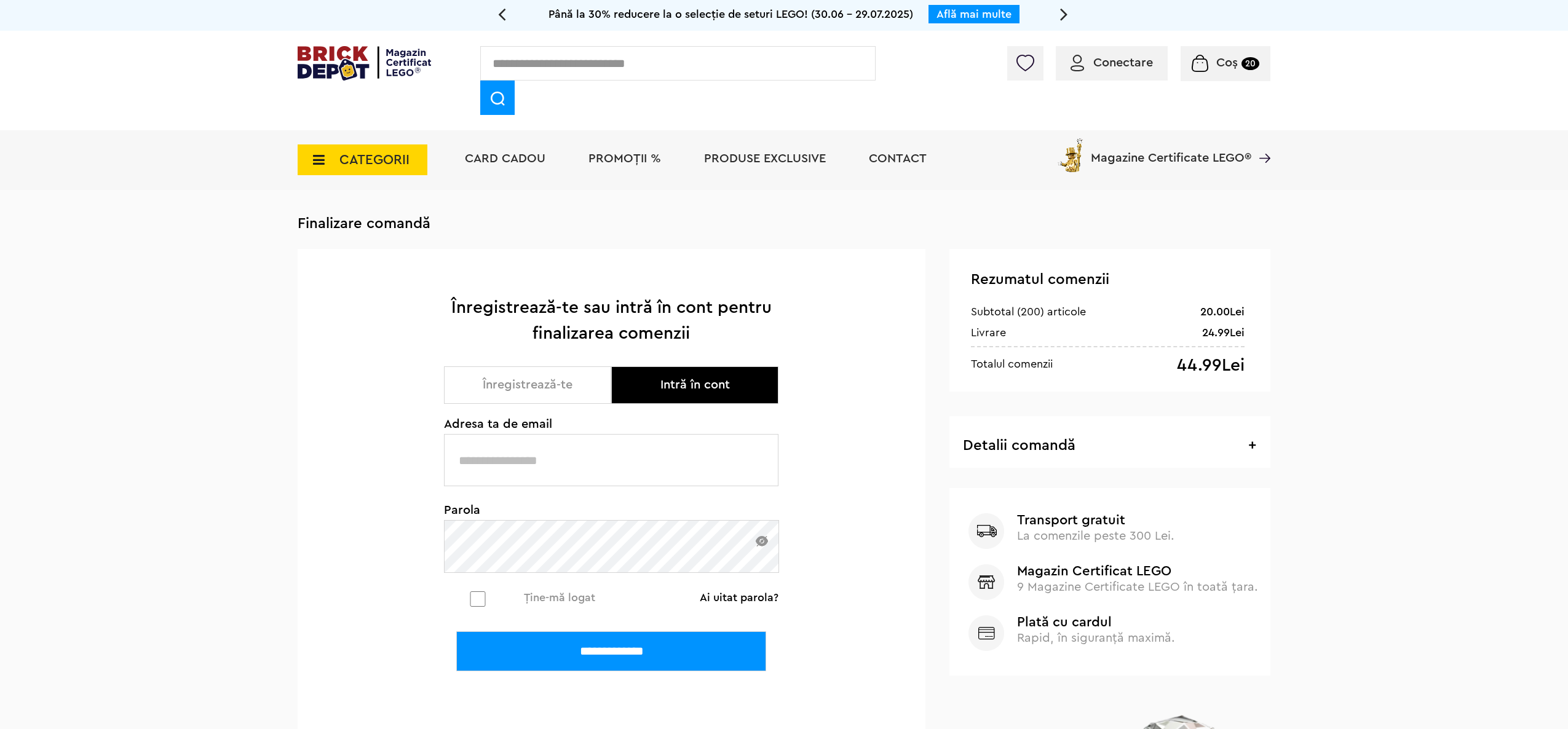 scroll, scrollTop: 0, scrollLeft: 0, axis: both 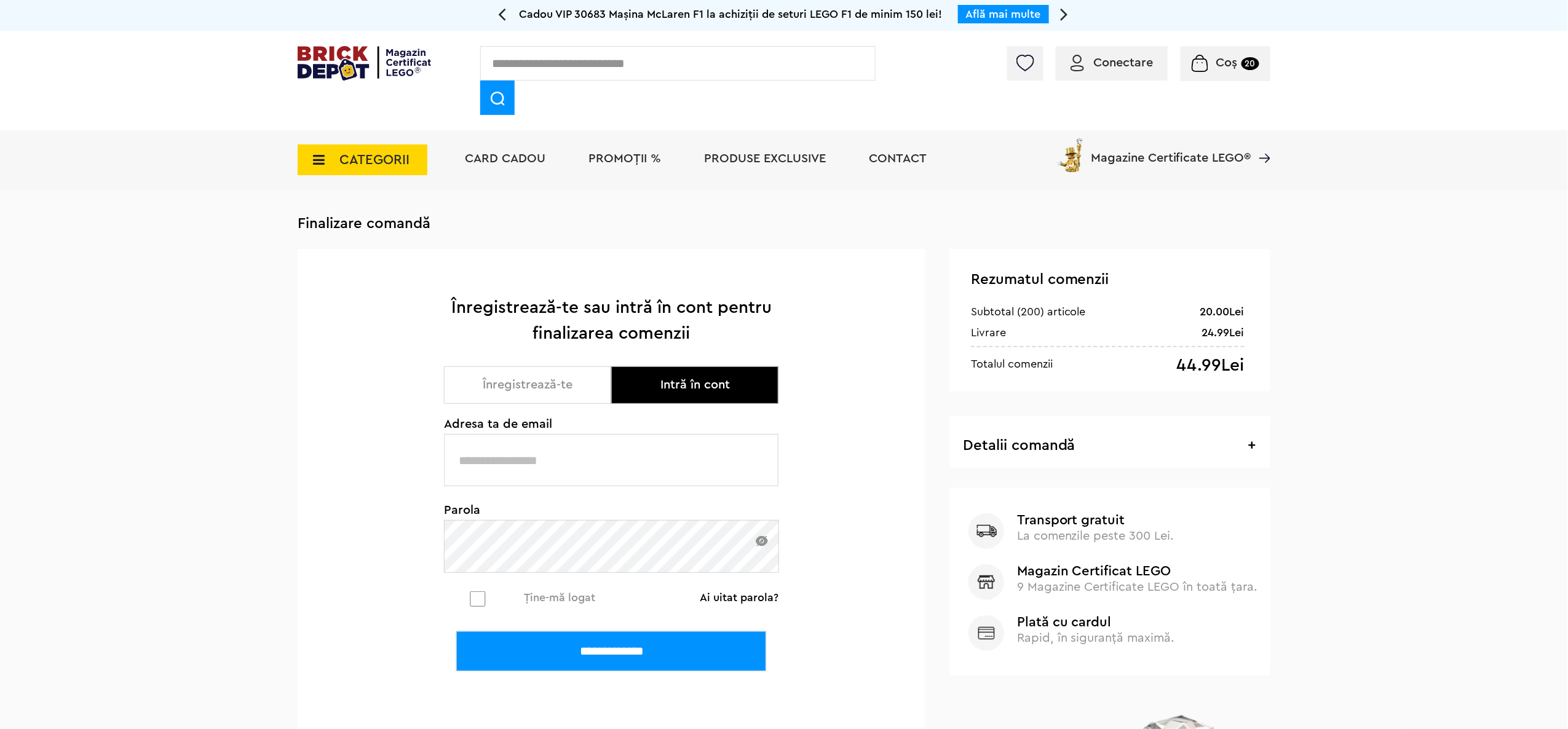 click on "Conectare" at bounding box center [1112, 63] 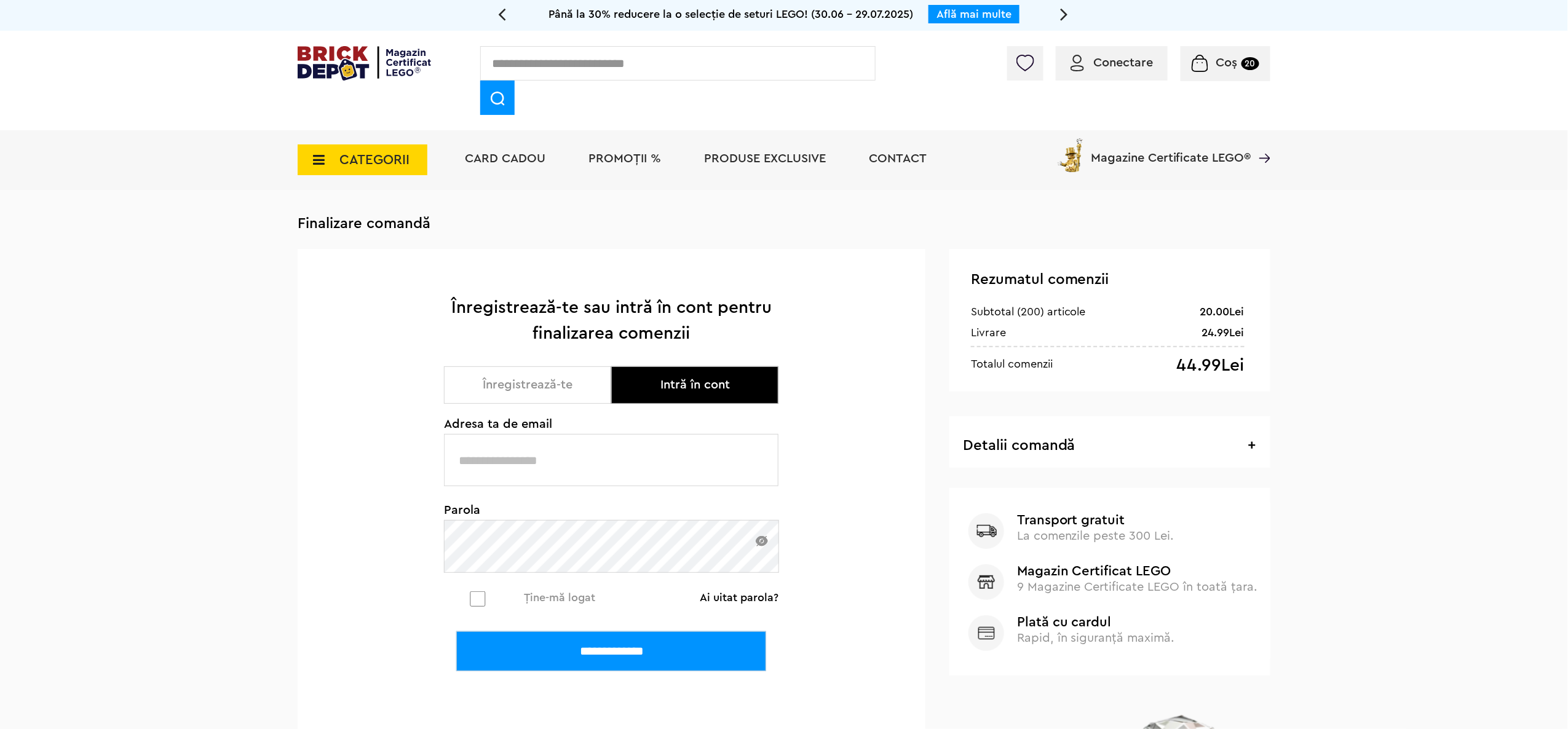 click on "Conectare" at bounding box center (1112, 63) 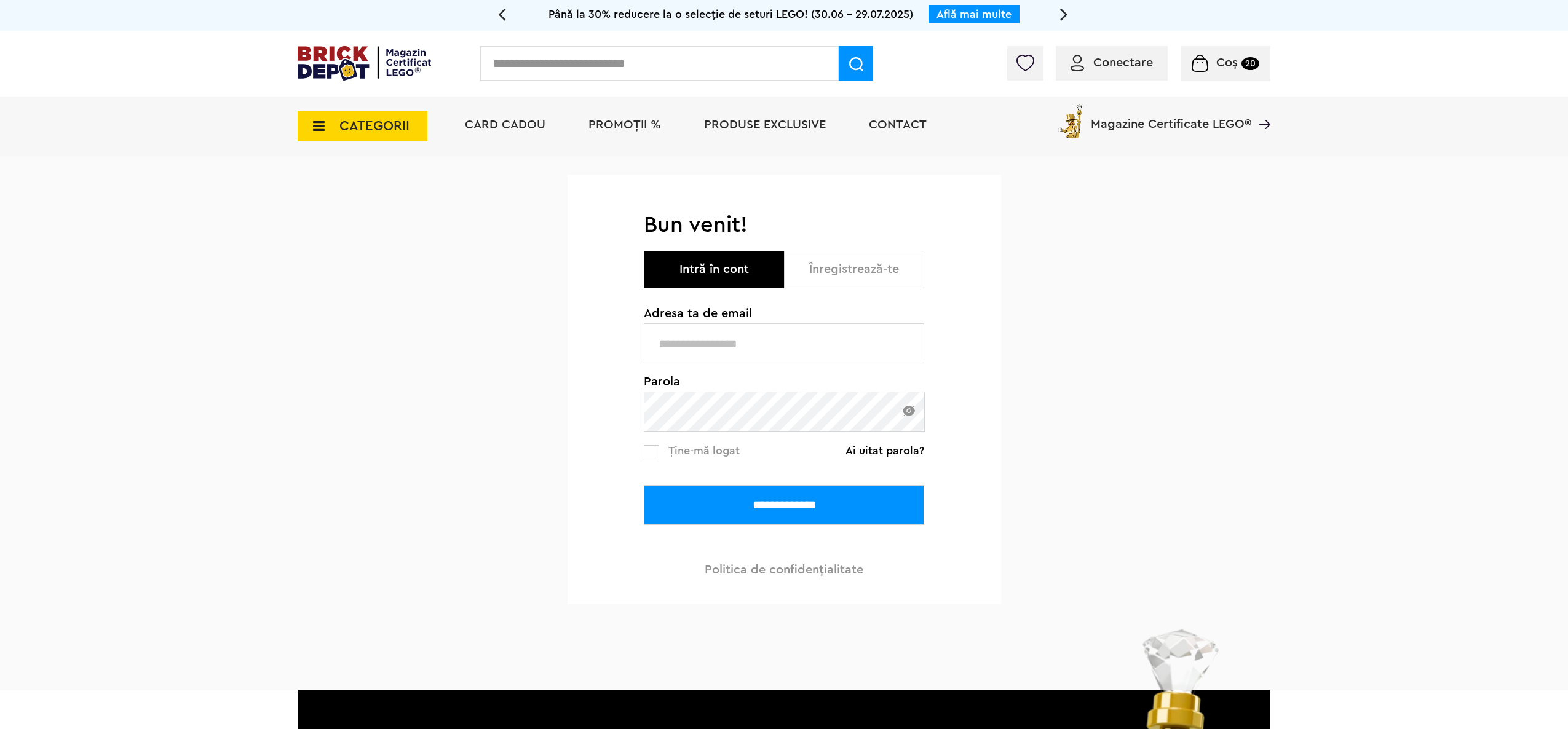 scroll, scrollTop: 0, scrollLeft: 0, axis: both 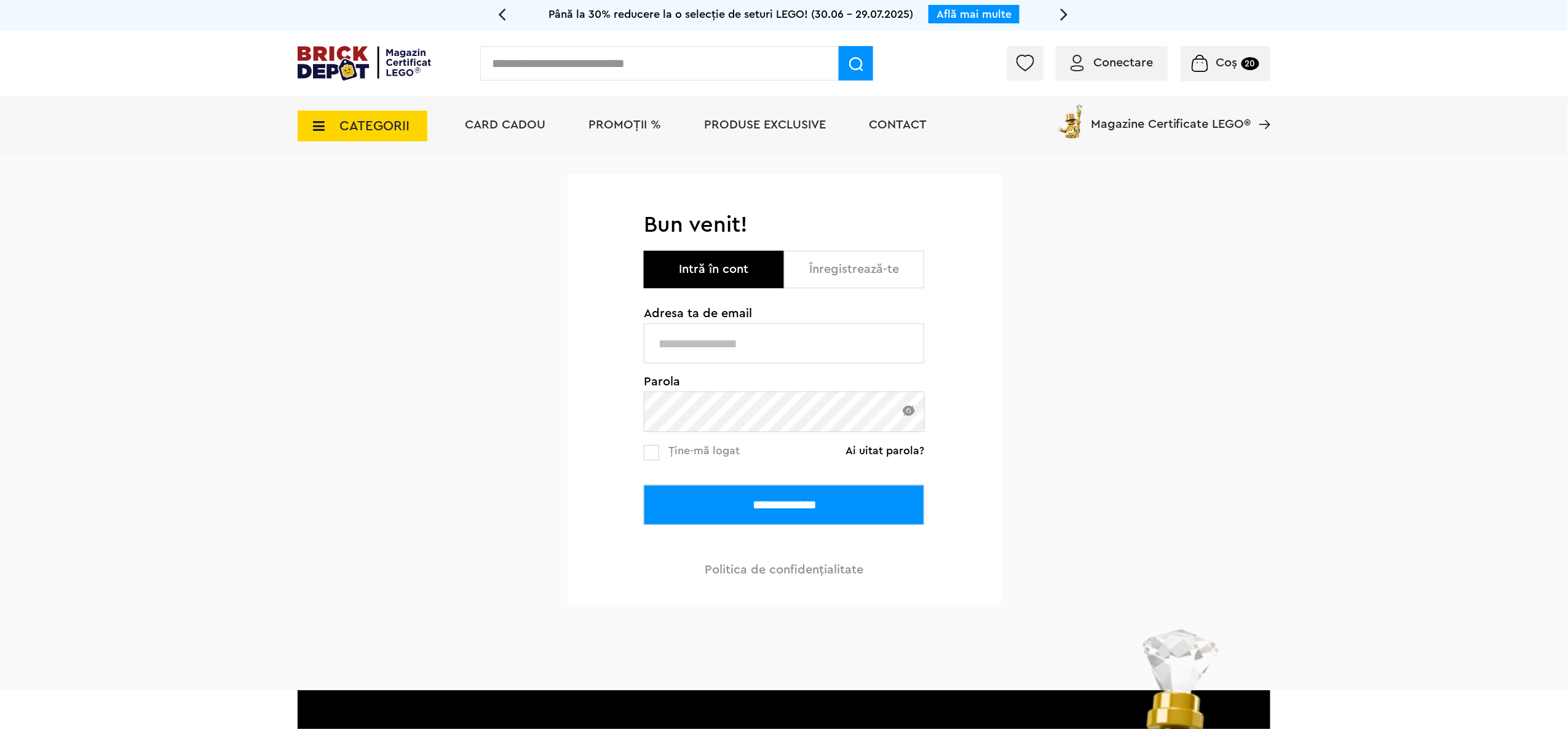 click on "**********" at bounding box center [784, 441] 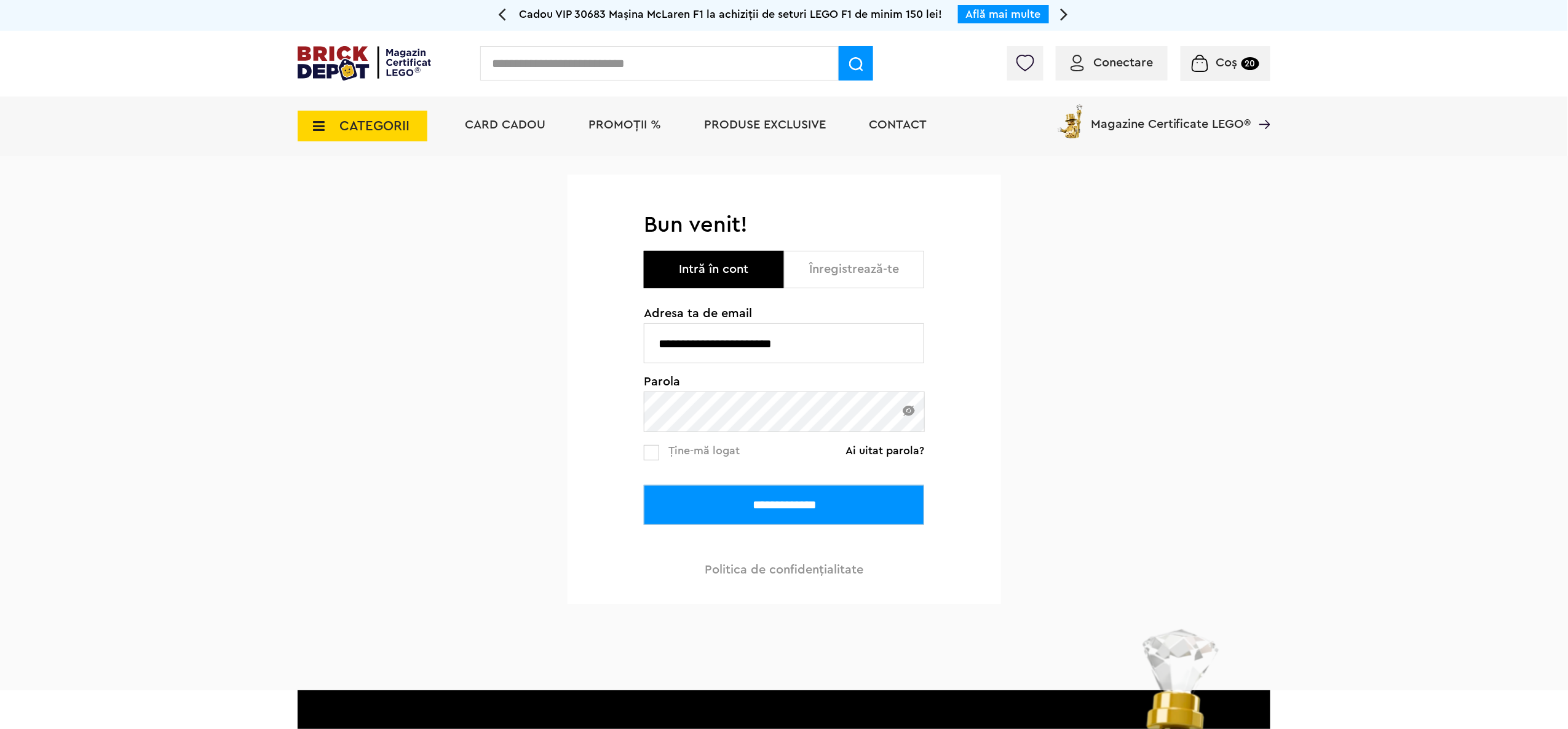 type on "**********" 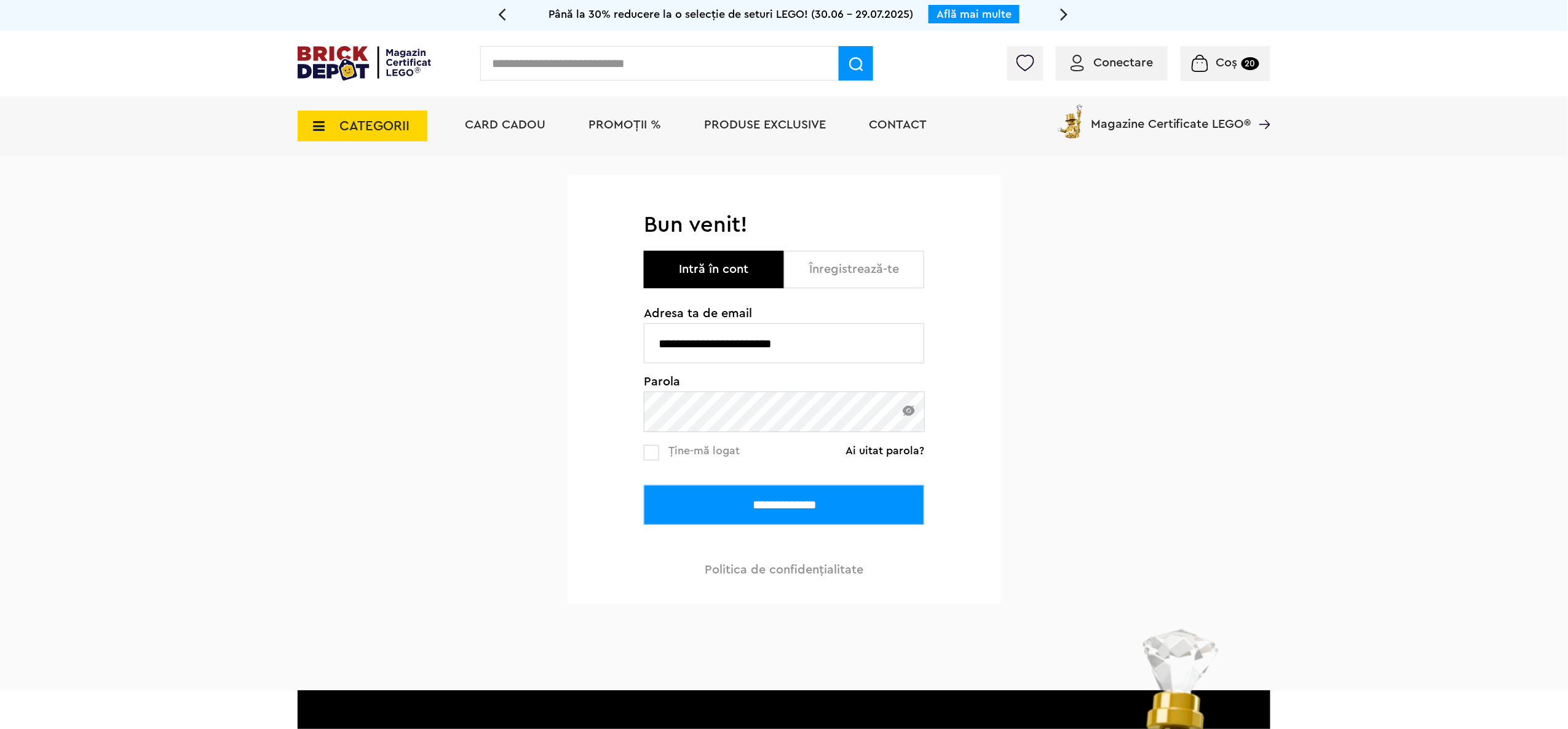 click on "**********" at bounding box center [784, 505] 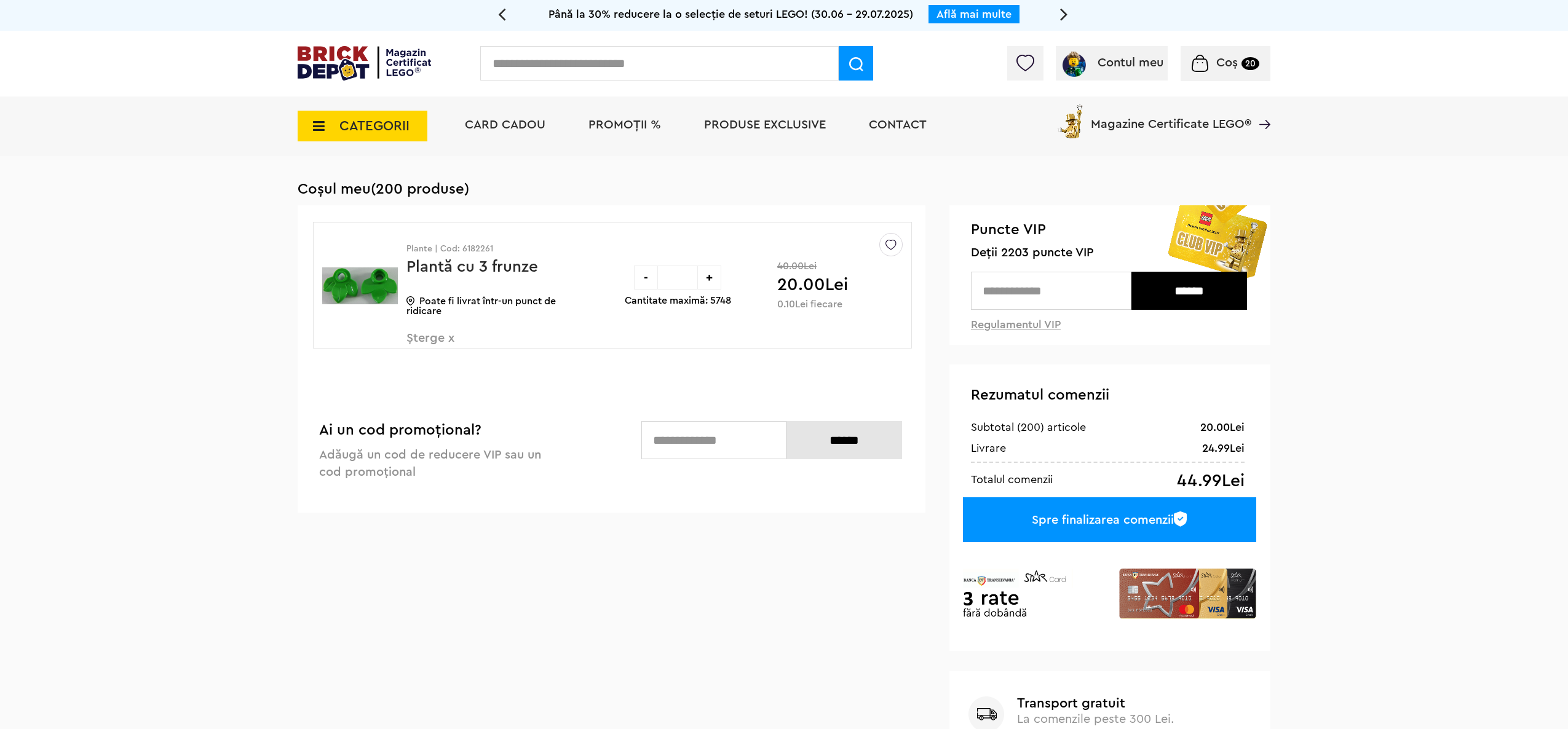 scroll, scrollTop: 0, scrollLeft: 0, axis: both 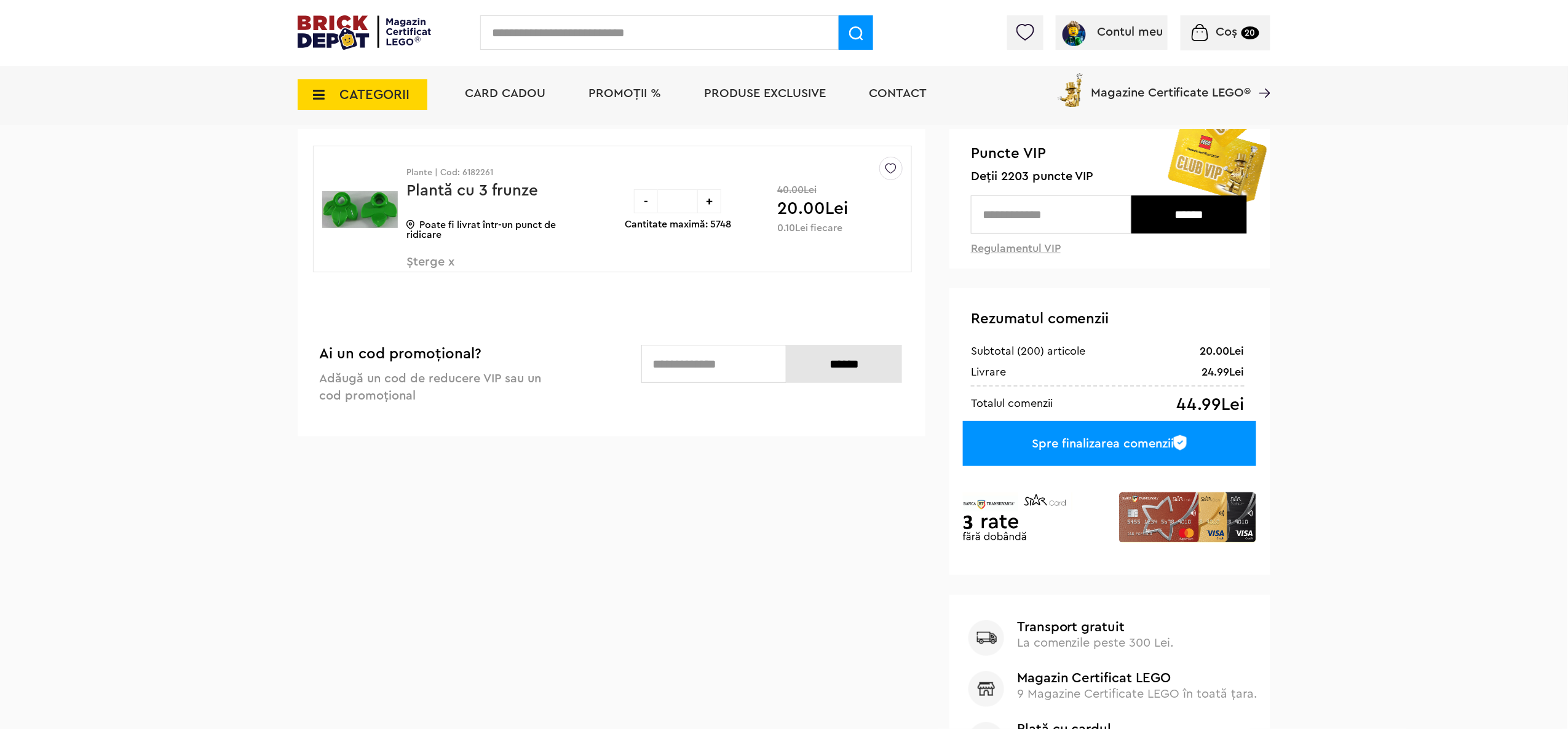 click on "Spre finalizarea comenzii" at bounding box center [1109, 443] 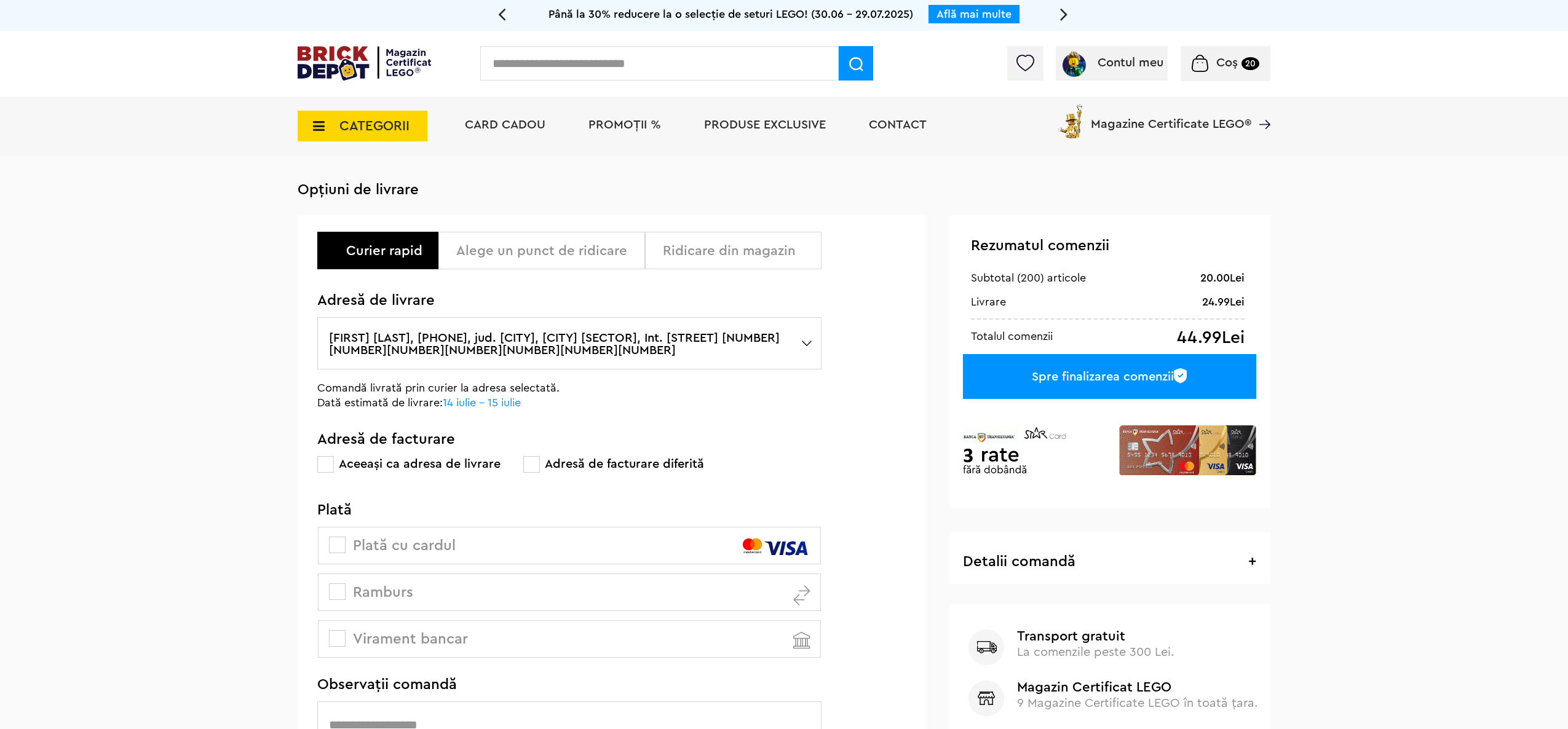 scroll, scrollTop: 0, scrollLeft: 0, axis: both 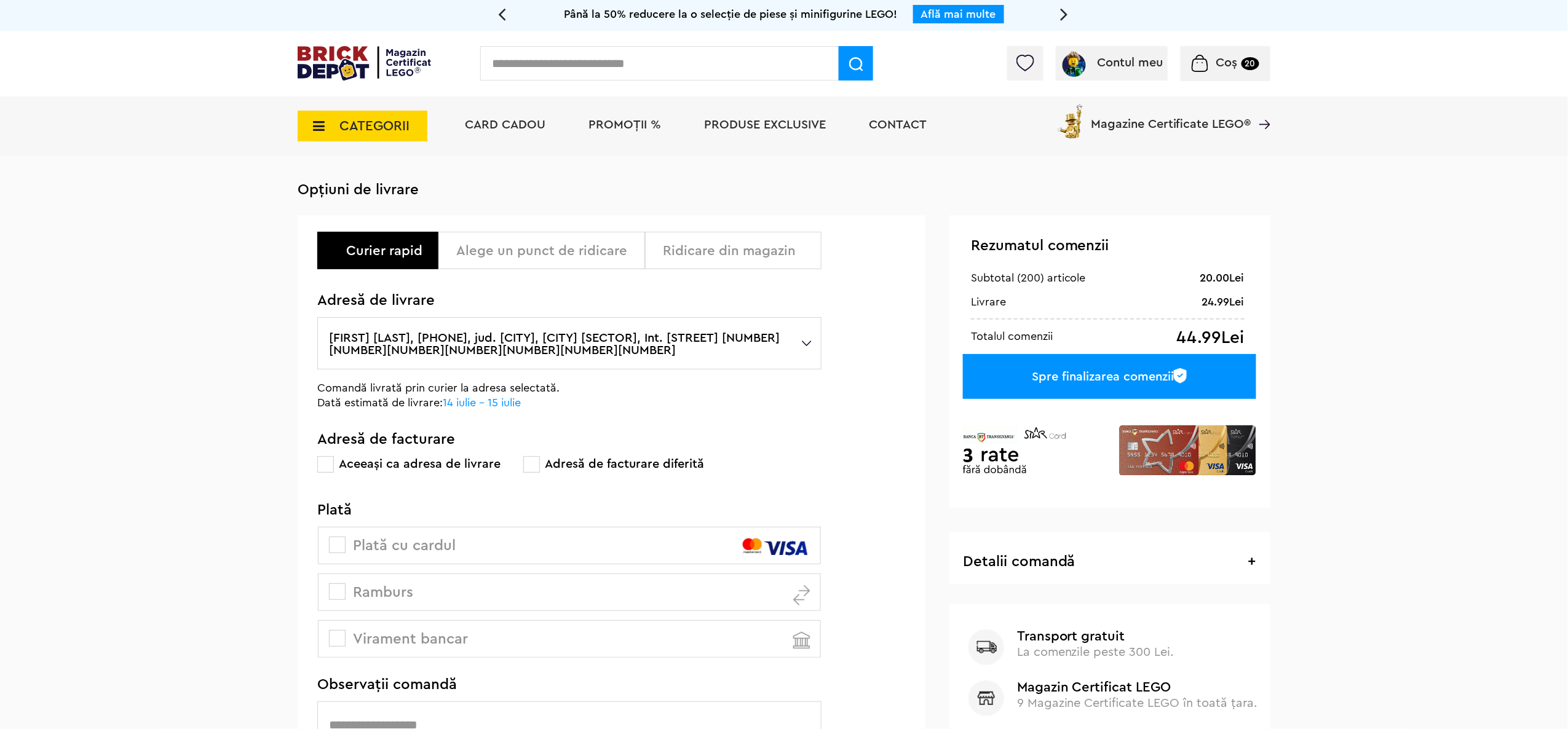 click on "Alege un punct de ridicare" at bounding box center [546, 251] 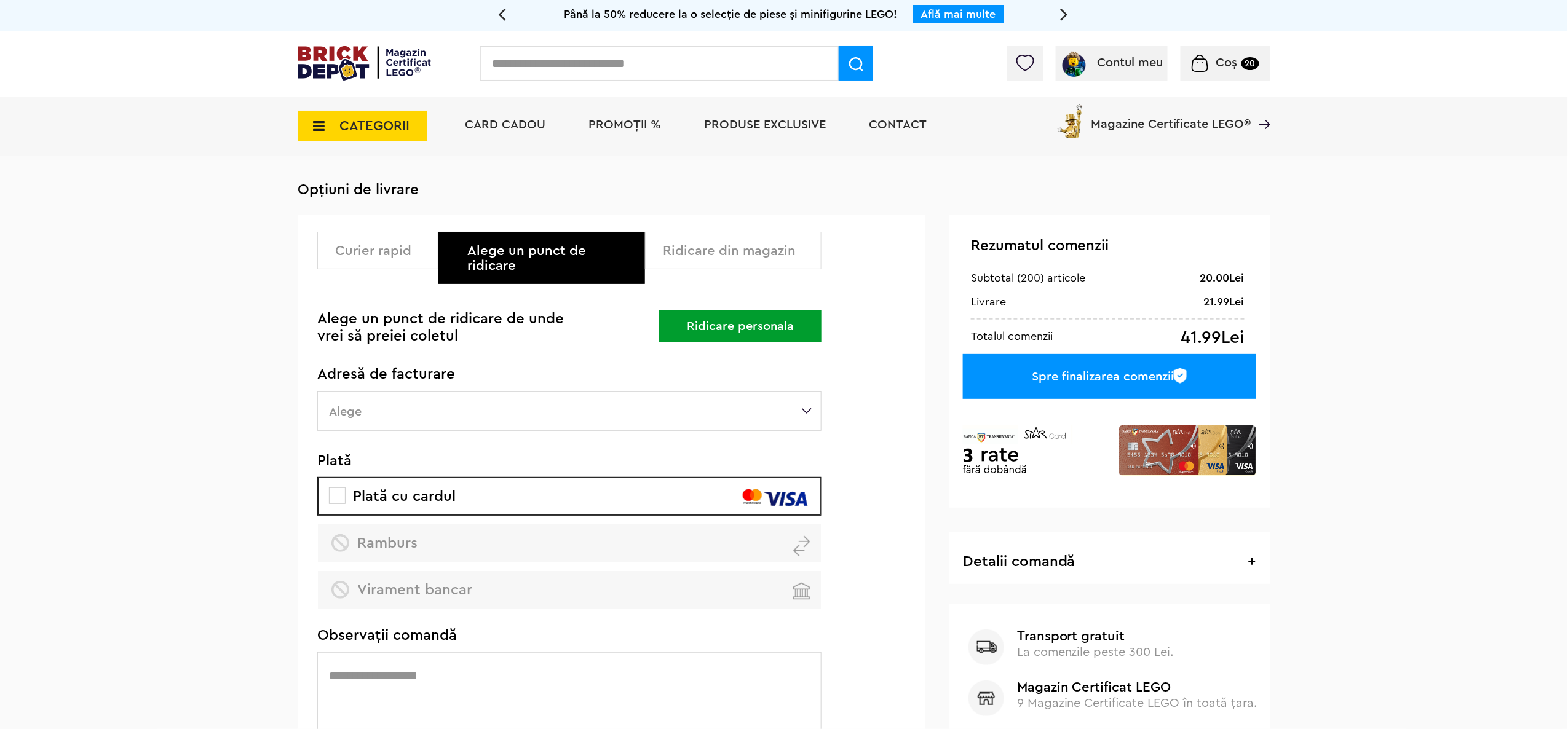 click on "Ridicare din magazin" at bounding box center [733, 250] 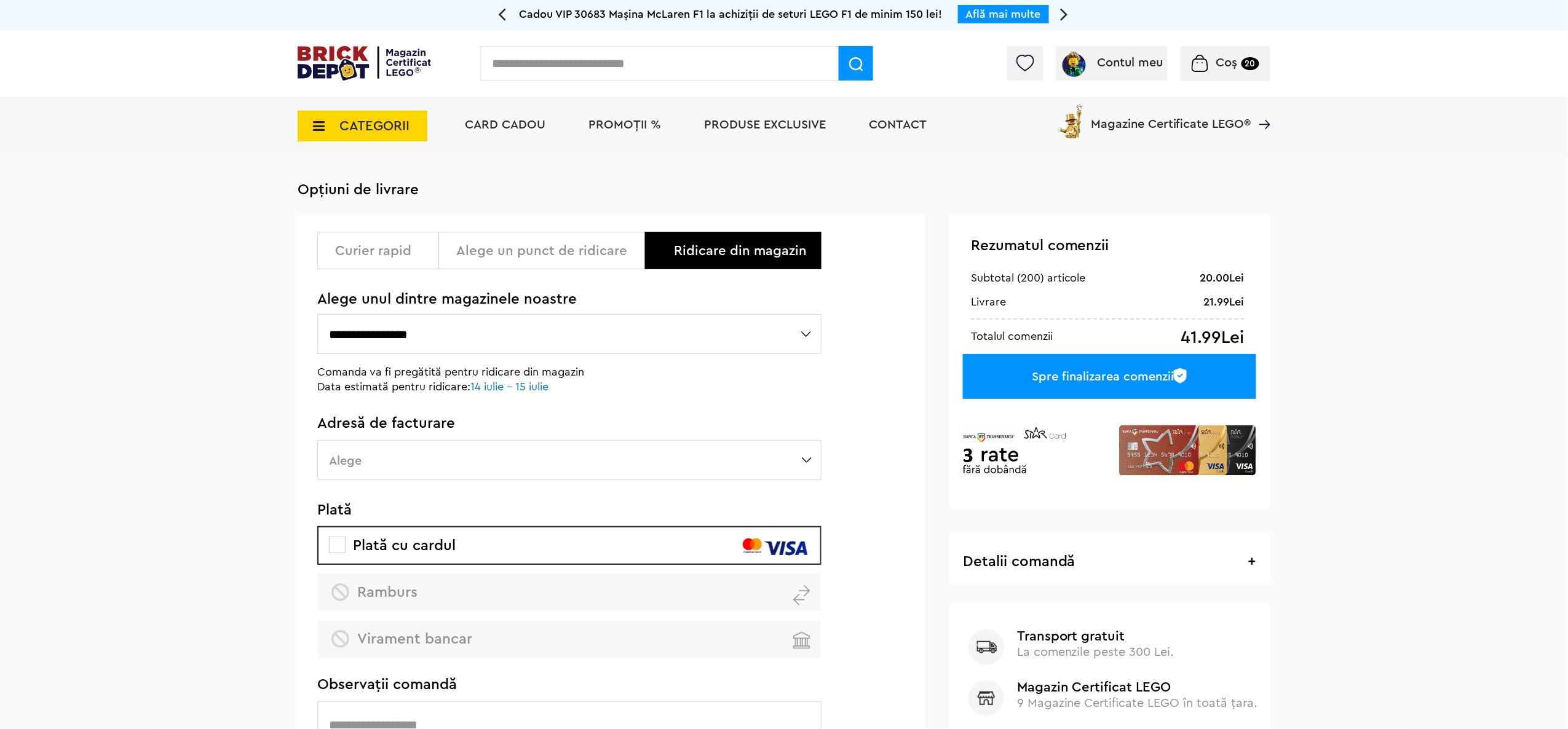 click on "**********" at bounding box center (569, 334) 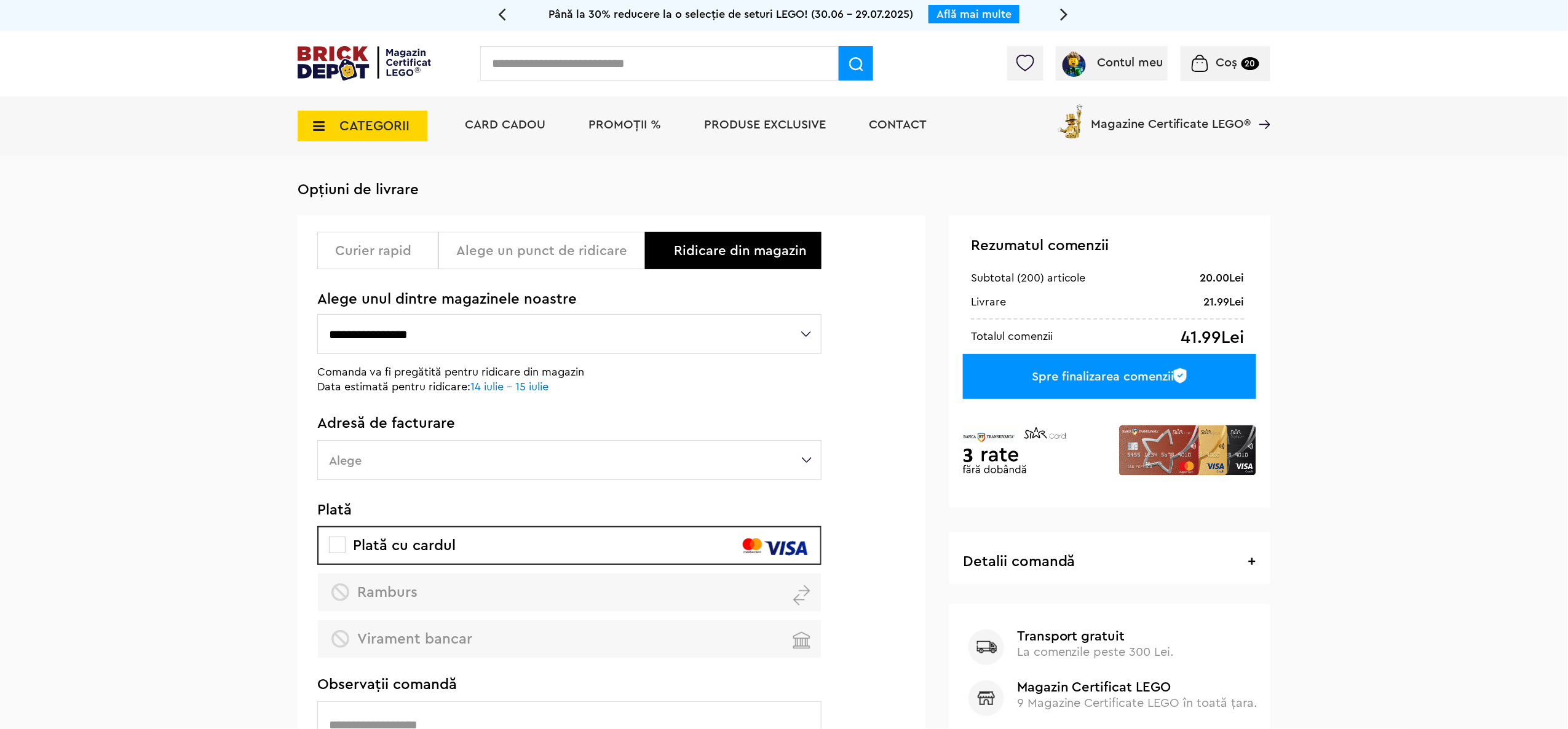 select on "*" 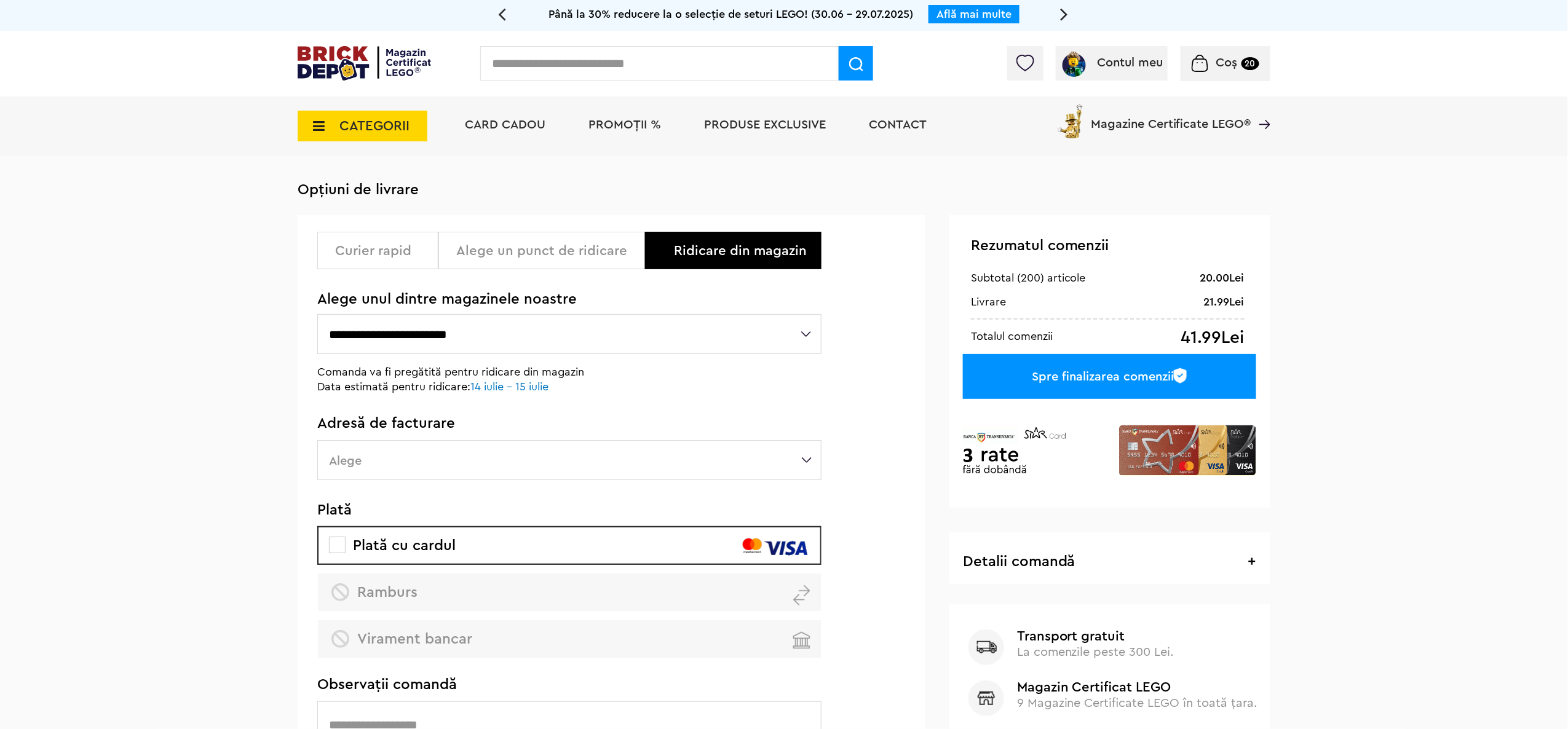 click on "**********" at bounding box center (569, 334) 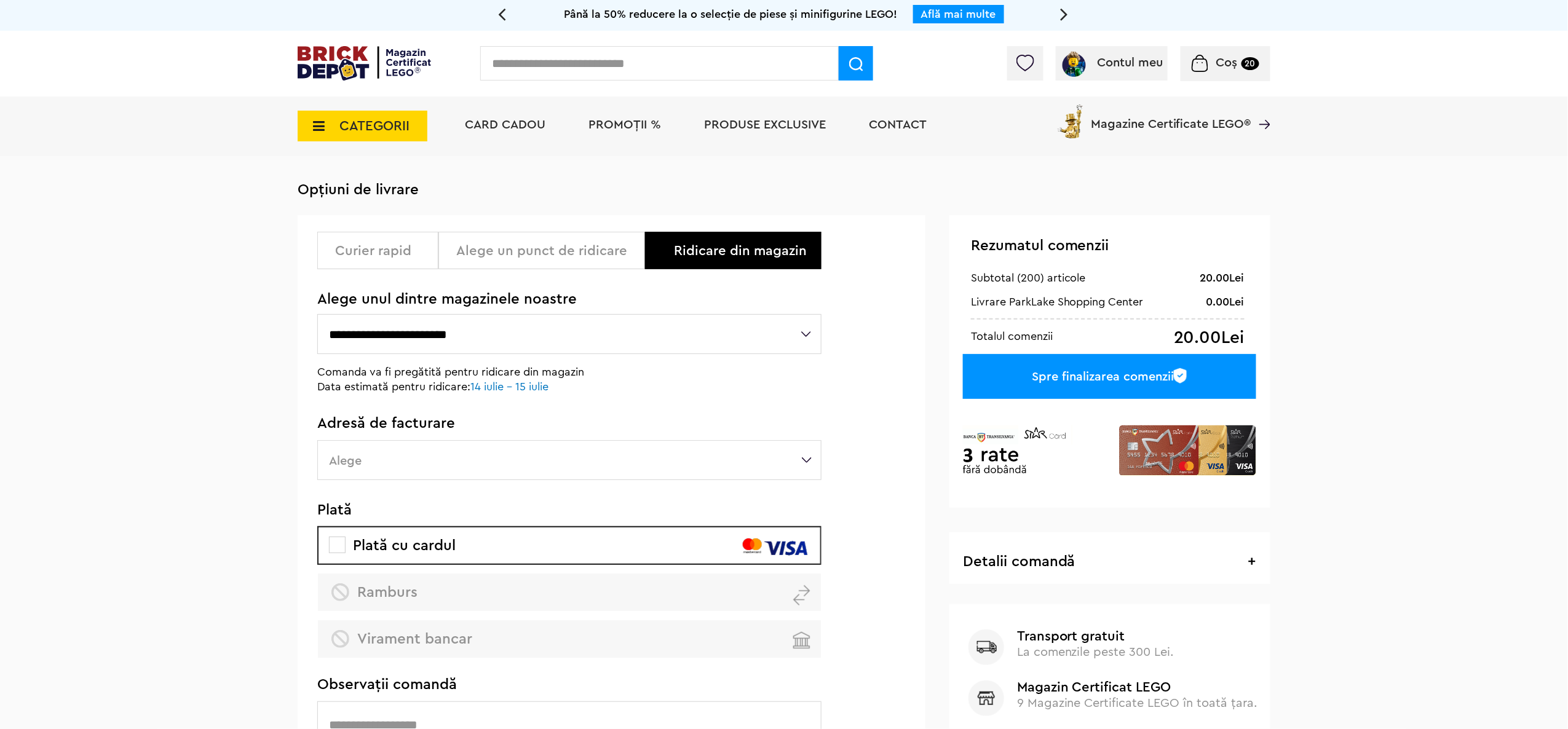 click at bounding box center (659, 63) 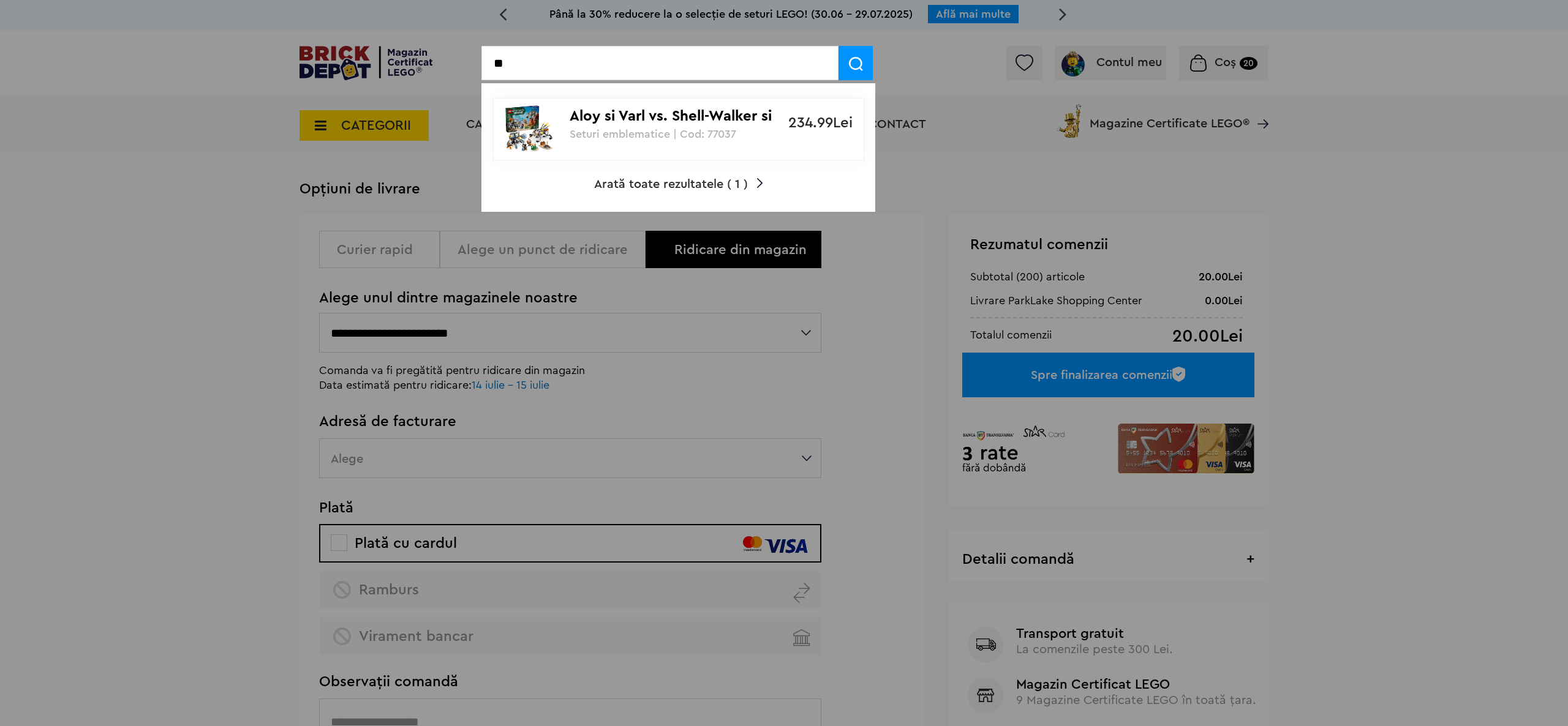 type on "*" 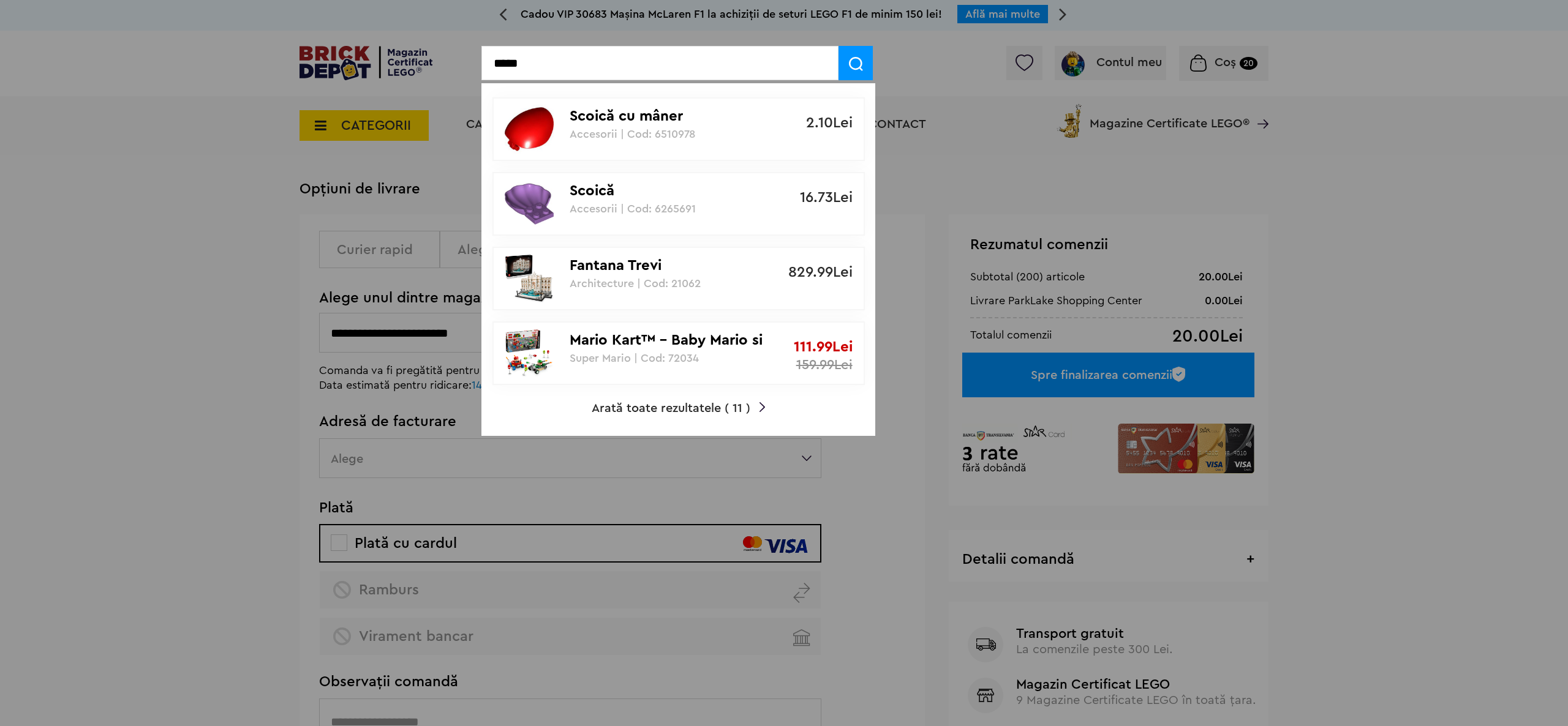 type on "*****" 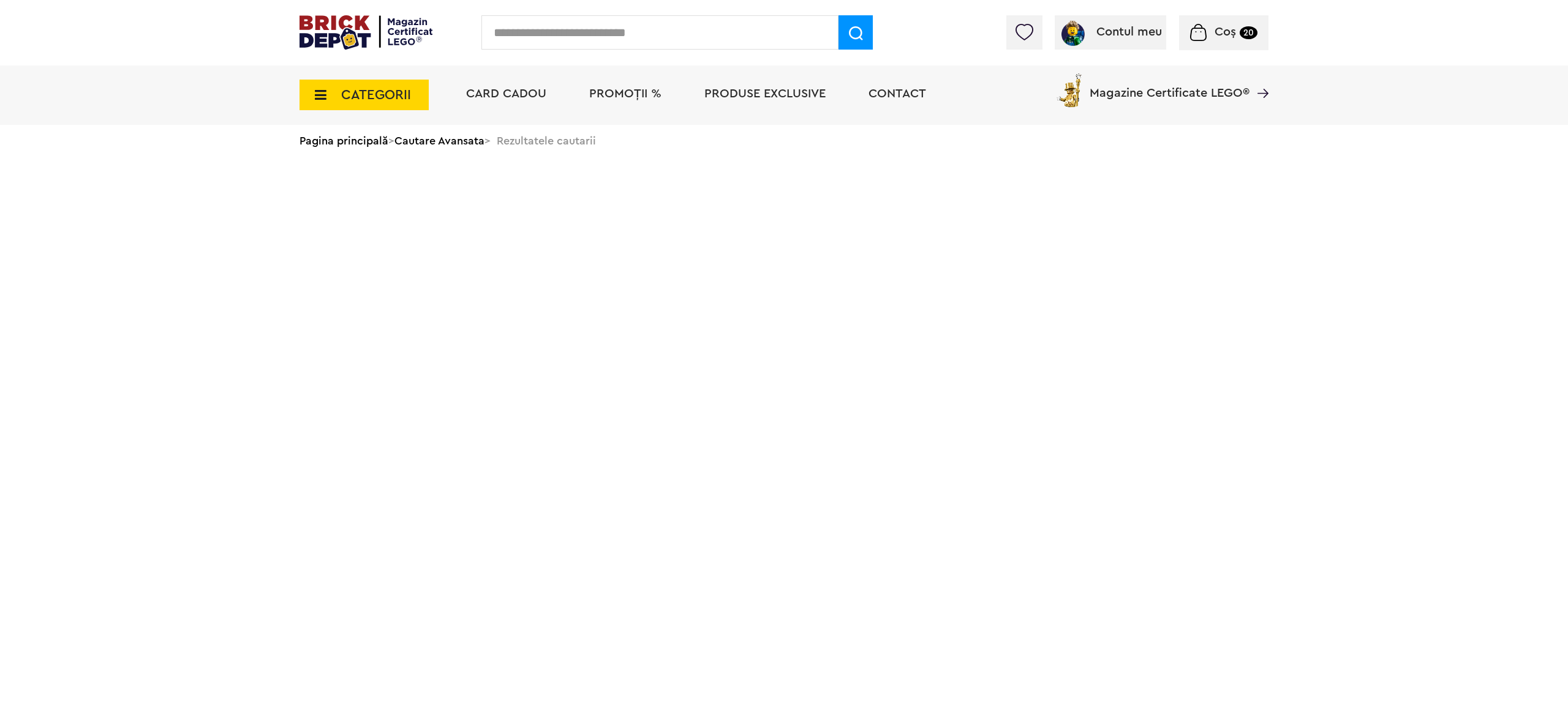 scroll, scrollTop: 0, scrollLeft: 0, axis: both 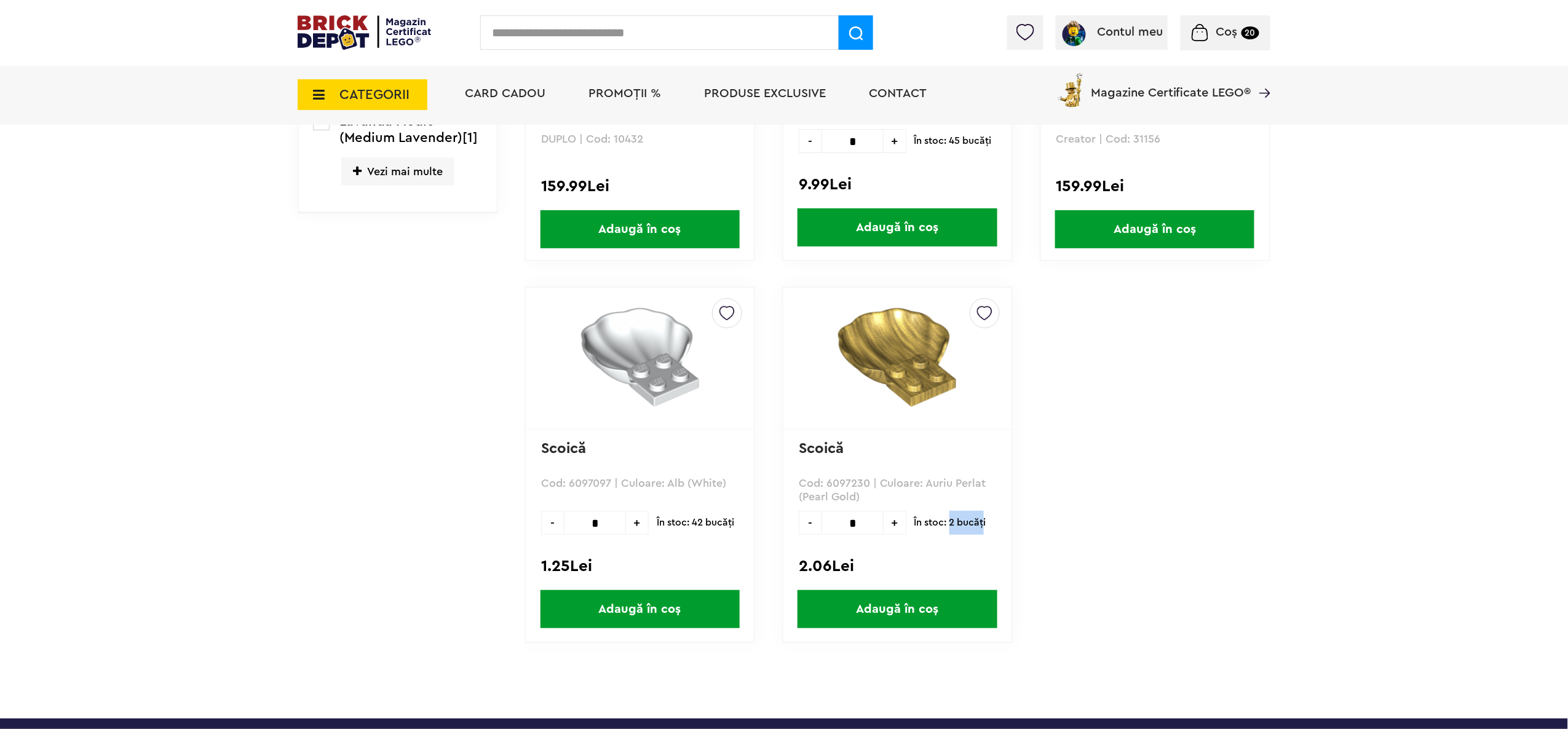 drag, startPoint x: 950, startPoint y: 519, endPoint x: 987, endPoint y: 519, distance: 37 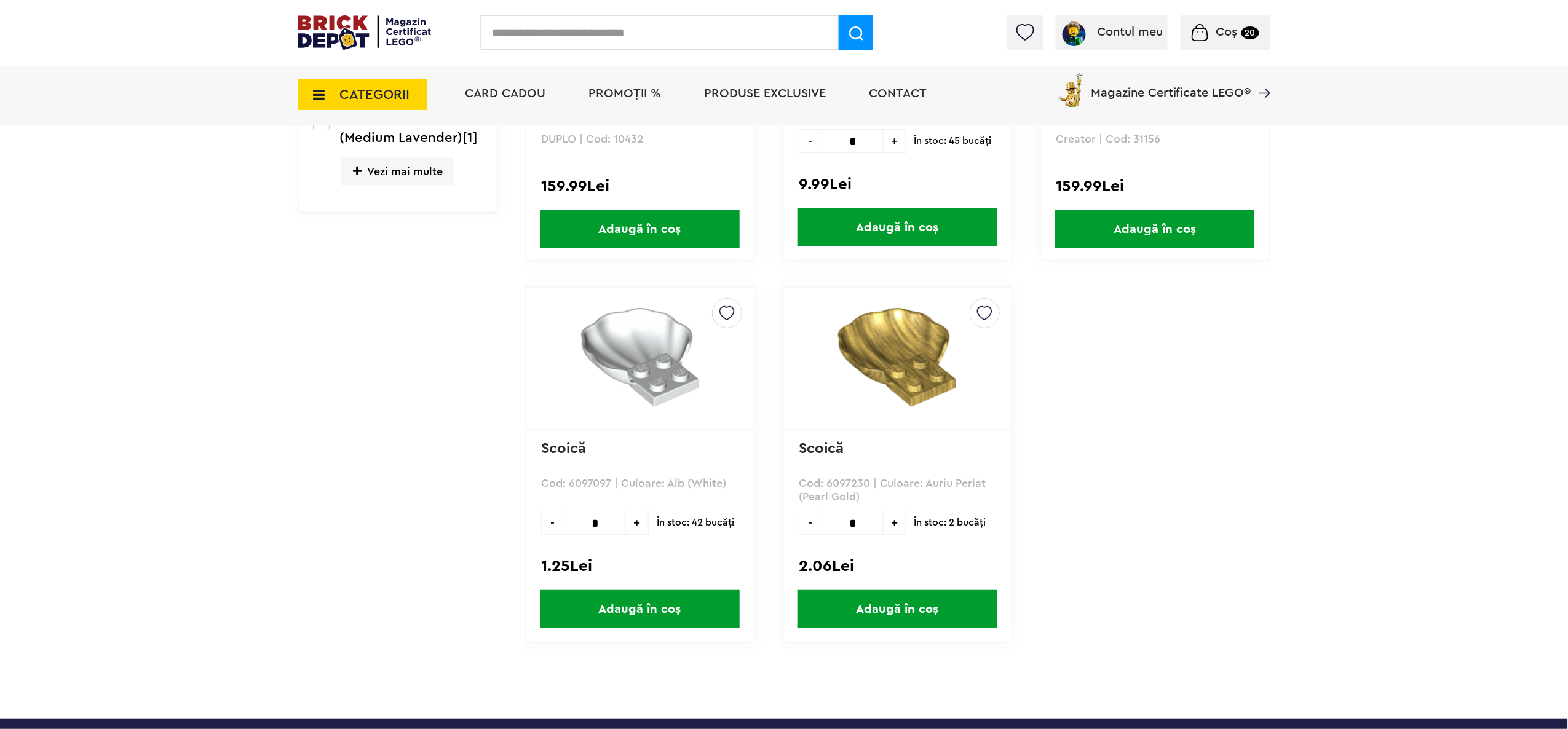 click on "Creează o listă nouă NOU Scoică cu mâner Cod: 6510978 | Culoare: Roşu (Red) - * + În stoc: 25 bucăţi 2.10Lei  Adaugă în coș  Creează o listă nouă Scoică Cod: 6265691 | Culoare: Lavandă Mediu (Medium Lavender) - * + În stoc: 8 bucăţi 16.73Lei  Adaugă în coș  Creează o listă nouă Fantana Trevi  Architecture | Cod: 21062 829.99Lei  Adaugă în coș  Creează o listă nouă -30% Mario Kart™ – Baby Mario si Baby Luigi  Super Mario | Cod: 72034 111.99Lei 159.99Lei  Adaugă în coș  Creează o listă nouă -30% Pestera de cristal a lui Ariel  Disney | Cod: 43254   Pestera de cristal a lui Ariel Rated 5.00 1 111.99Lei 159.99Lei  Adaugă în coș  Creează o listă nouă Scuter acvatic pe litoral  Friends | Cod: 42623 49.99Lei  Adaugă în coș  Creează o listă nouă Purcelusa Peppa si Excursia cu barca  DUPLO | Cod: 10432 159.99Lei  Adaugă în coș  Creează o listă nouă Cărămidă 1 X 4 decorată(scoică) Cod: 6238332 | Culoare: Bej (Tan) - * + 9.99Lei 159.99Lei -" at bounding box center [897, -95] 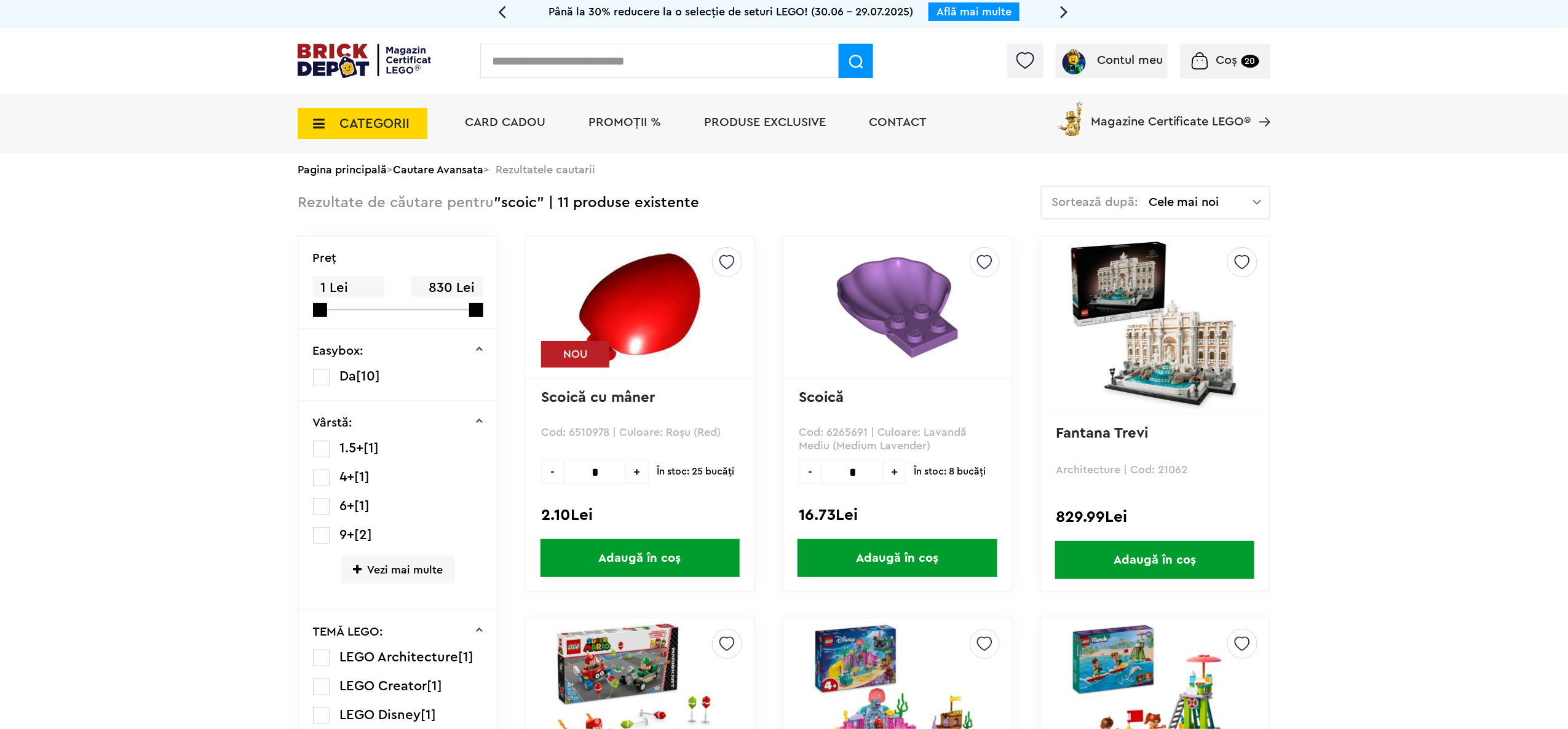 scroll, scrollTop: 0, scrollLeft: 0, axis: both 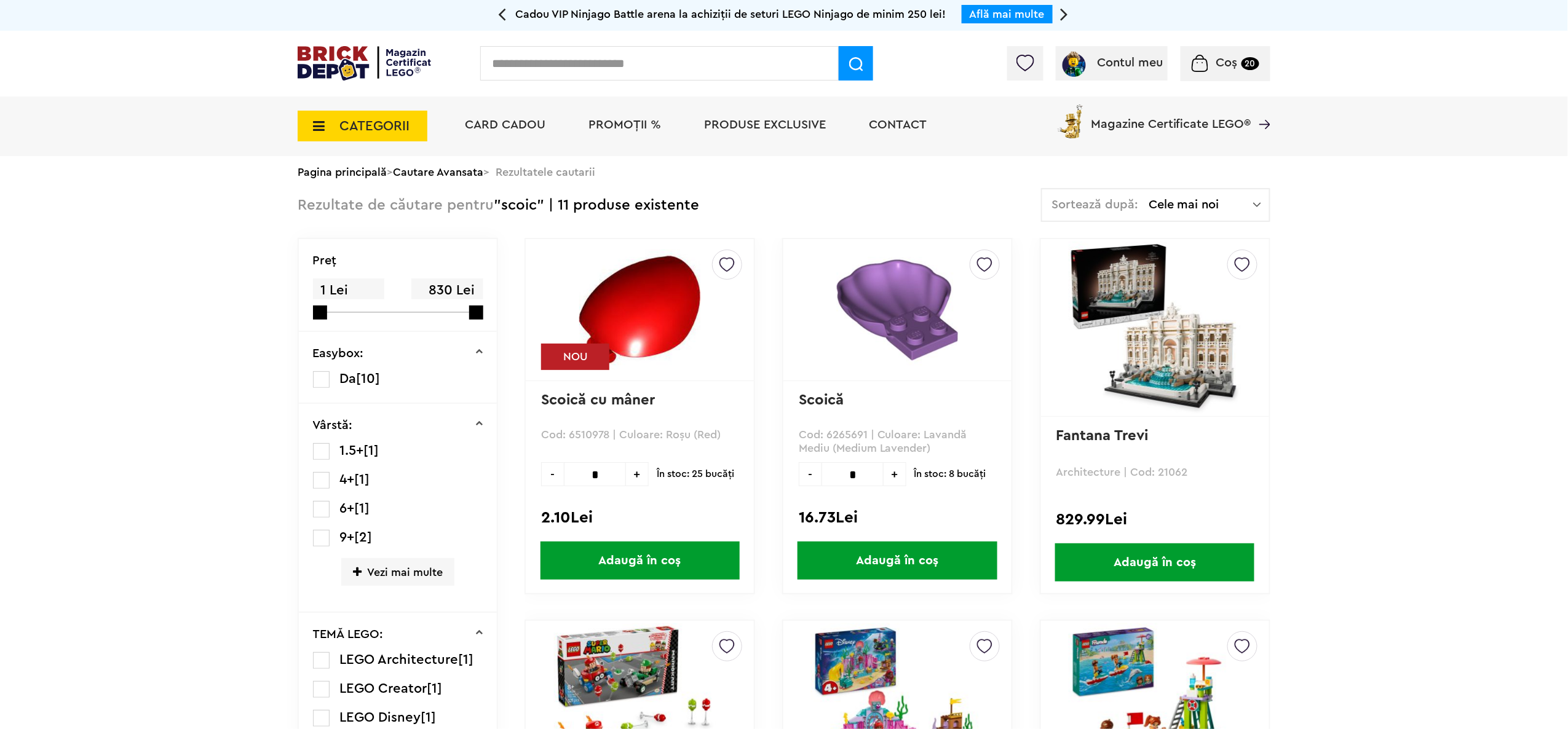click on "PROMOȚII %" at bounding box center [625, 125] 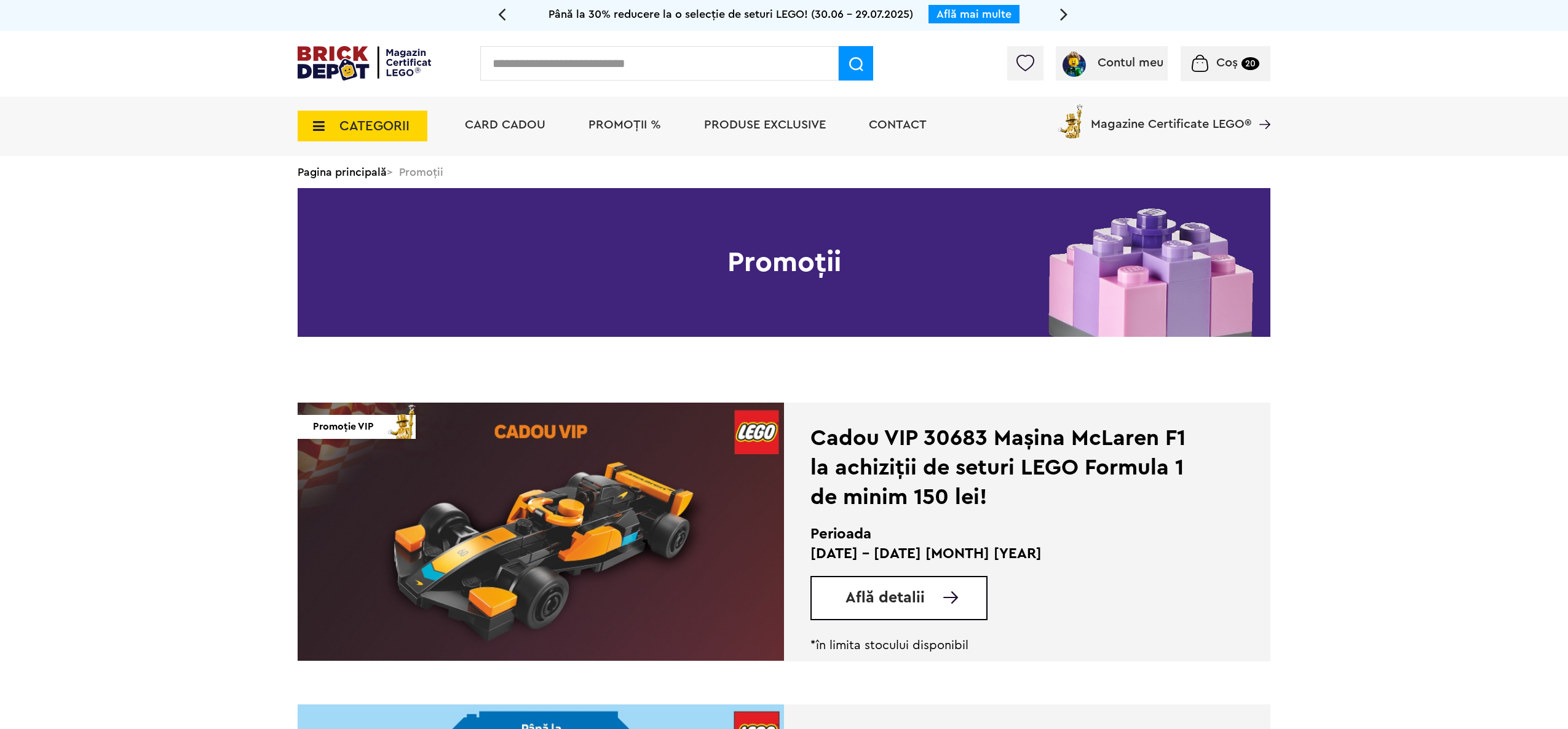 scroll, scrollTop: 0, scrollLeft: 0, axis: both 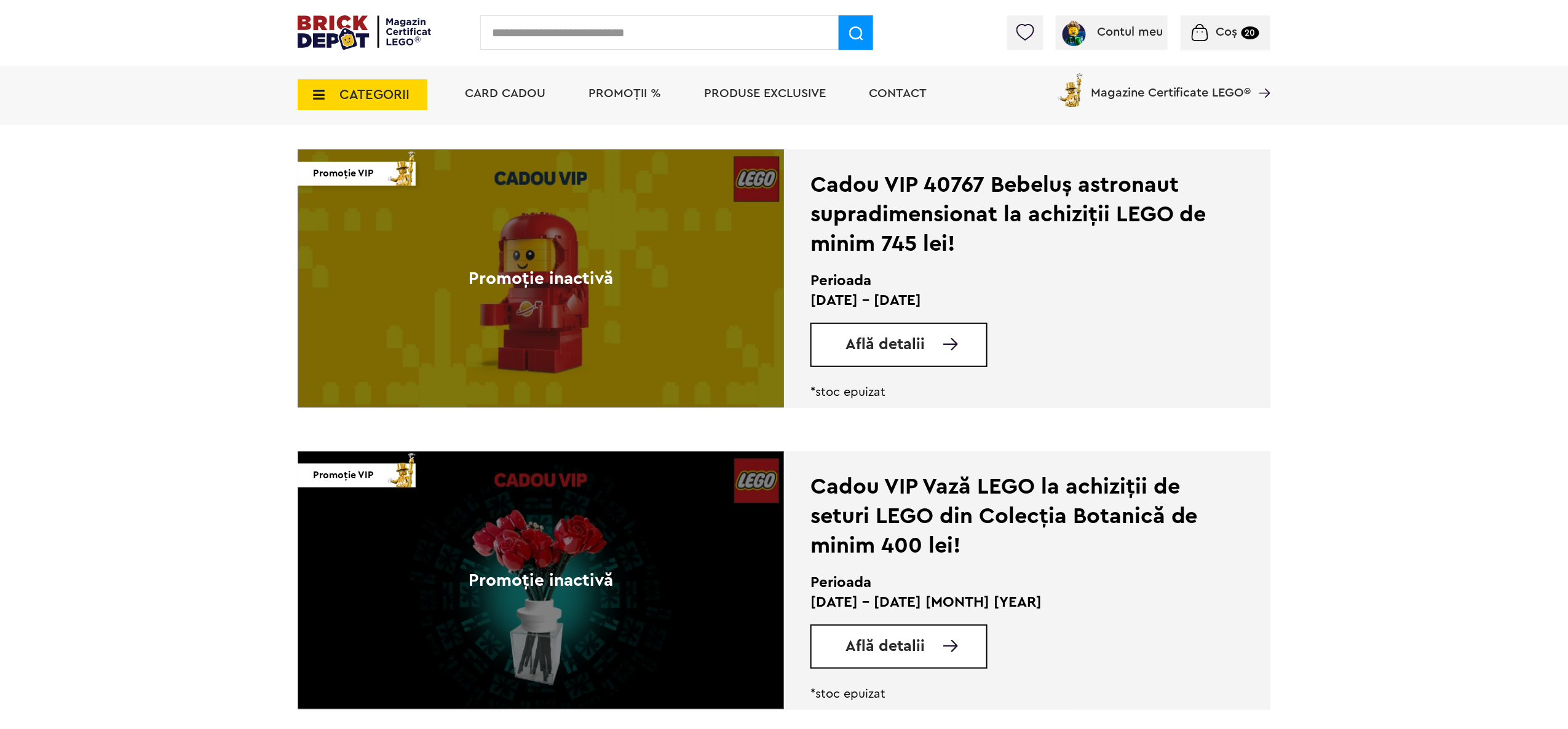 click on "Cadou VIP 40767 Bebeluș astronaut supradimensionat la achiziții LEGO de minim 745 lei!" at bounding box center (1010, 215) 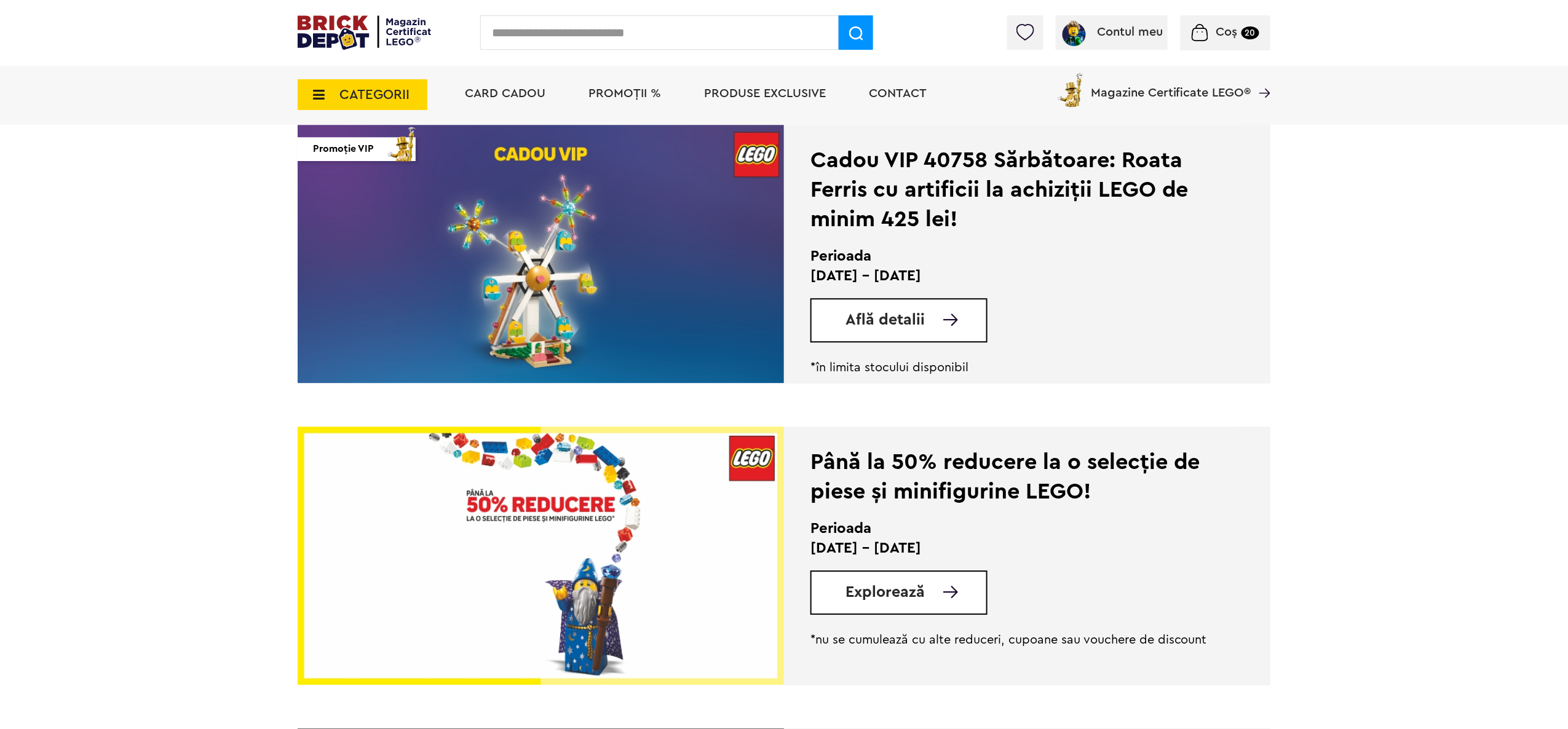 scroll, scrollTop: 1491, scrollLeft: 0, axis: vertical 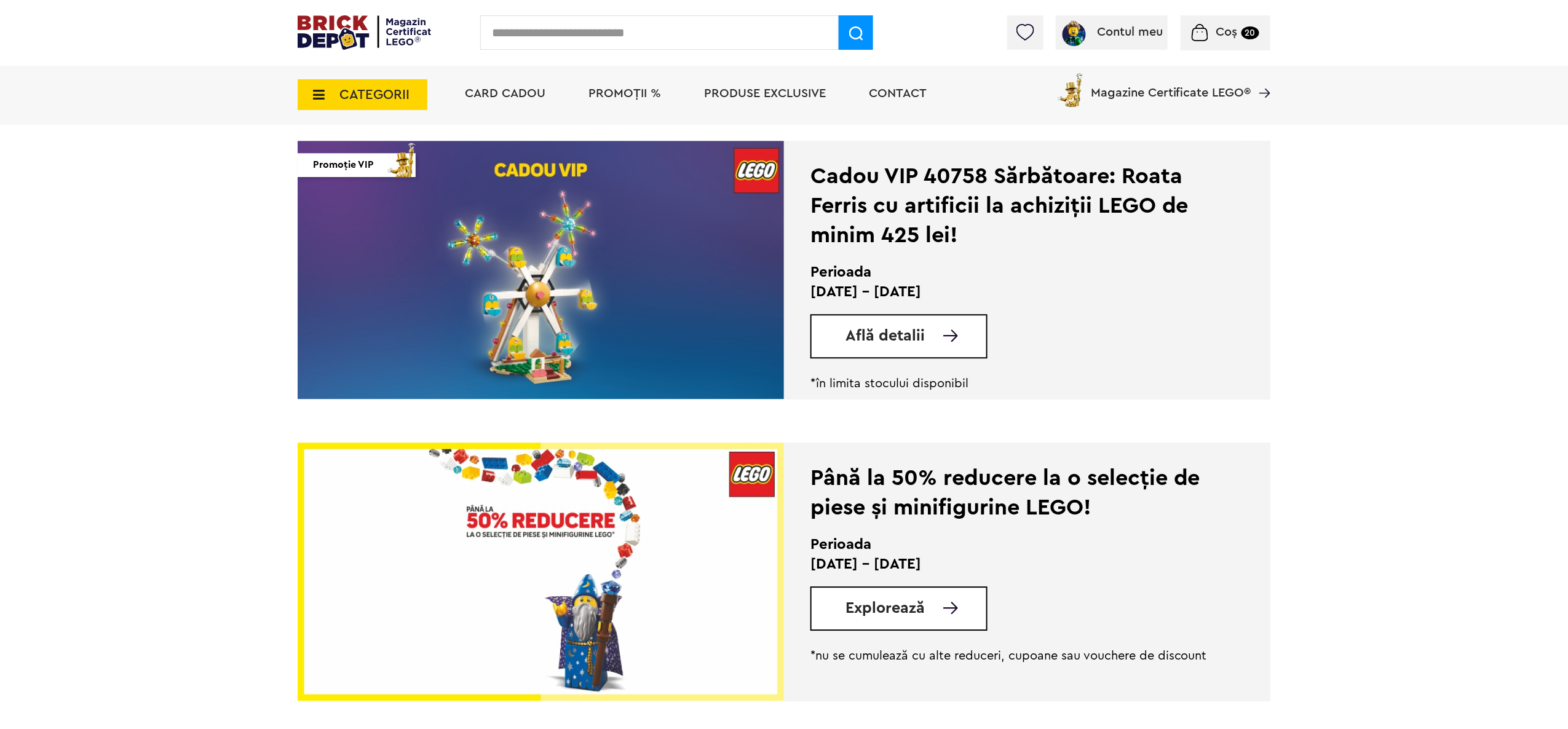 click at bounding box center [1200, 33] 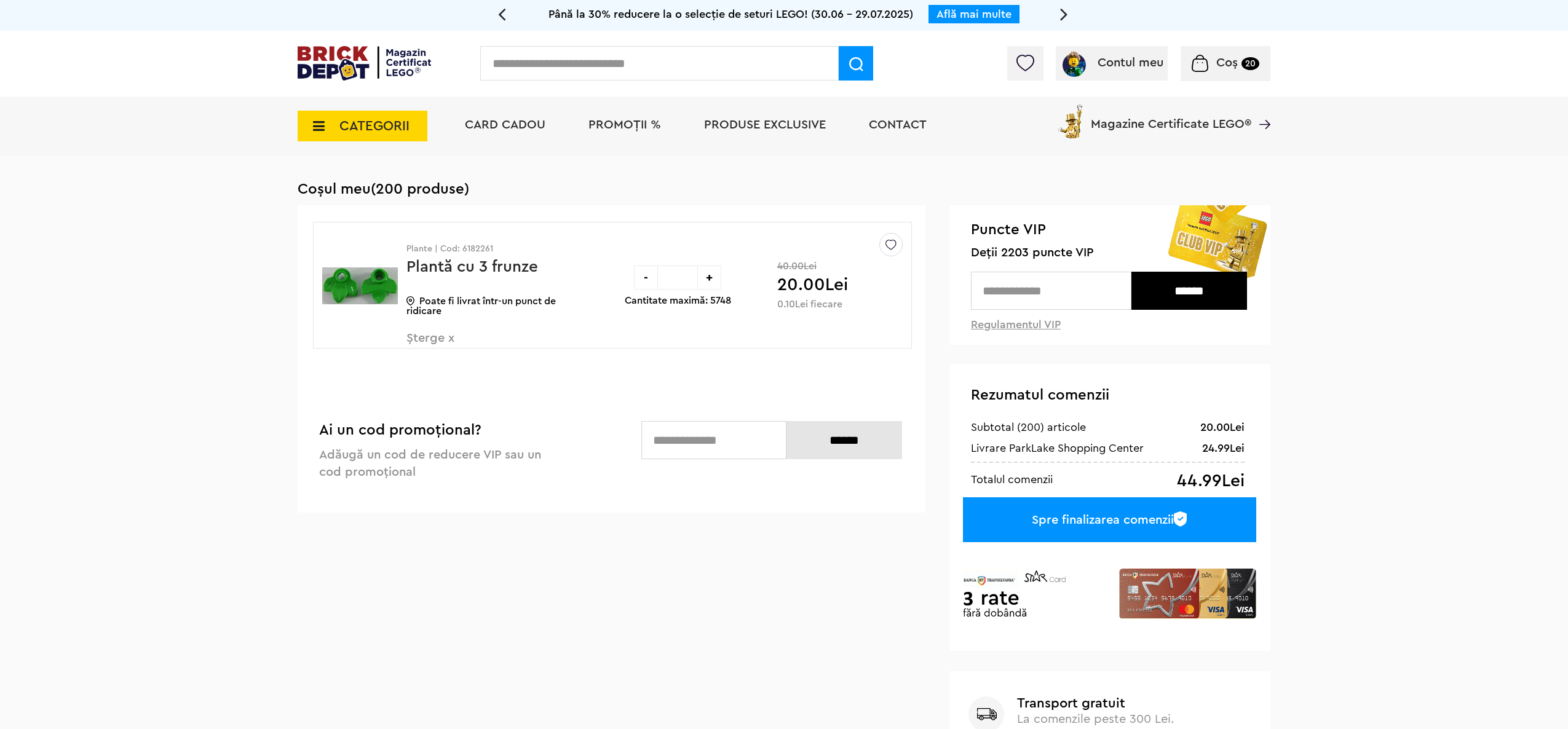 scroll, scrollTop: 0, scrollLeft: 0, axis: both 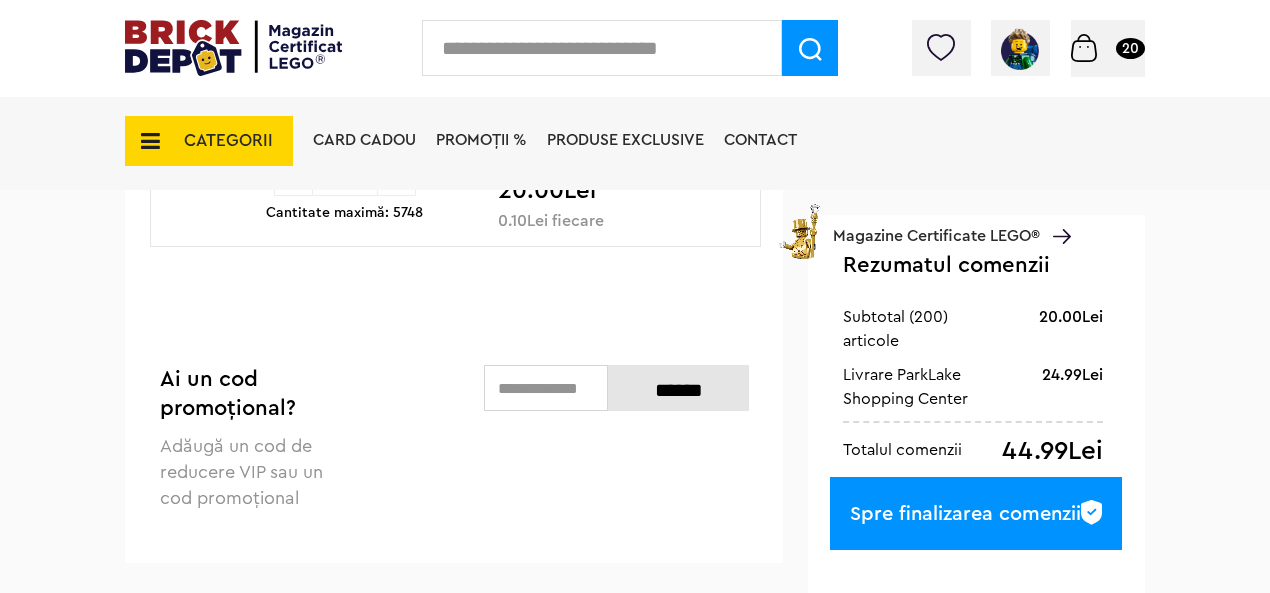 click on "Spre finalizarea comenzii" at bounding box center (976, 513) 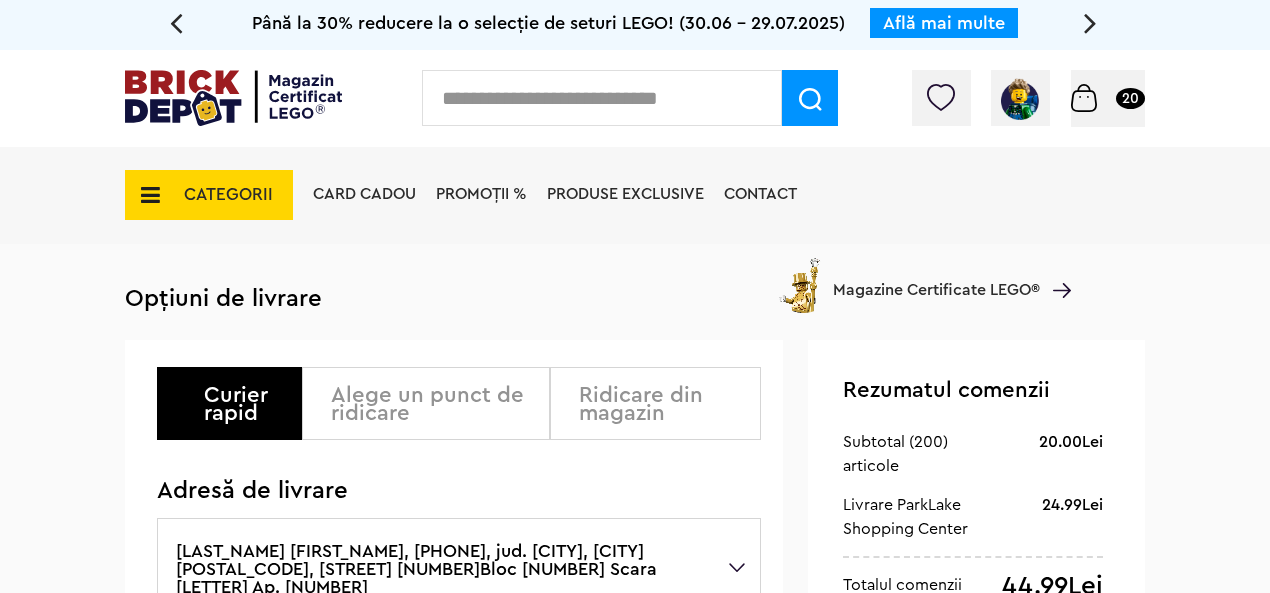 scroll, scrollTop: 0, scrollLeft: 0, axis: both 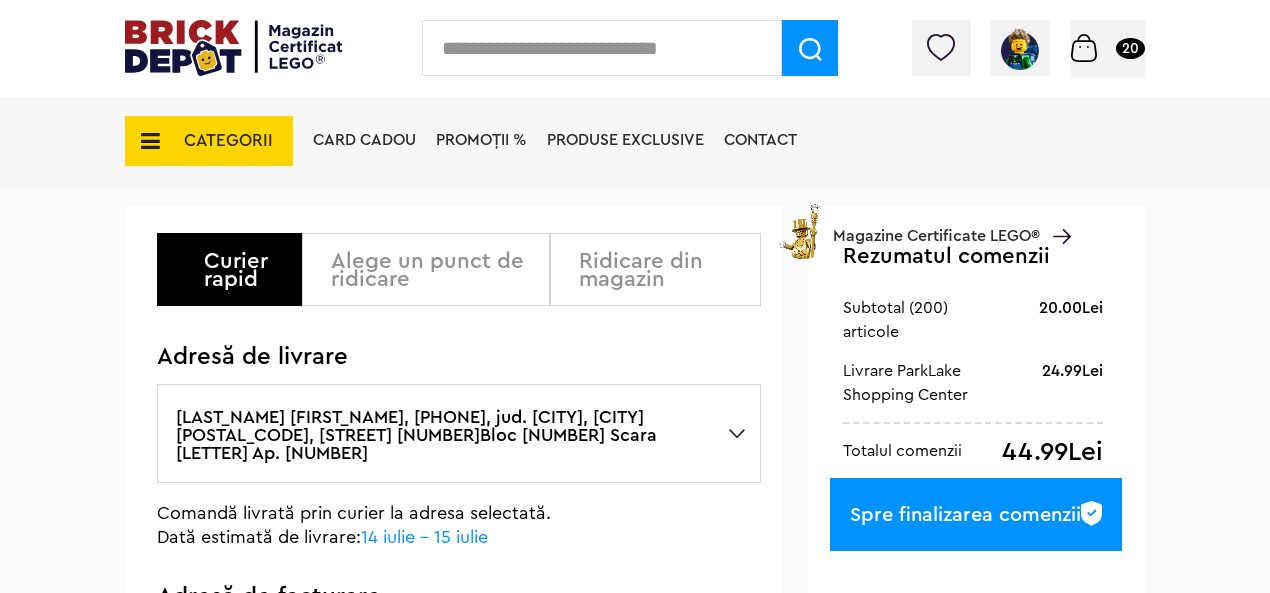 click on "Ridicare din magazin" at bounding box center (663, 270) 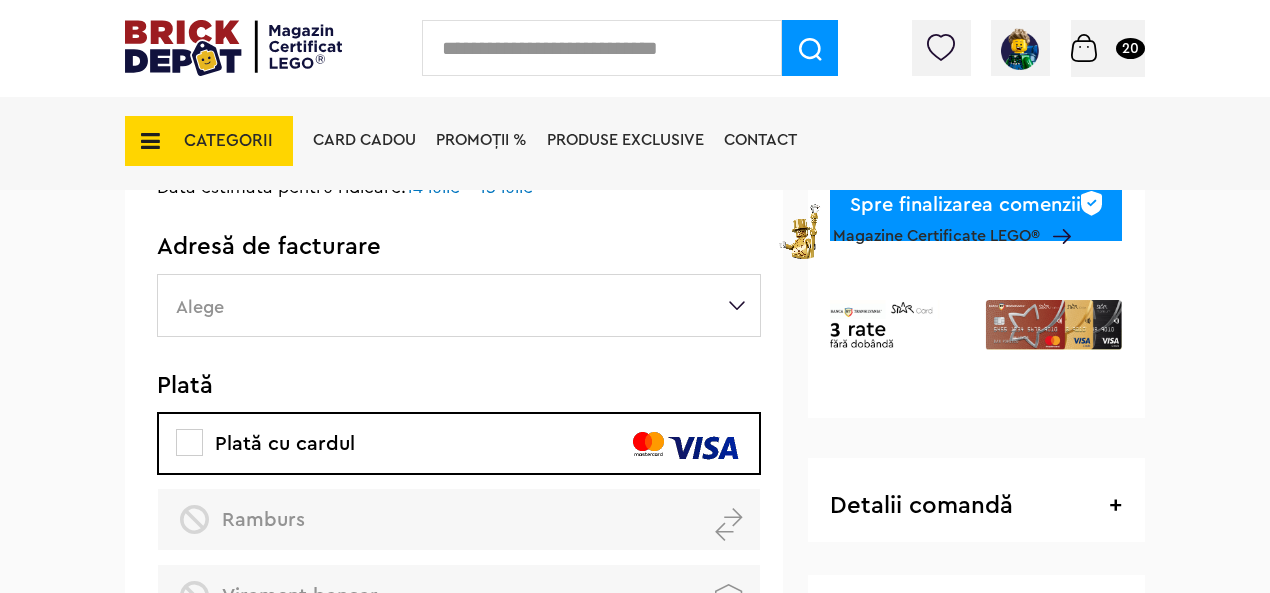 scroll, scrollTop: 490, scrollLeft: 0, axis: vertical 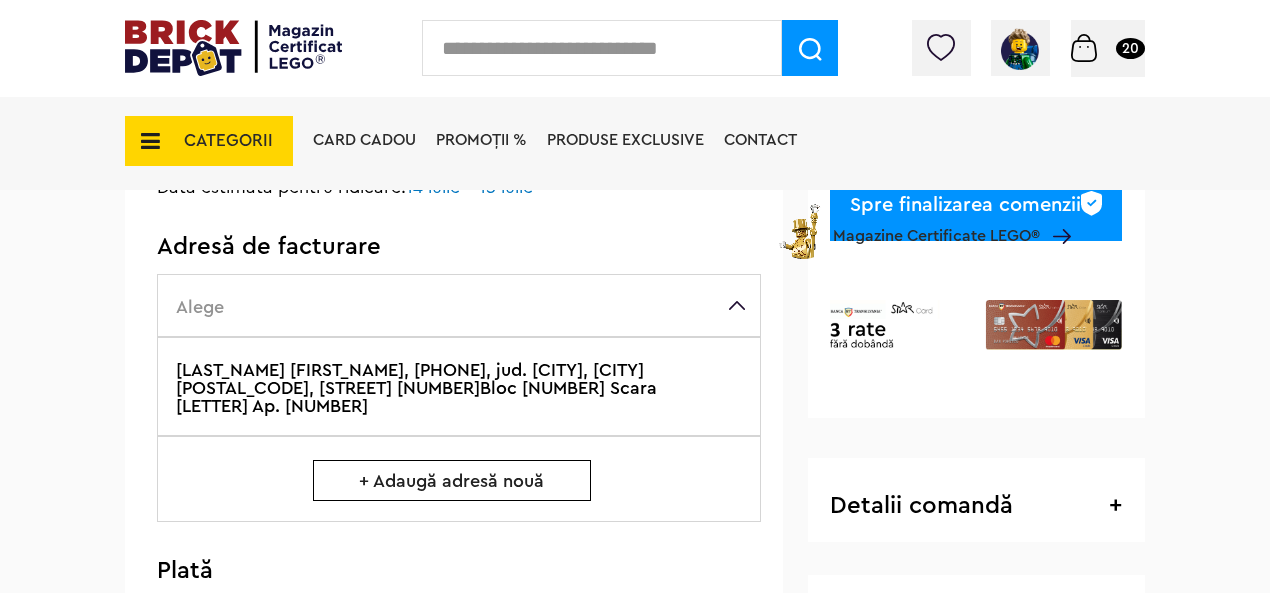 click on "Georgescu Vlad, 0721374677, jud. Municipiul Bucuresti, BUCURESTI SECTORUL 3, Int. Barsei 6Bloc G7 Scara B Ap. 72" at bounding box center (459, 386) 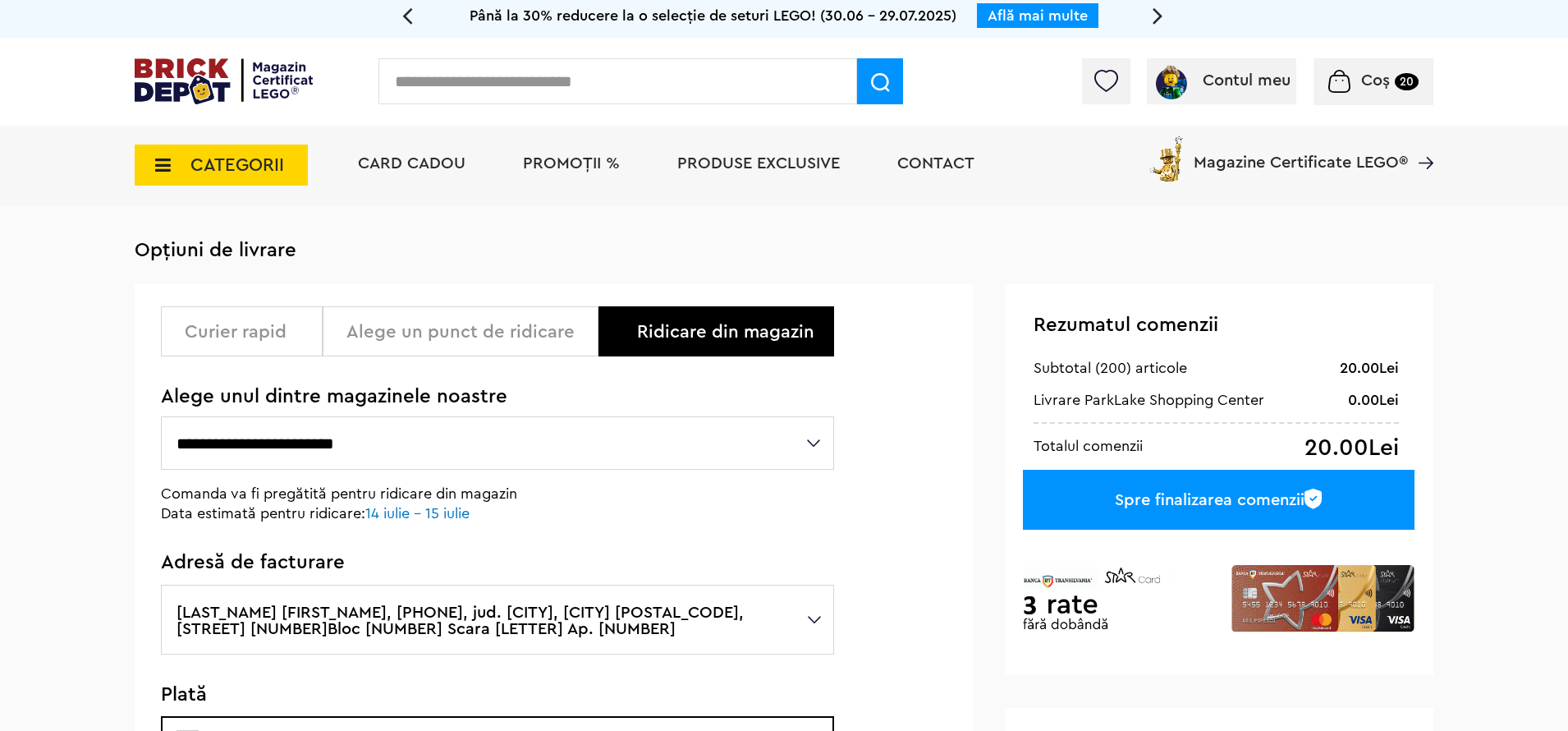 scroll, scrollTop: 0, scrollLeft: 0, axis: both 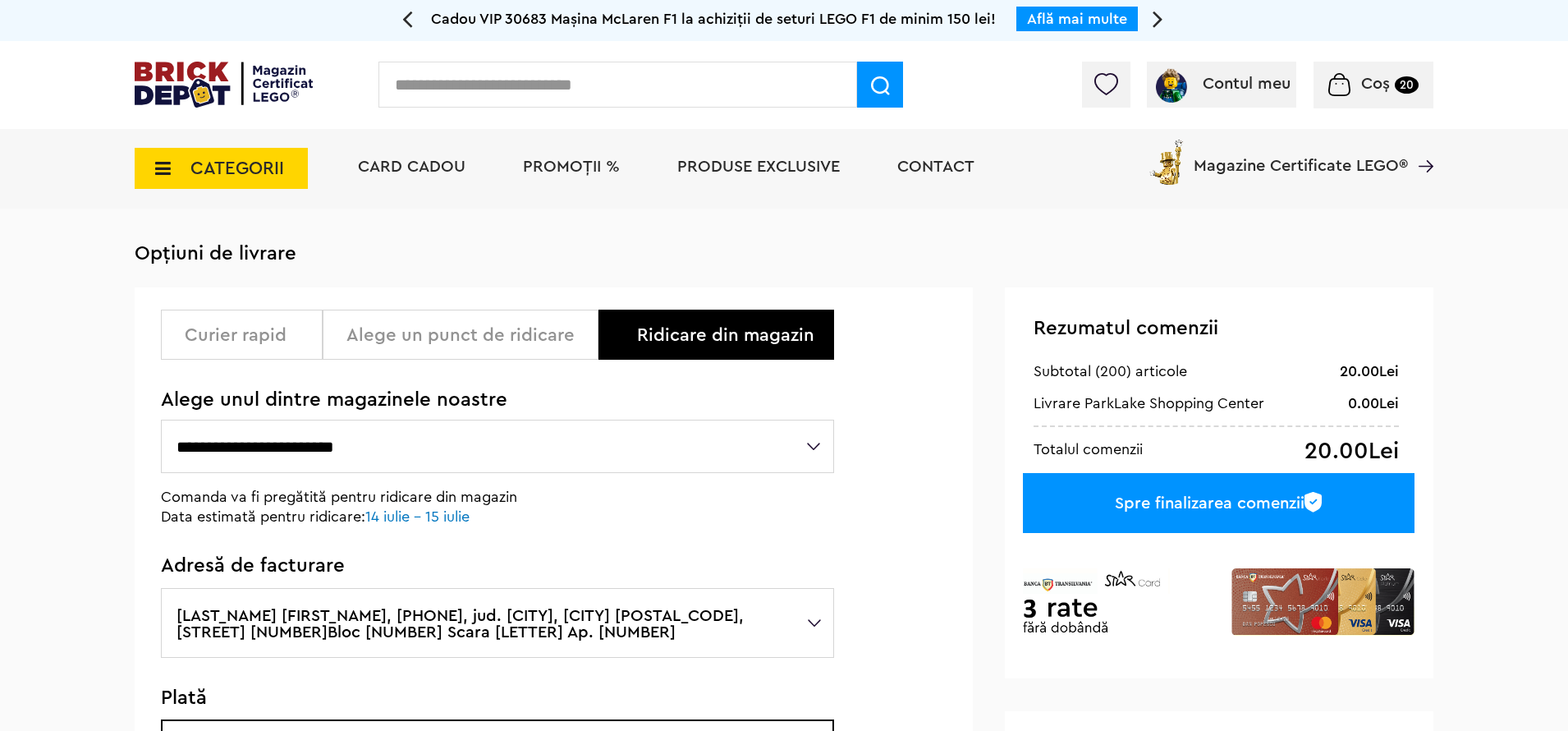 click on "Spre finalizarea comenzii" at bounding box center [1218, 503] 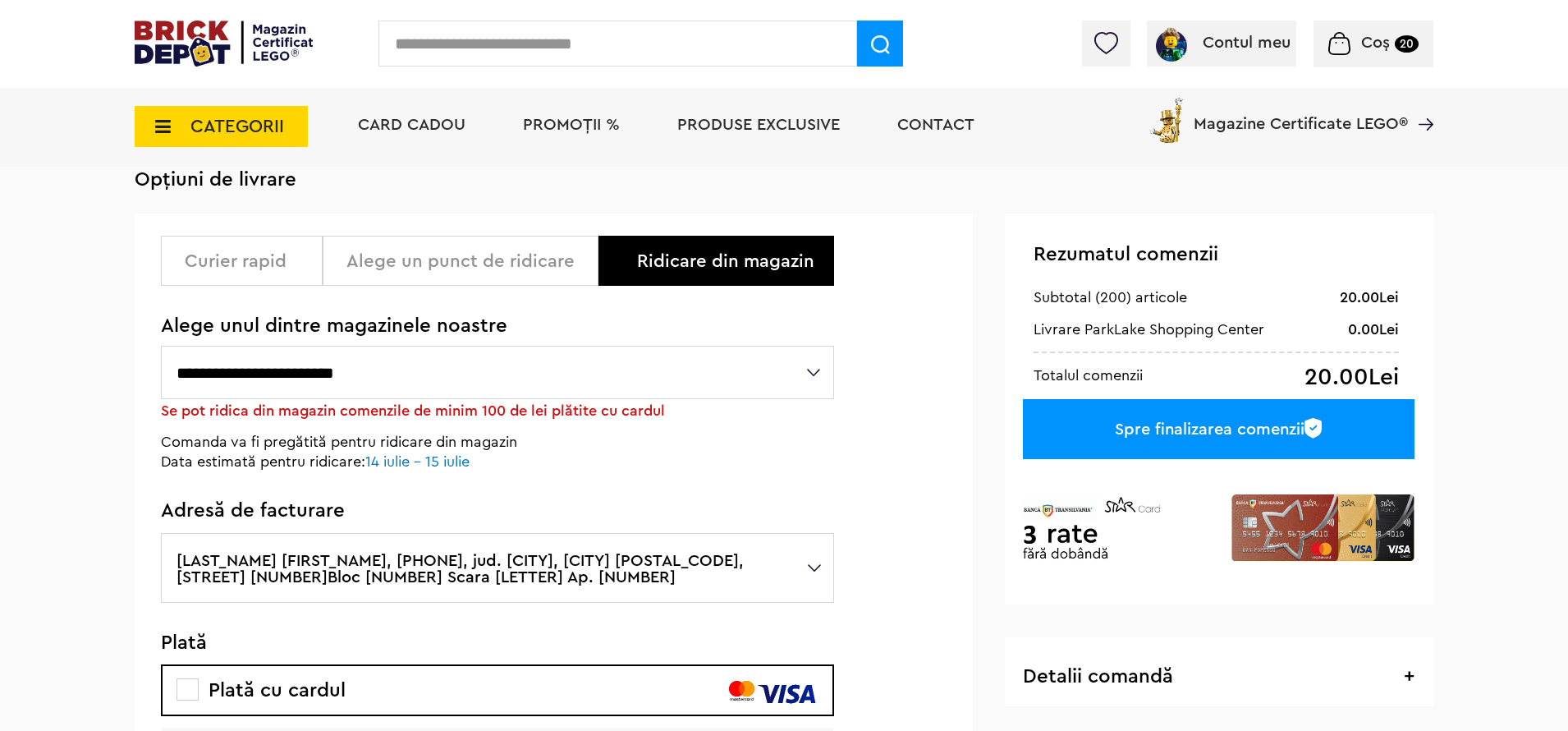 scroll, scrollTop: 108, scrollLeft: 0, axis: vertical 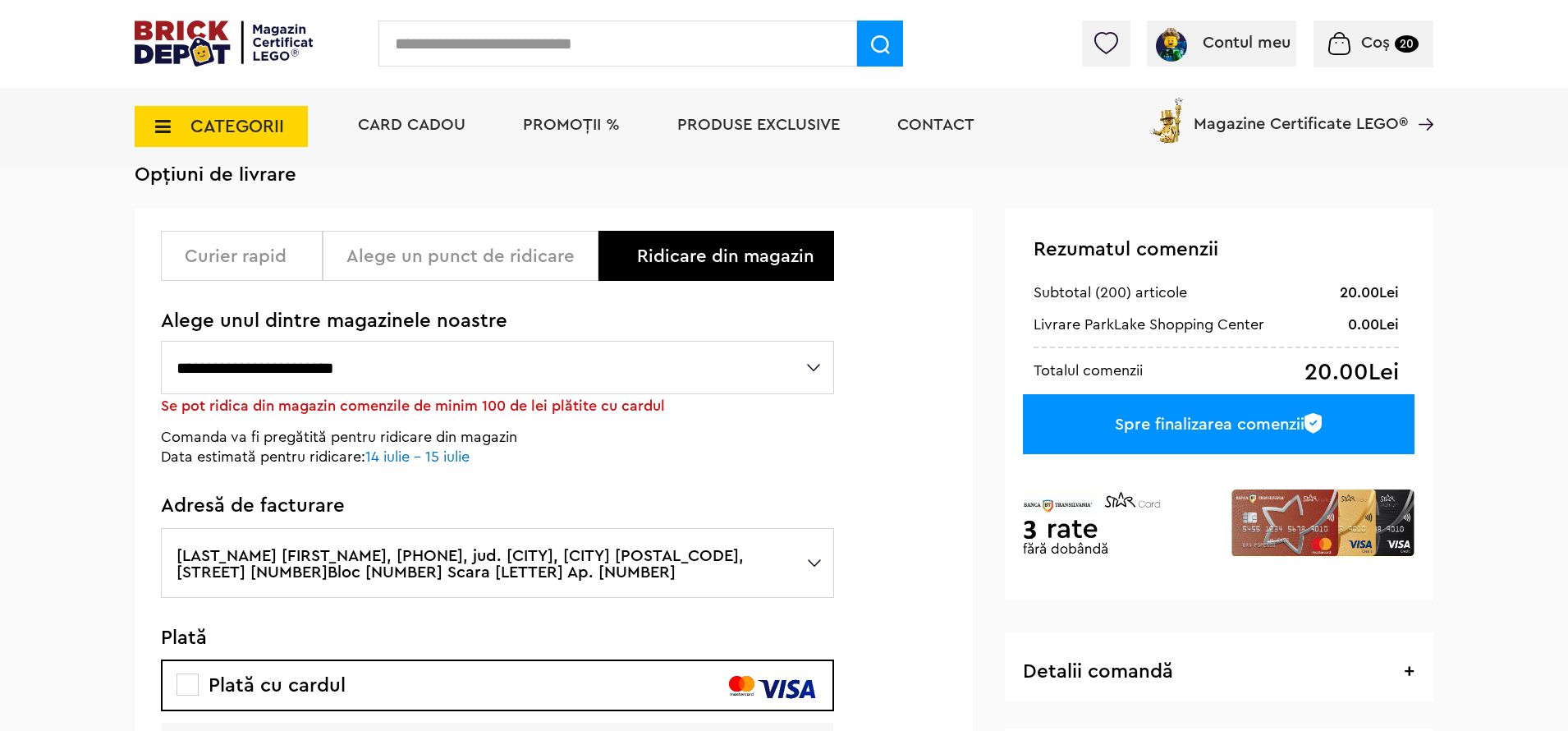 click on "PROMOȚII %" at bounding box center (571, 125) 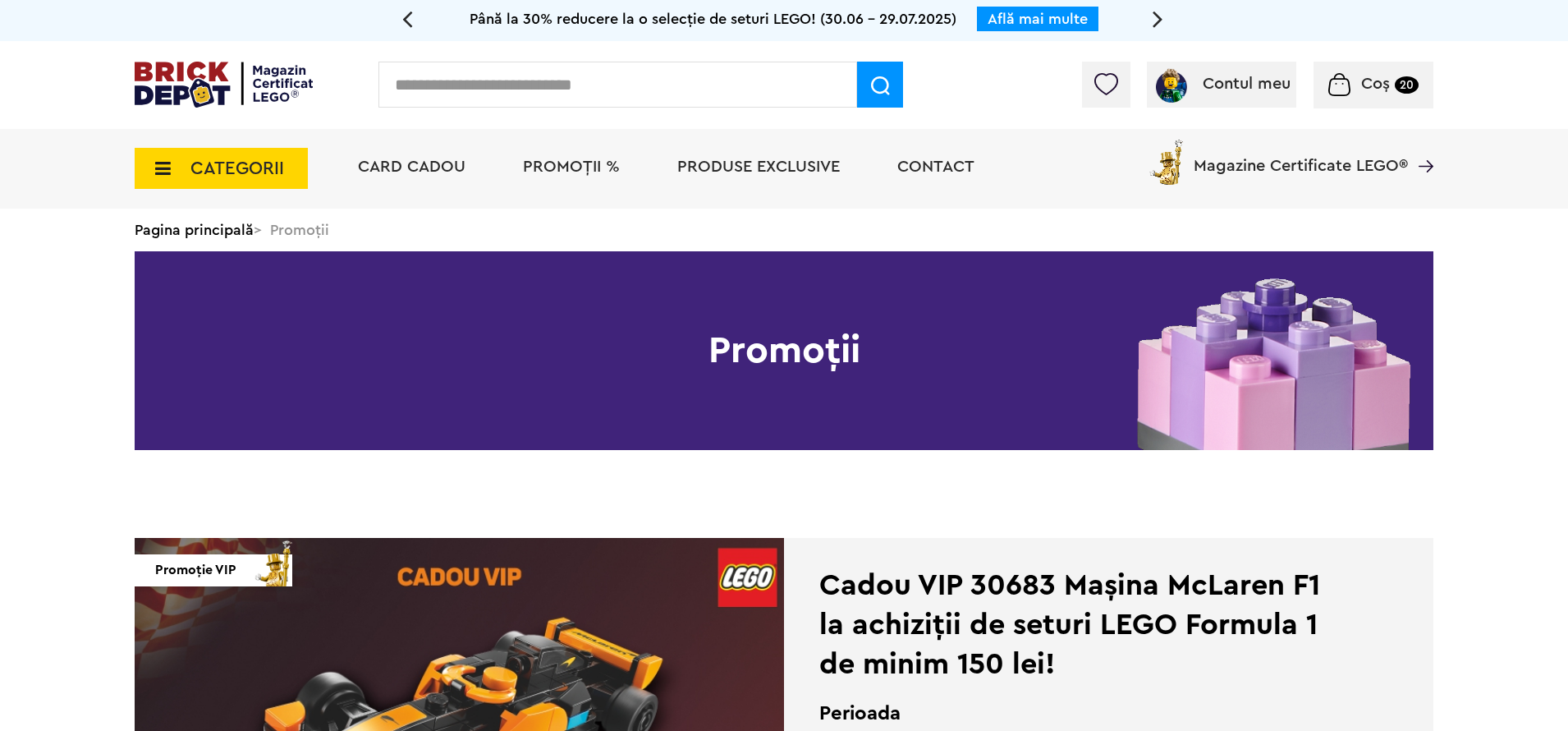 scroll, scrollTop: 0, scrollLeft: 0, axis: both 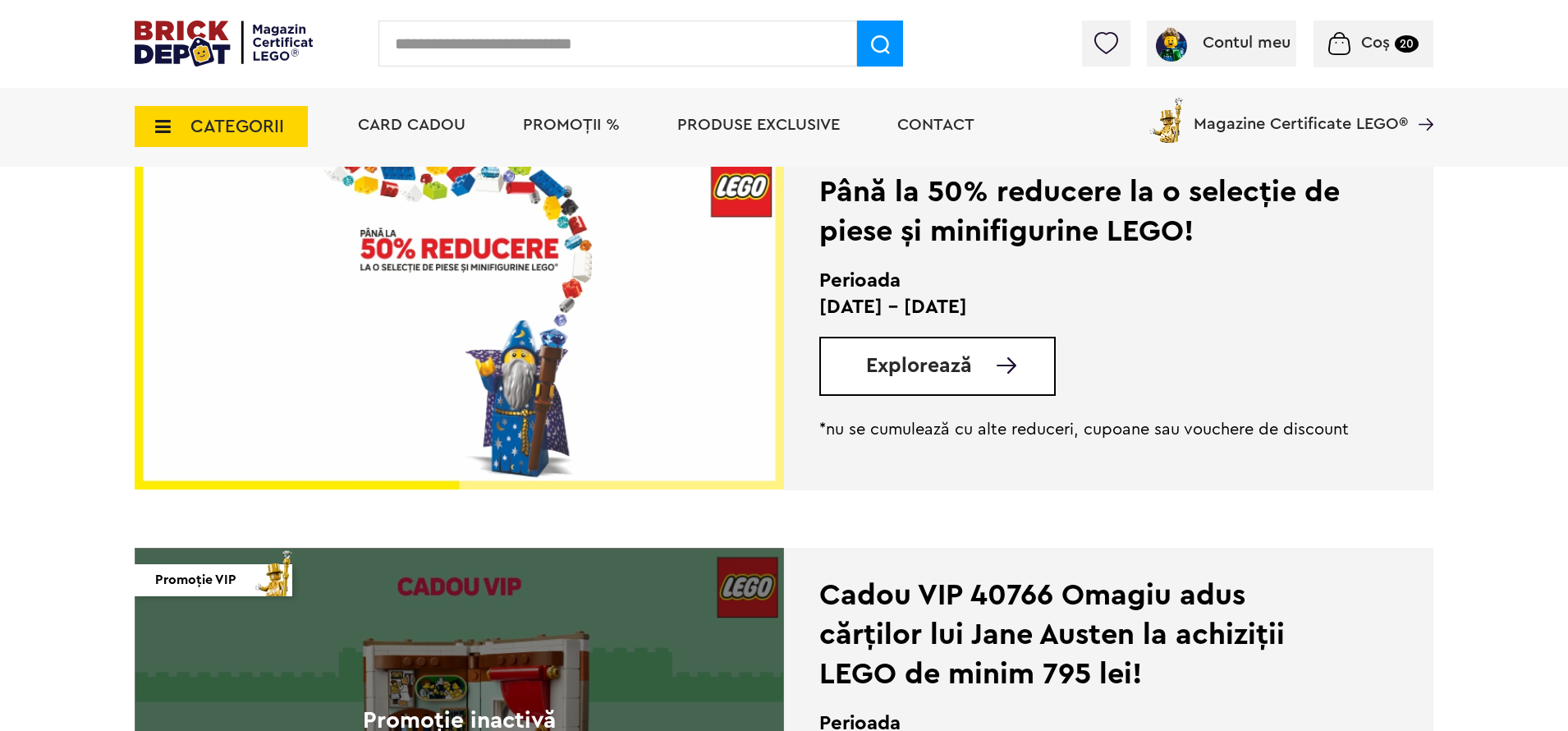 click on "Explorează" at bounding box center (938, 366) 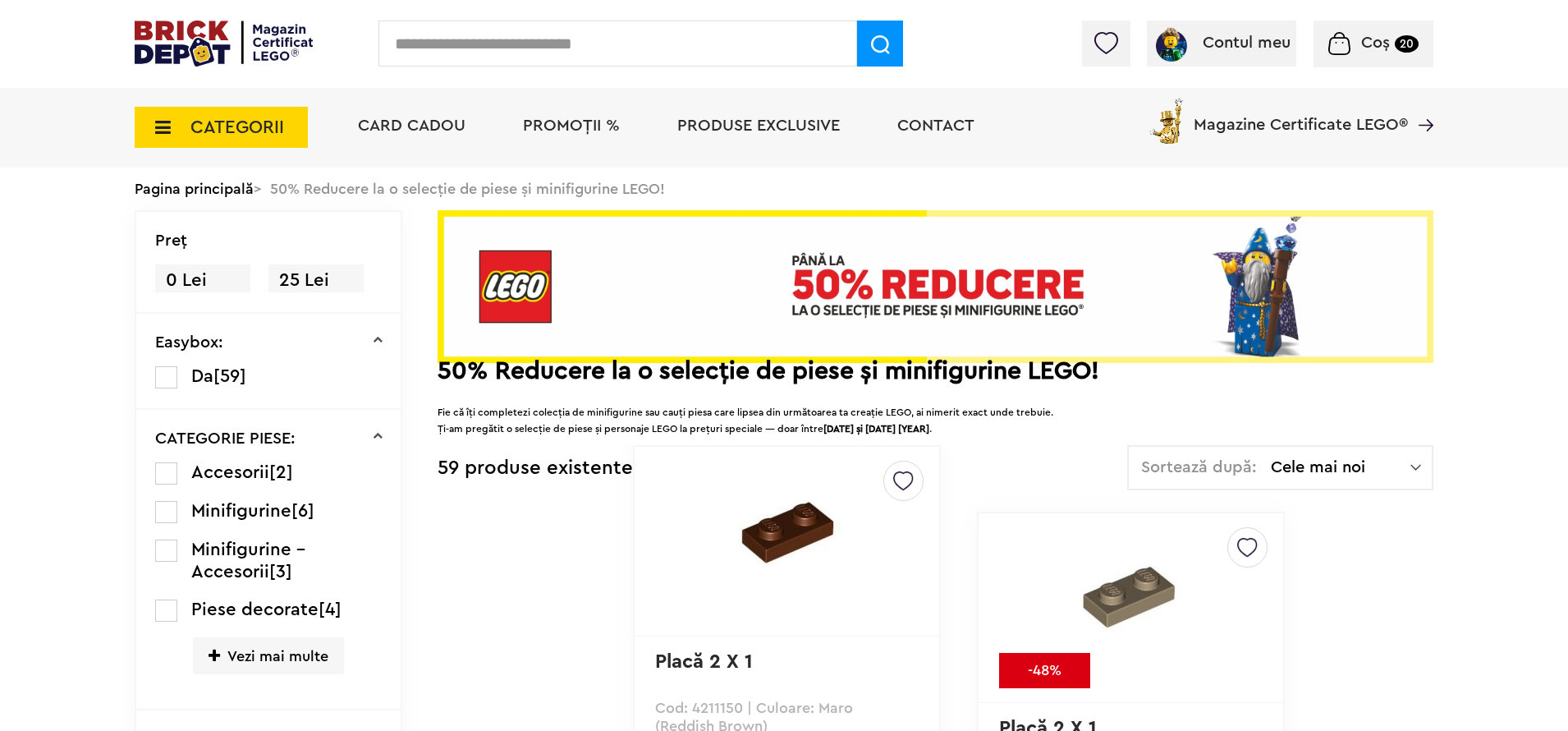 scroll, scrollTop: 0, scrollLeft: 0, axis: both 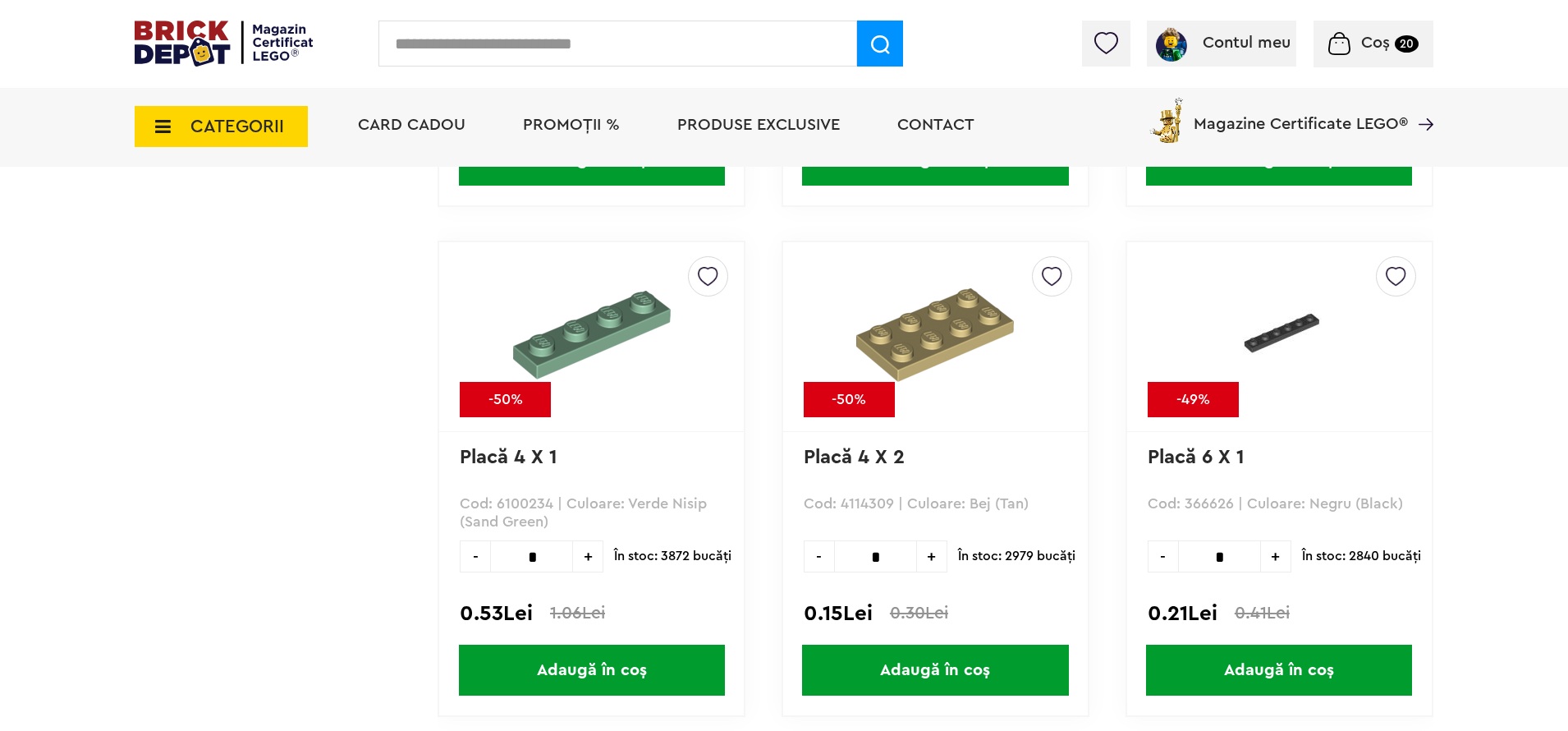 click on "Coș" at bounding box center [1375, 43] 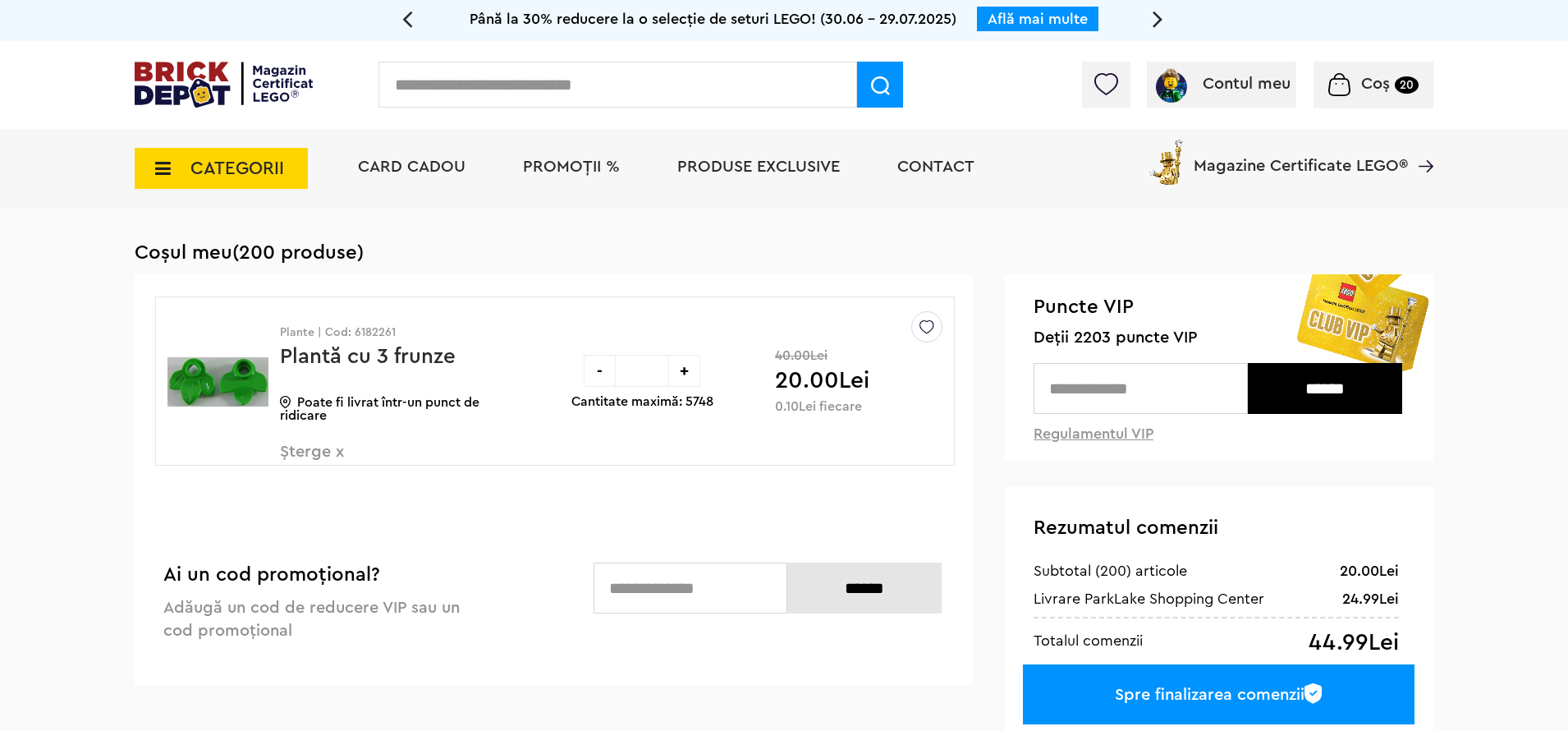 scroll, scrollTop: 0, scrollLeft: 0, axis: both 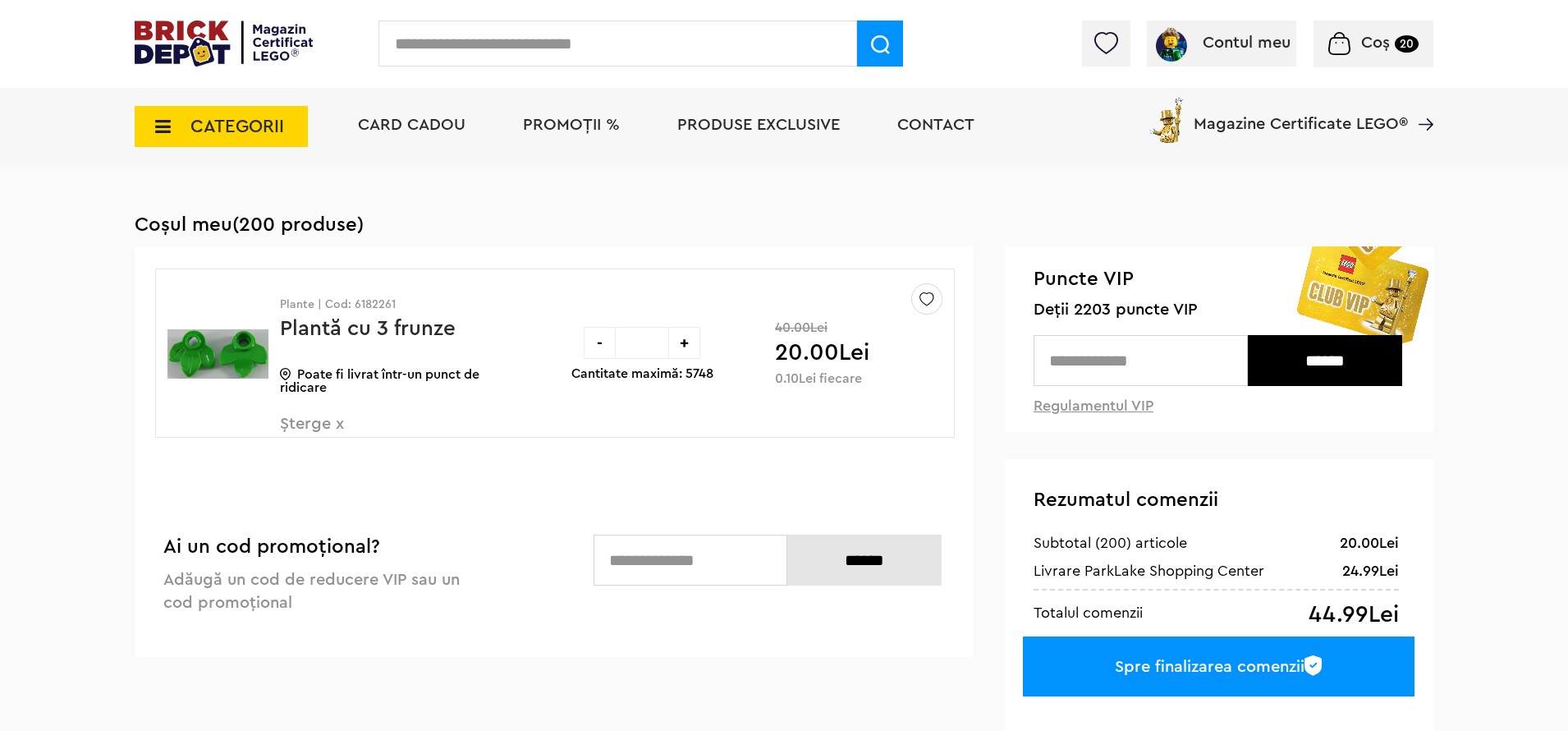 click at bounding box center [1313, 665] 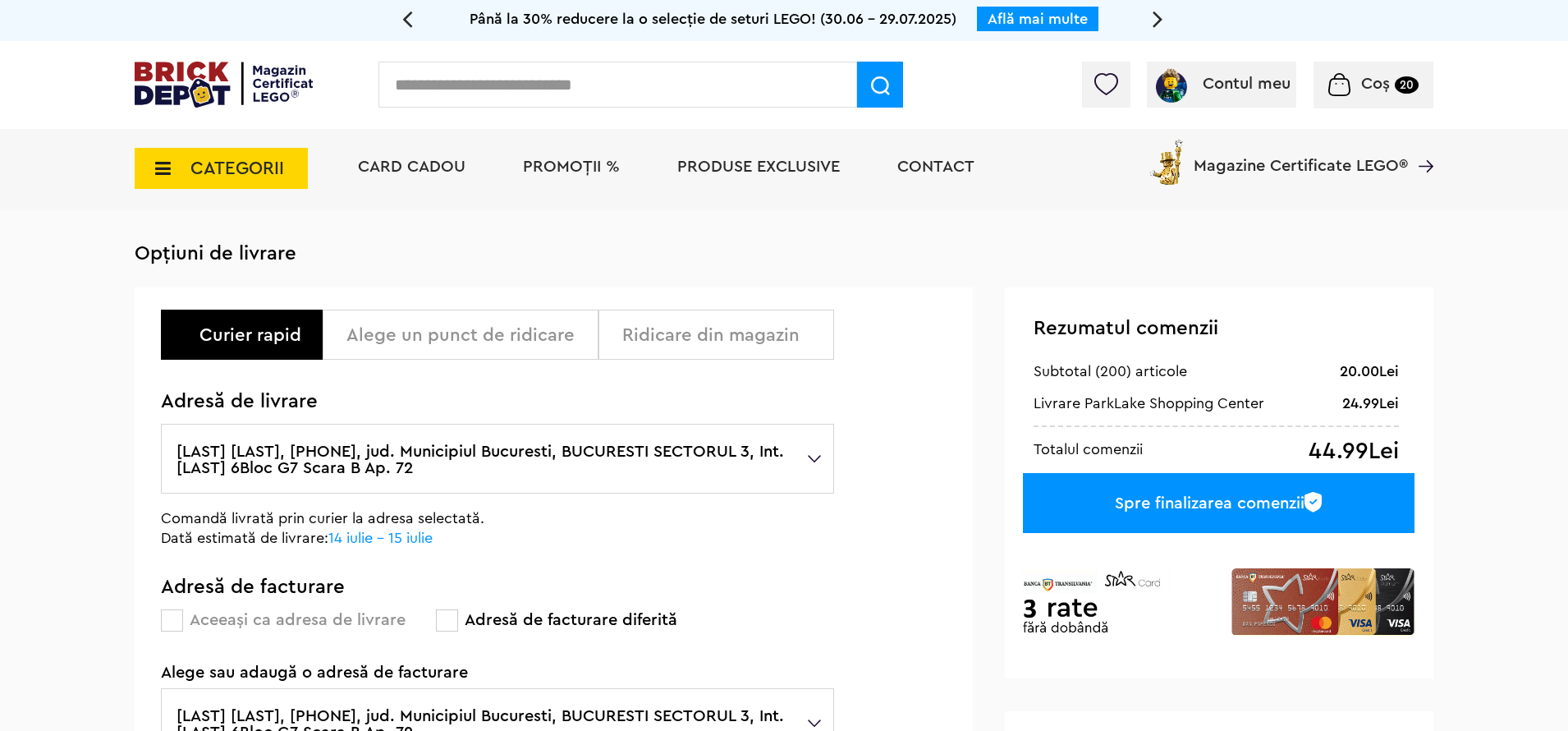scroll, scrollTop: 0, scrollLeft: 0, axis: both 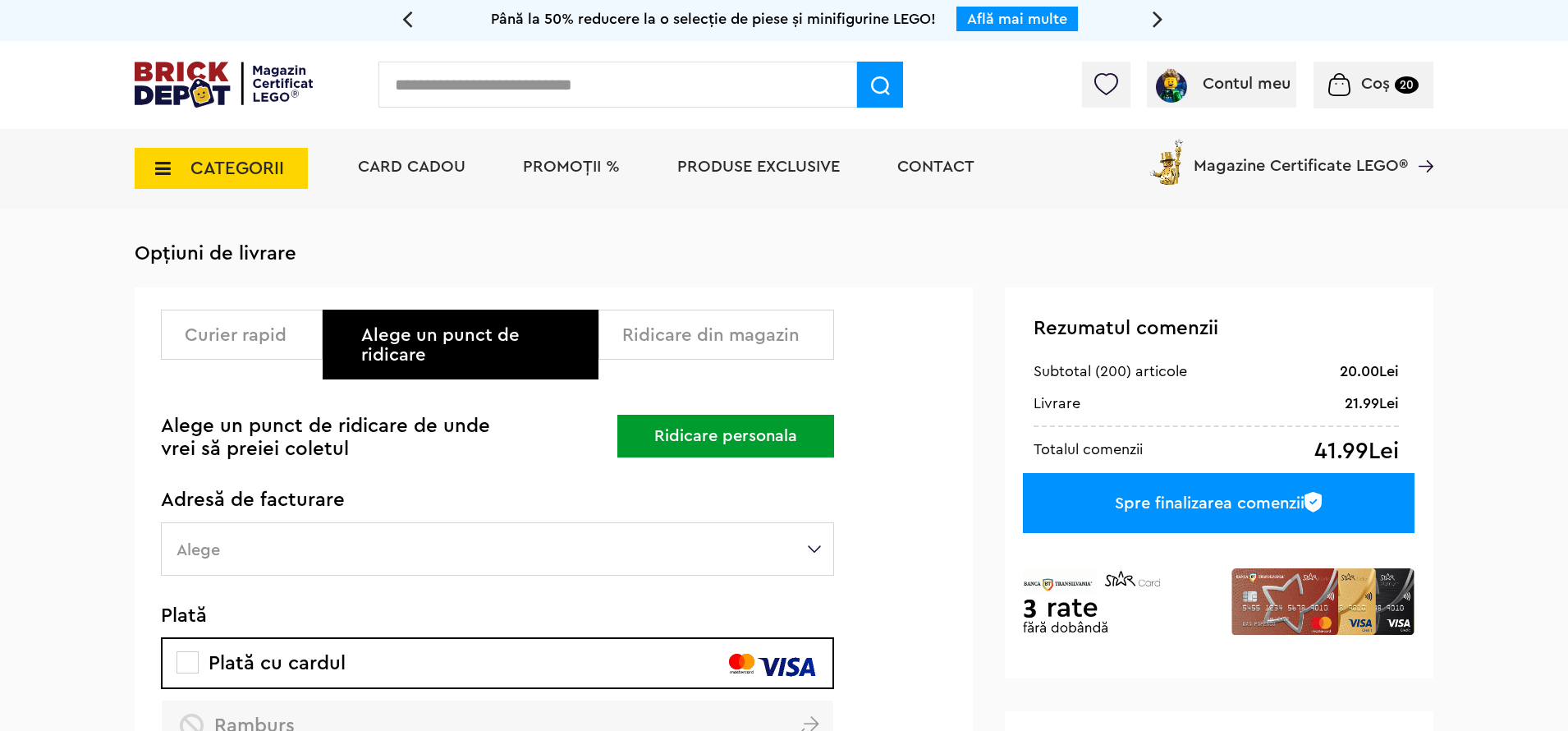 click on "Alege" at bounding box center [497, 549] 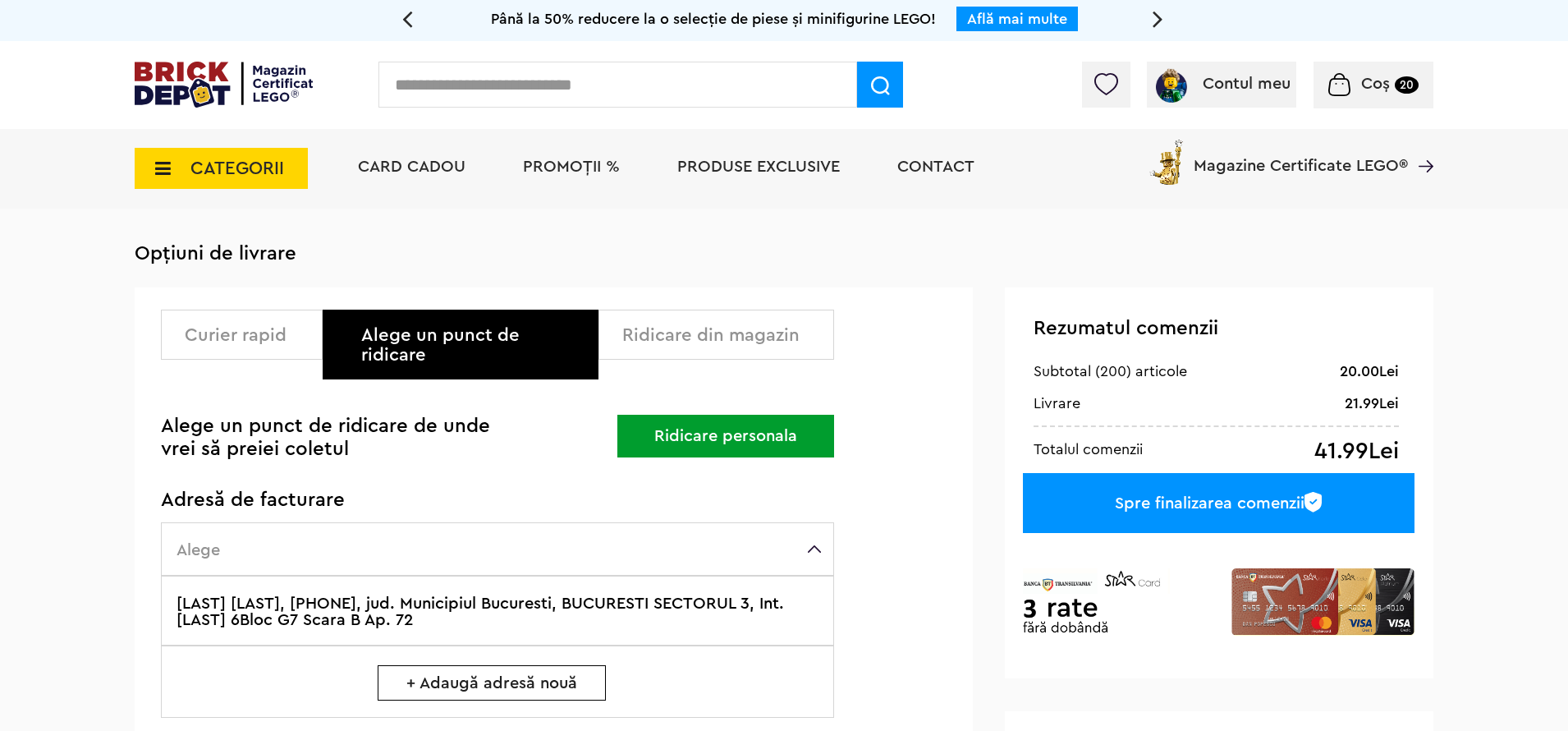 click on "[LAST] [LAST], [PHONE], jud. Municipiul Bucuresti, BUCURESTI SECTORUL 3, Int. [LAST] 6Bloc G7 Scara B Ap. 72" at bounding box center (497, 610) 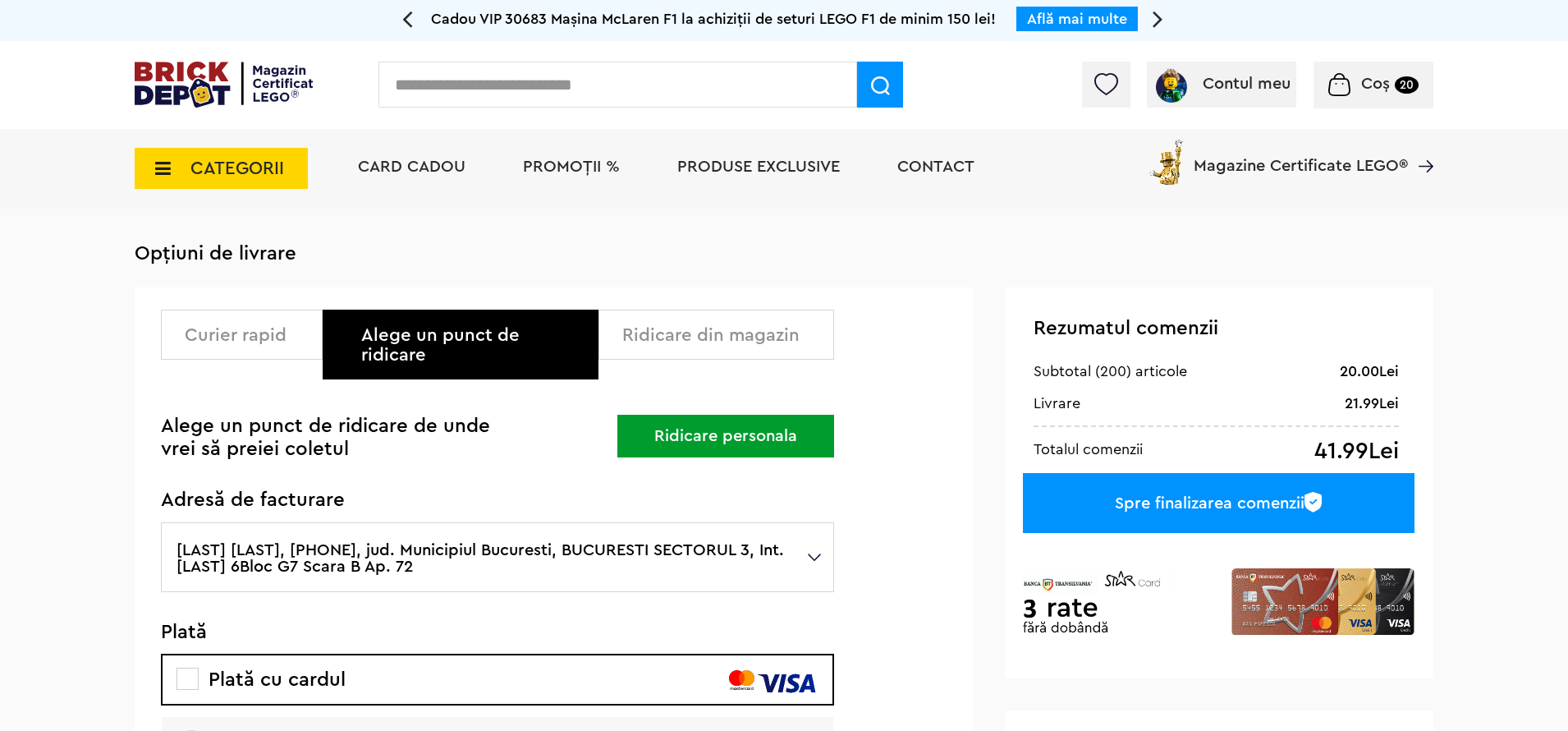 click on "Ridicare personala" at bounding box center [726, 436] 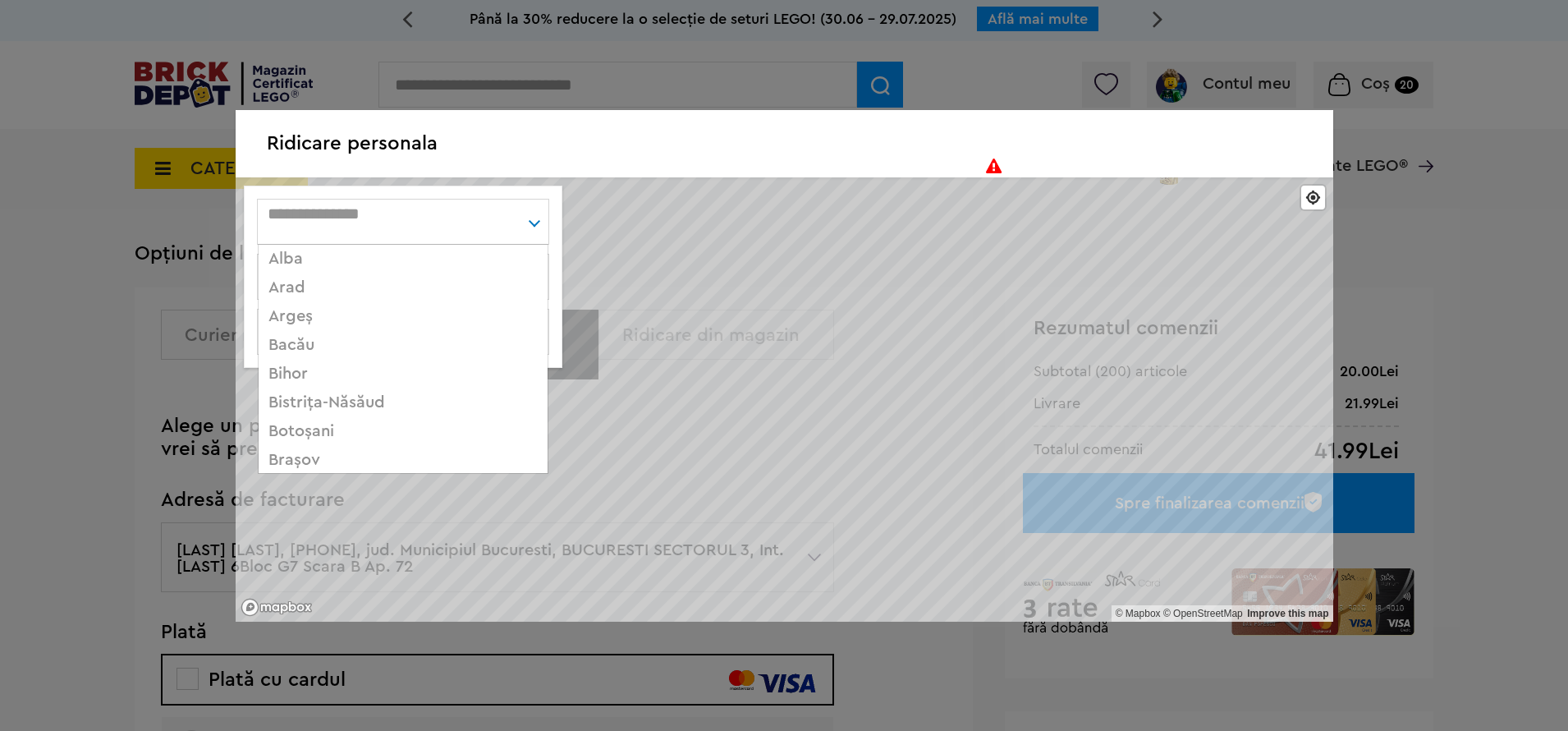 click on "Alege judet... [STATE] [STATE] [STATE] [STATE] [STATE] [STATE] [STATE] [STATE] [STATE] [STATE] [STATE] [STATE] [STATE] [STATE] [STATE] [STATE] [STATE] [STATE] [STATE] [STATE] [STATE] [STATE] [STATE] [STATE] [STATE] [STATE] [STATE] [STATE] [STATE] [STATE] [STATE] [STATE] [STATE] [STATE] [STATE] [STATE] [STATE] [STATE] [STATE] [STATE] [STATE] [STATE] [STATE]" at bounding box center (403, 222) 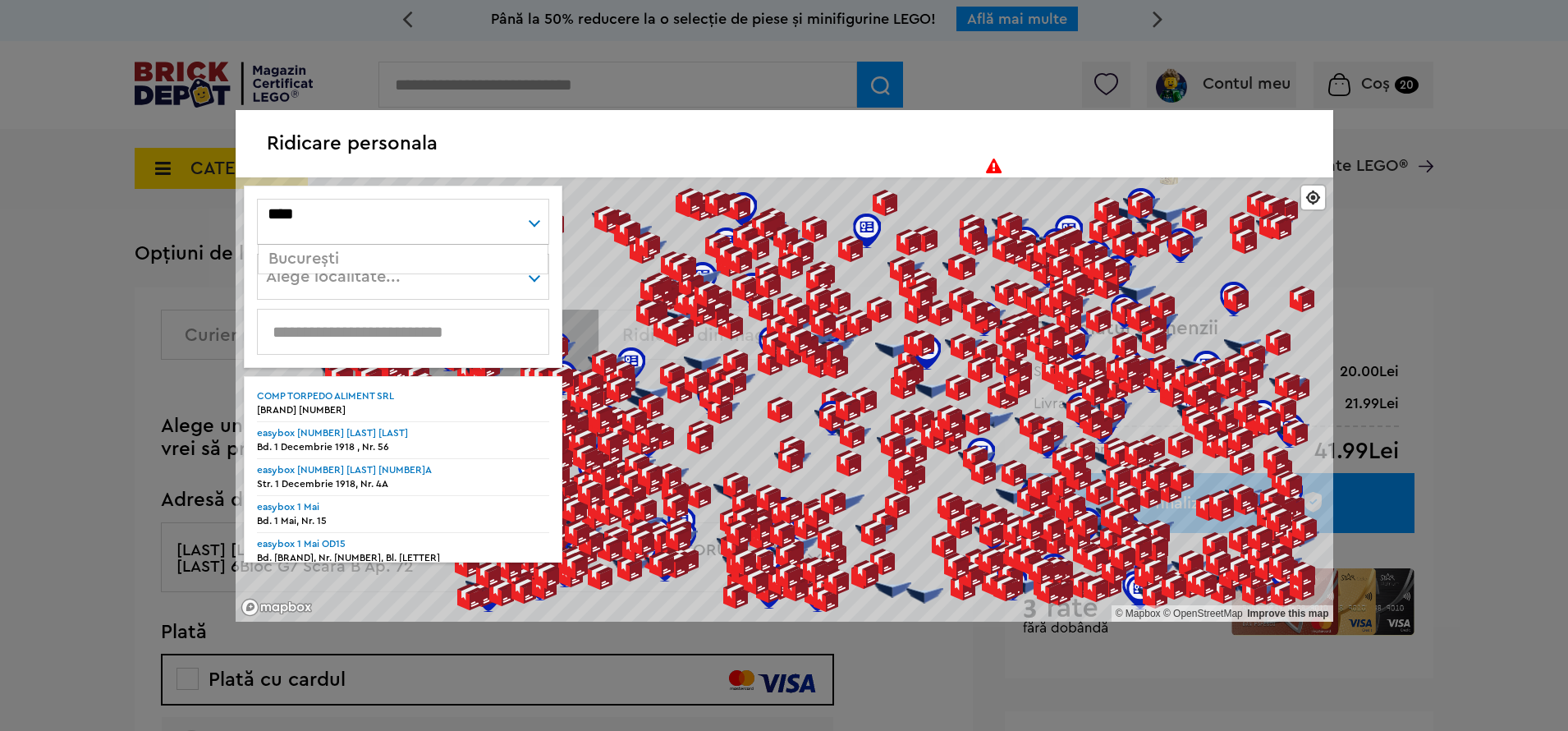 type on "****" 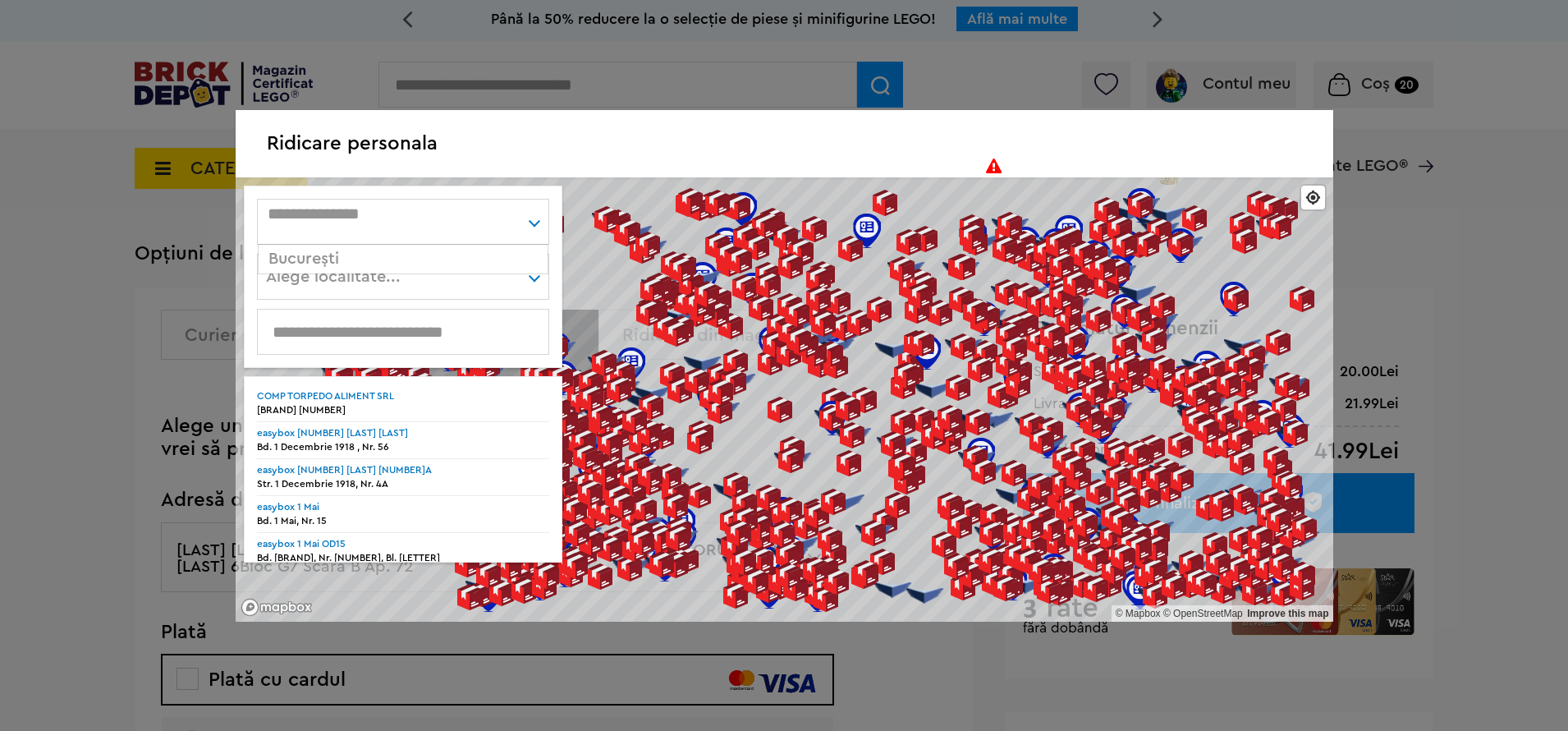click on "București" at bounding box center (403, 259) 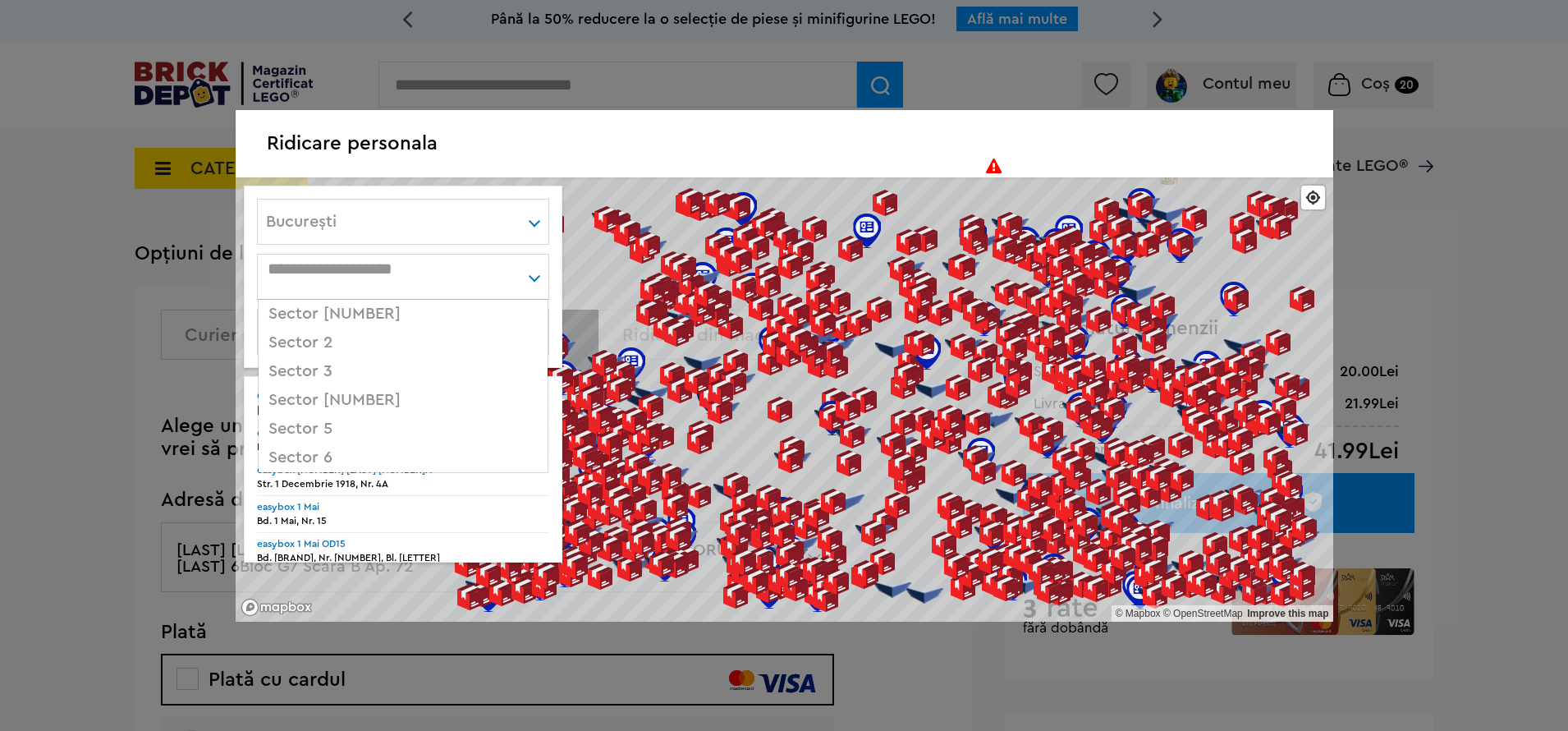 click on "Alege localitate... Sector 1 Sector 2 Sector 3 Sector 4 Sector 5 Sector 6" at bounding box center [403, 277] 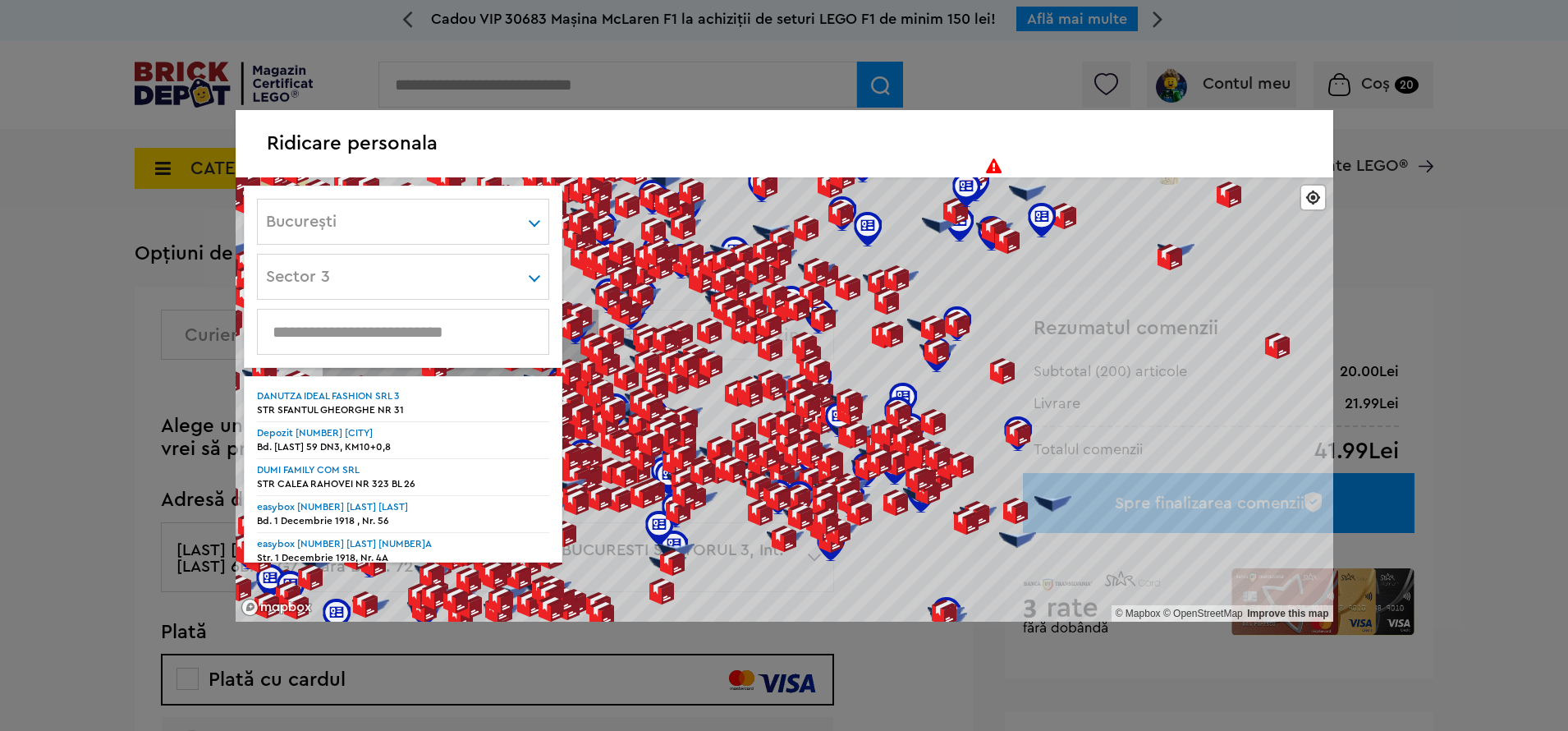click at bounding box center [403, 332] 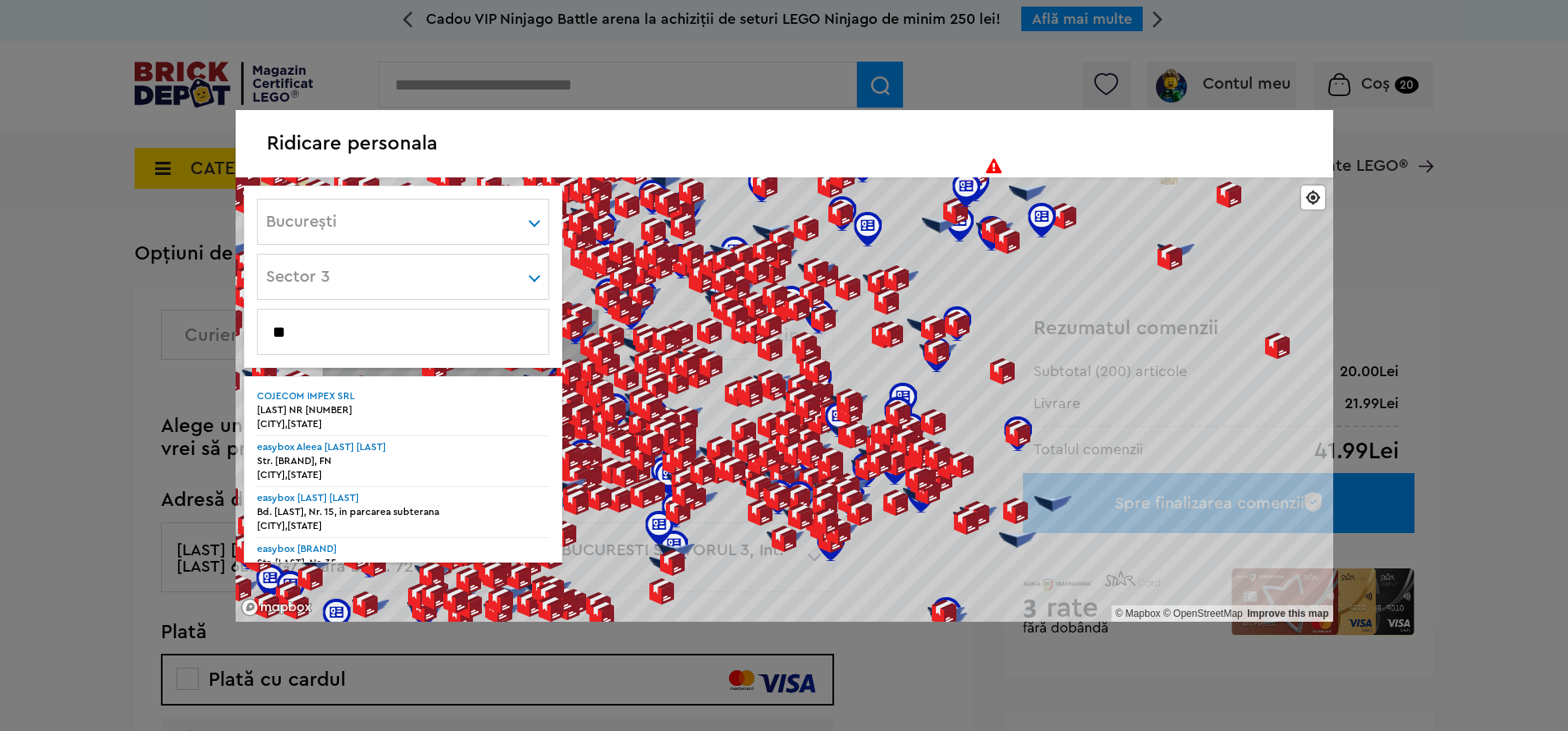 type on "*" 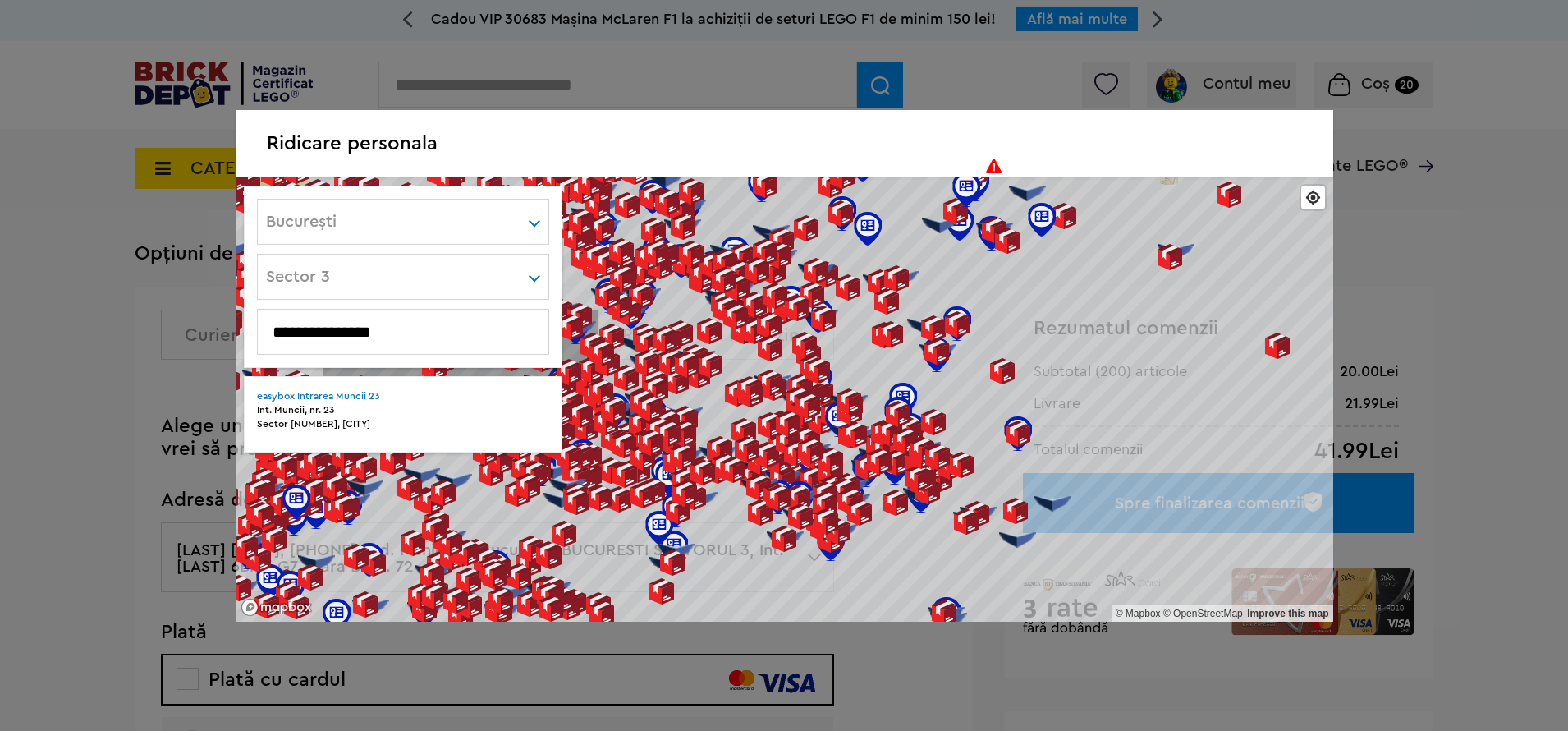 type on "**********" 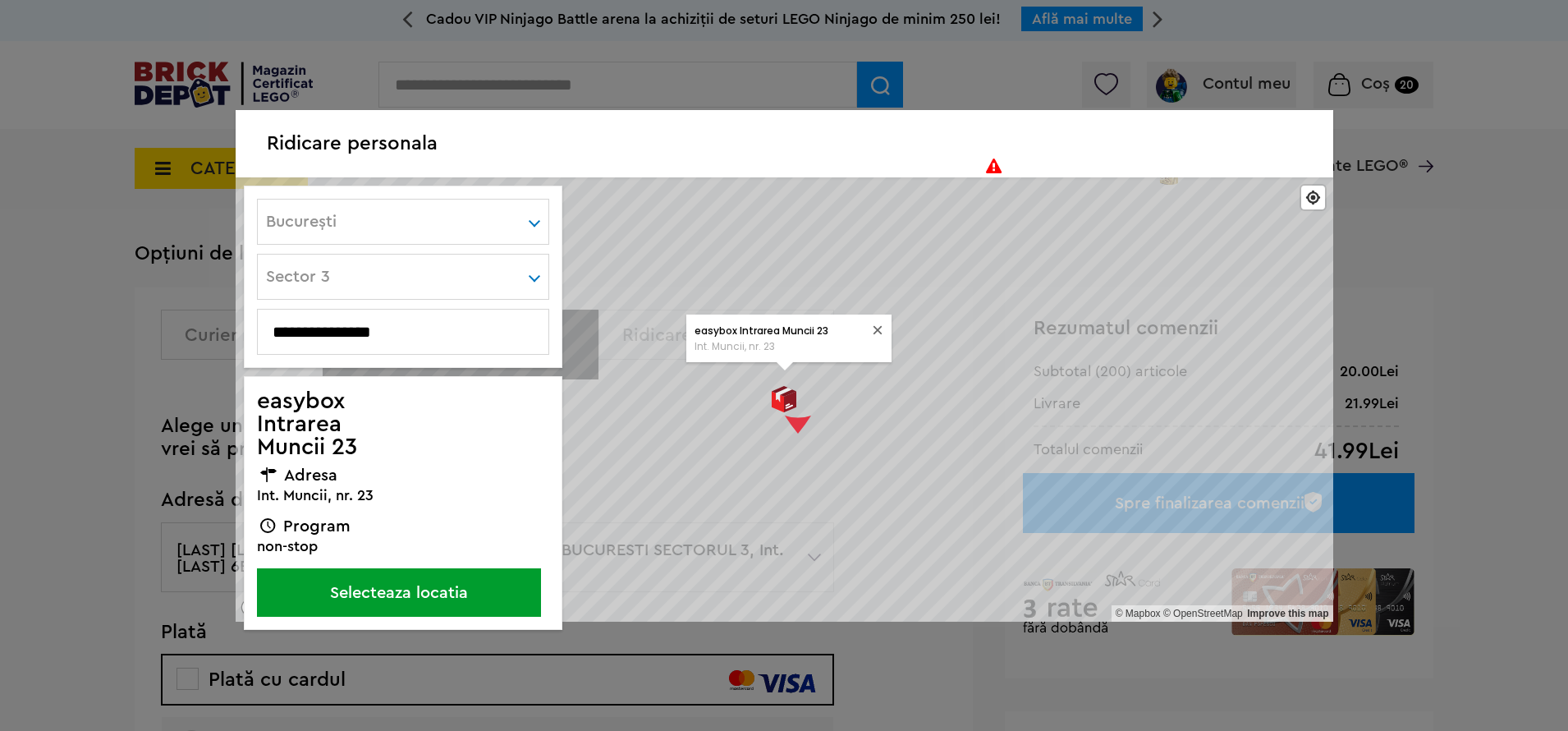 click on "Selecteaza locatia" at bounding box center (399, 592) 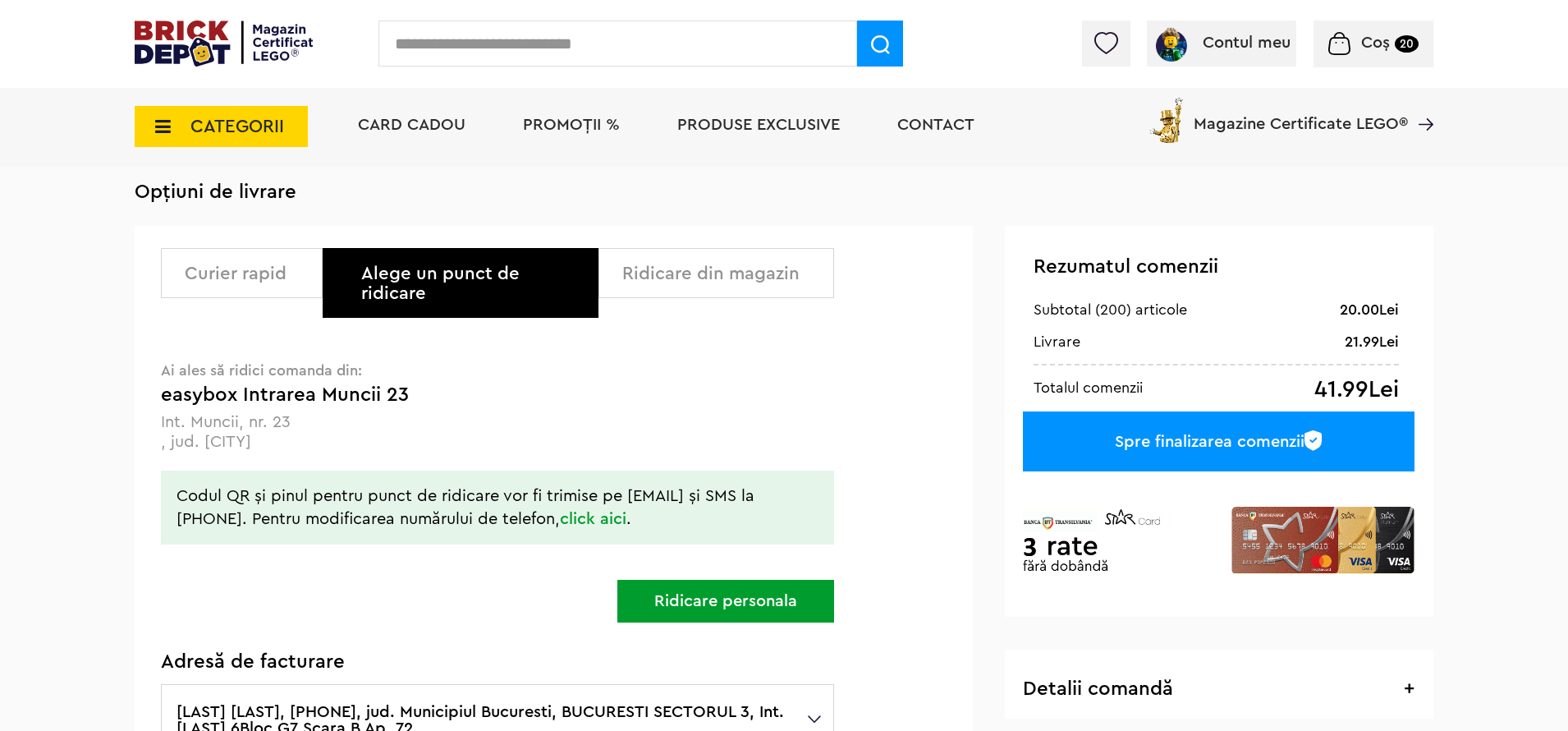 scroll, scrollTop: 85, scrollLeft: 0, axis: vertical 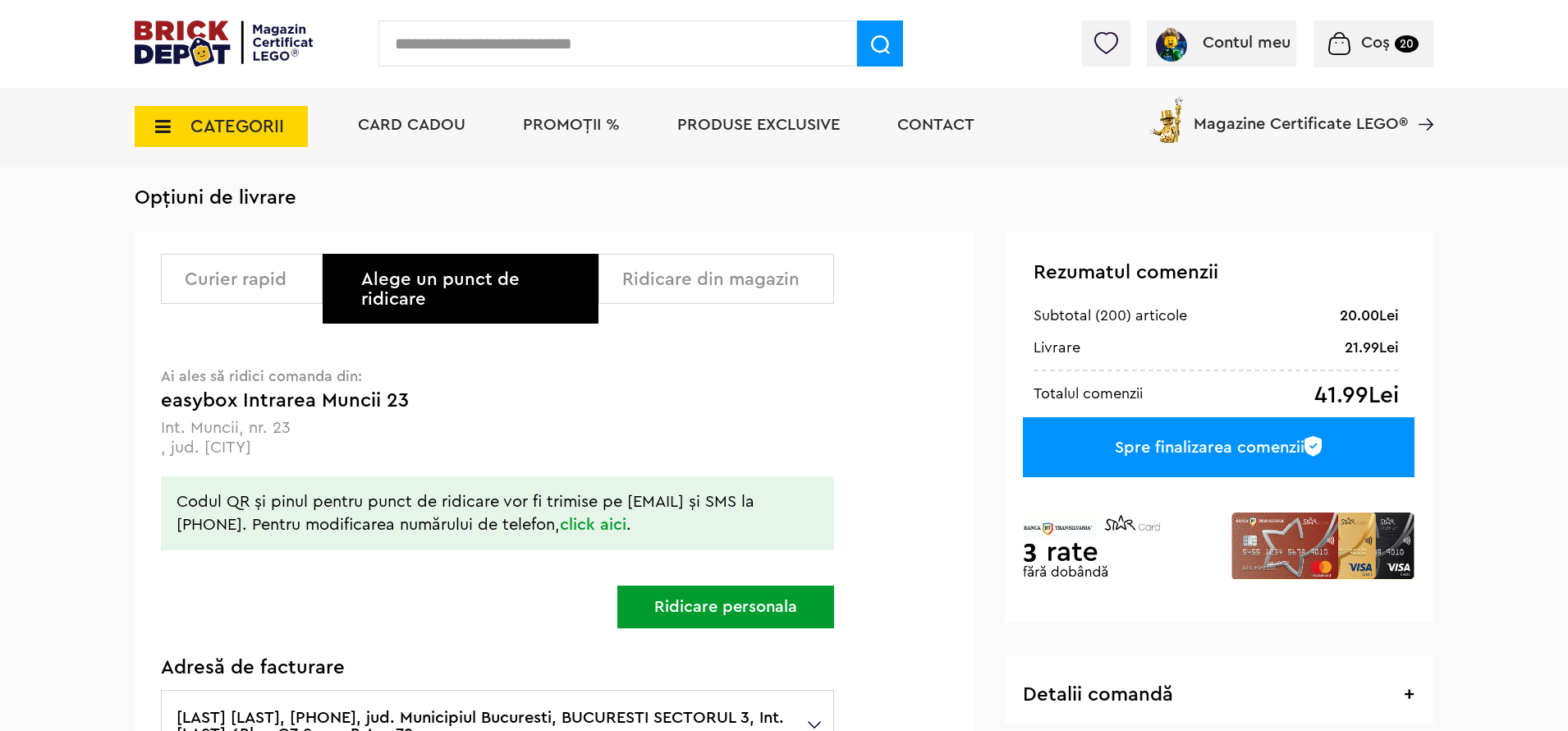 click on "Curier rapid" at bounding box center (247, 279) 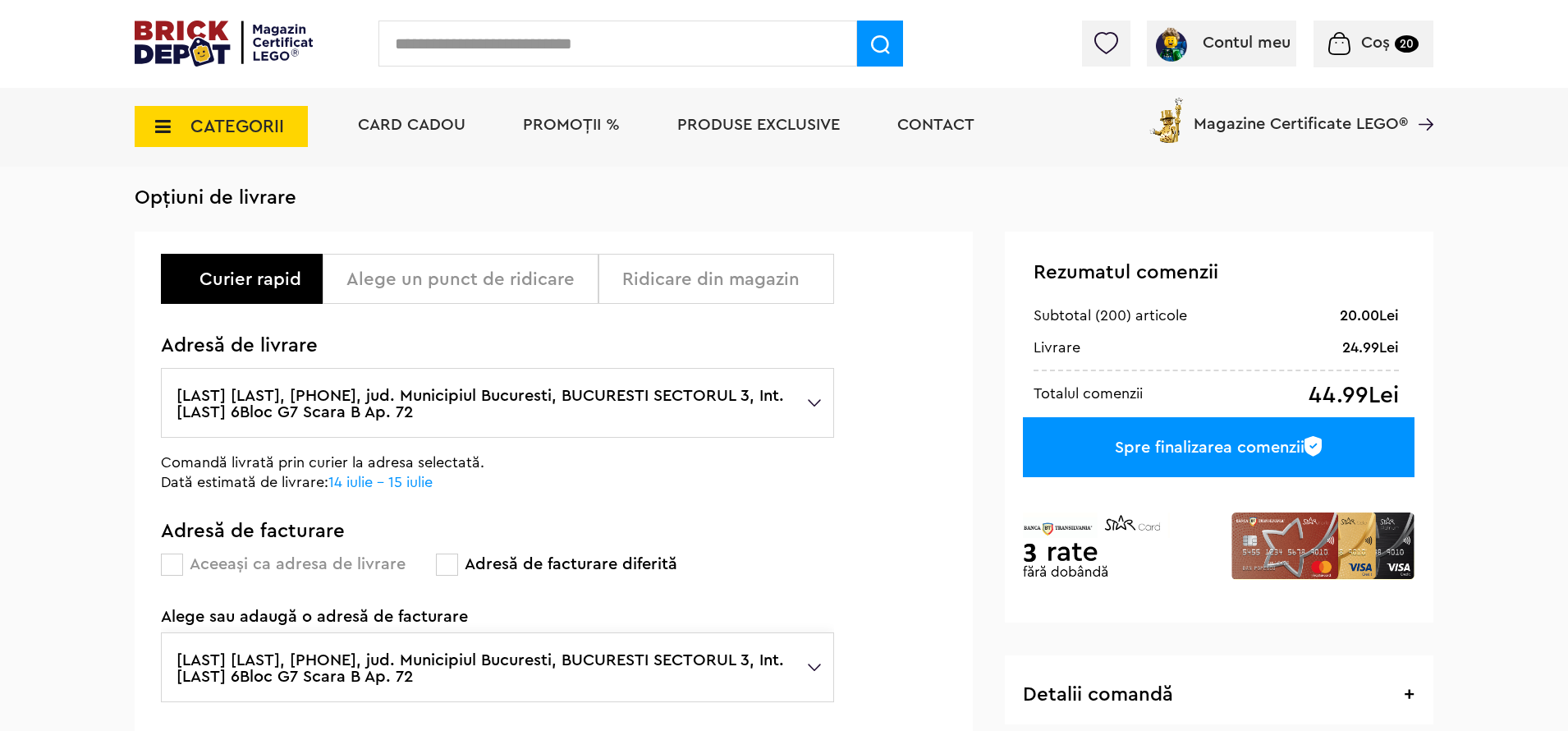 click on "Ridicare din magazin" at bounding box center (722, 279) 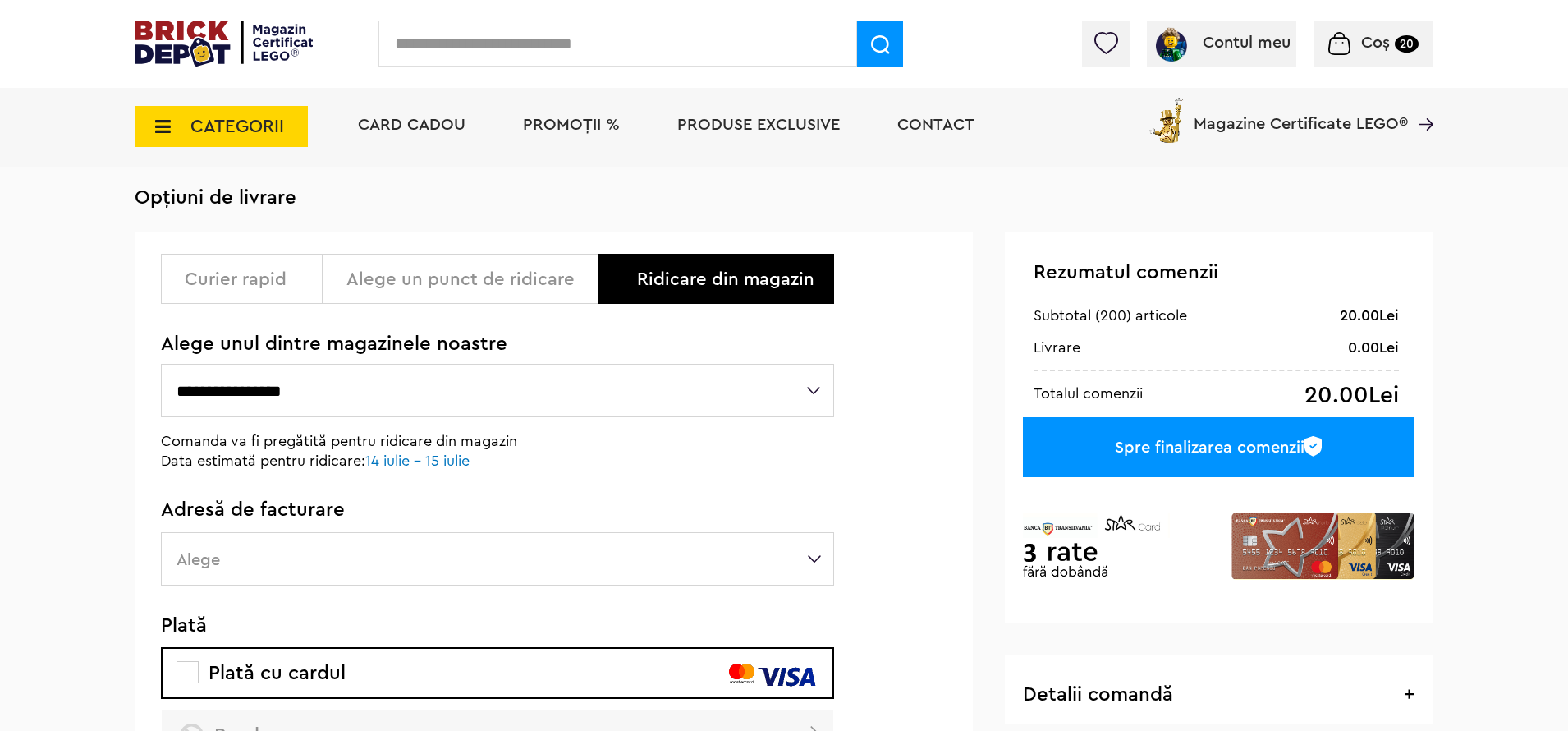click on "Curier rapid" at bounding box center [247, 279] 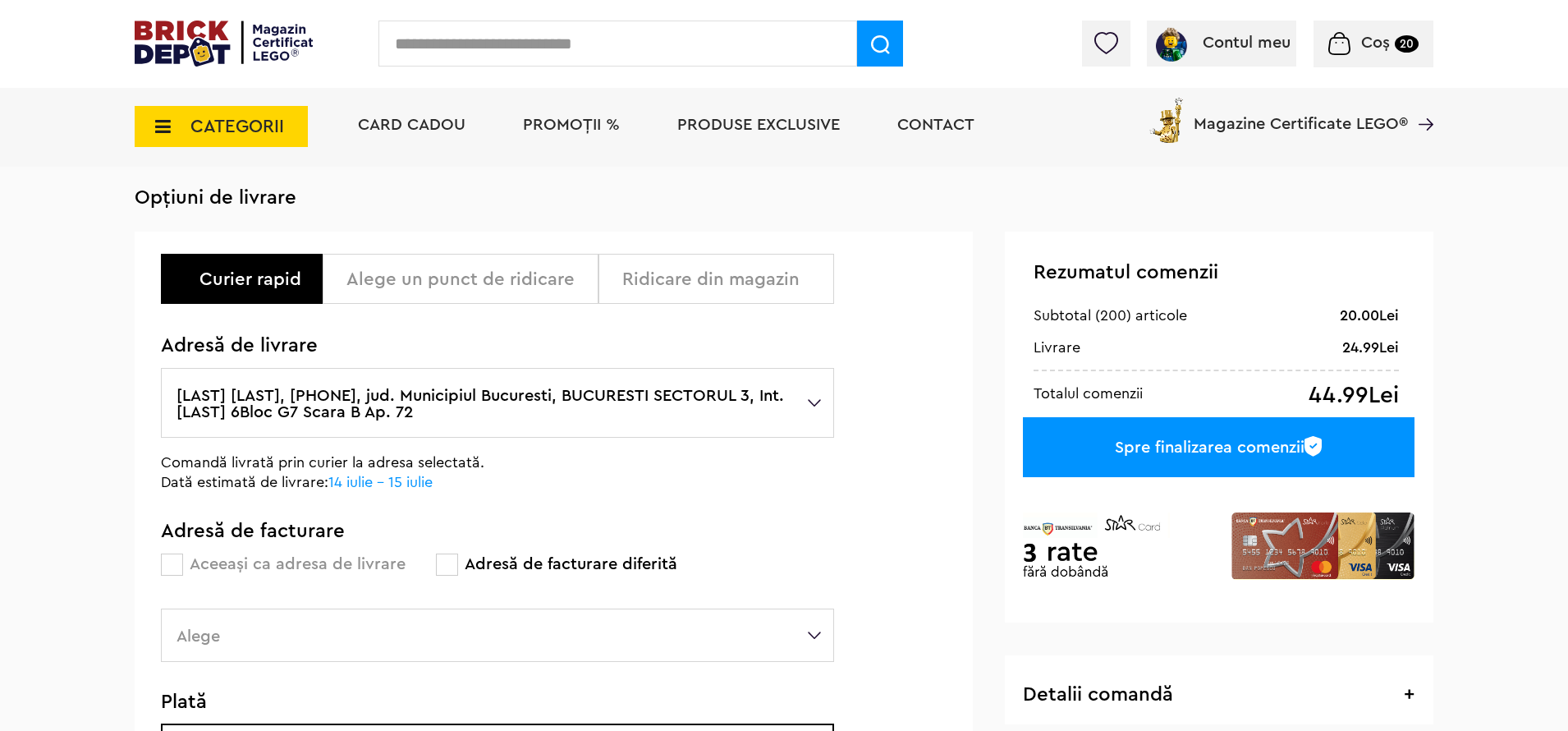 click on "Alege un punct de ridicare" at bounding box center (466, 279) 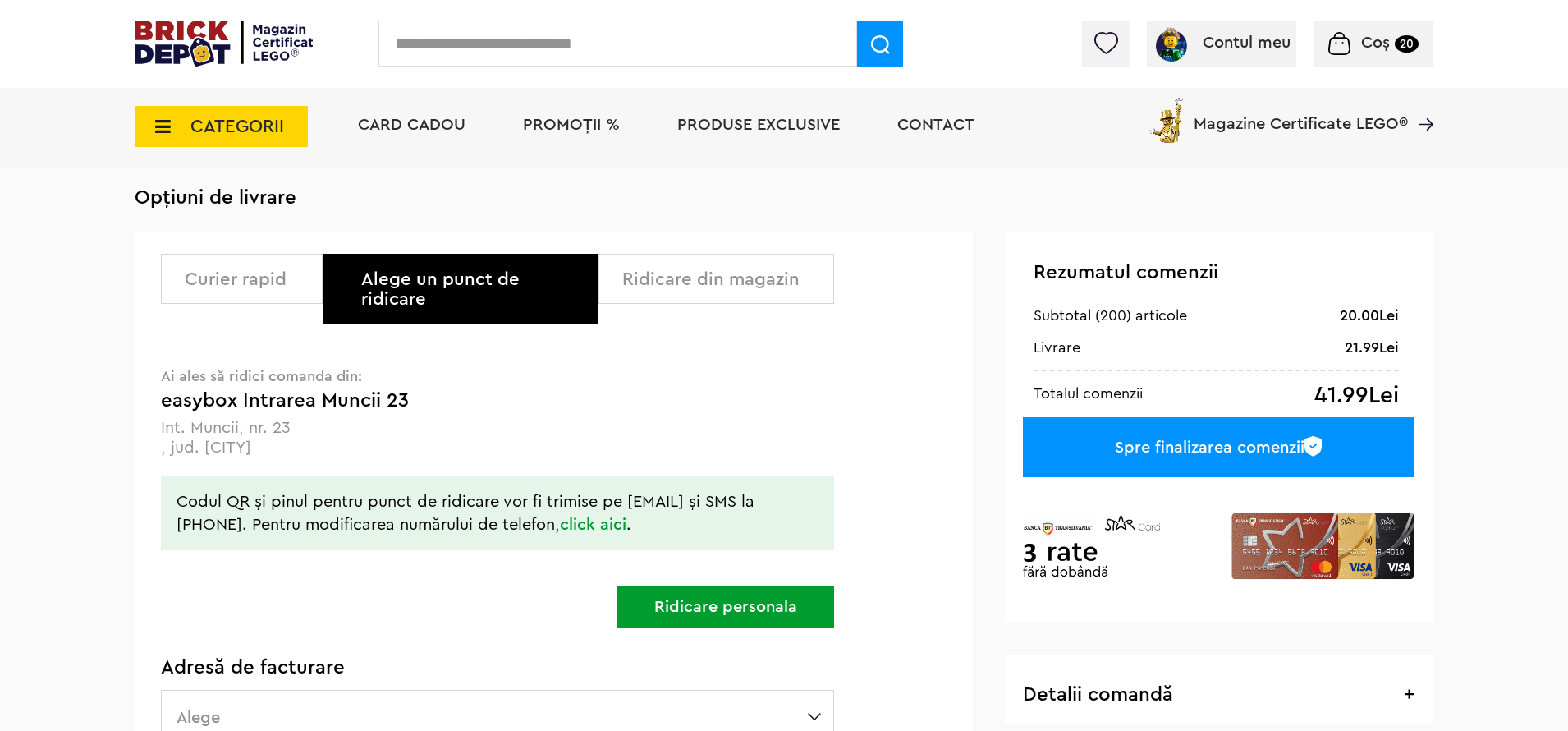 click on "Ridicare din magazin" at bounding box center (716, 278) 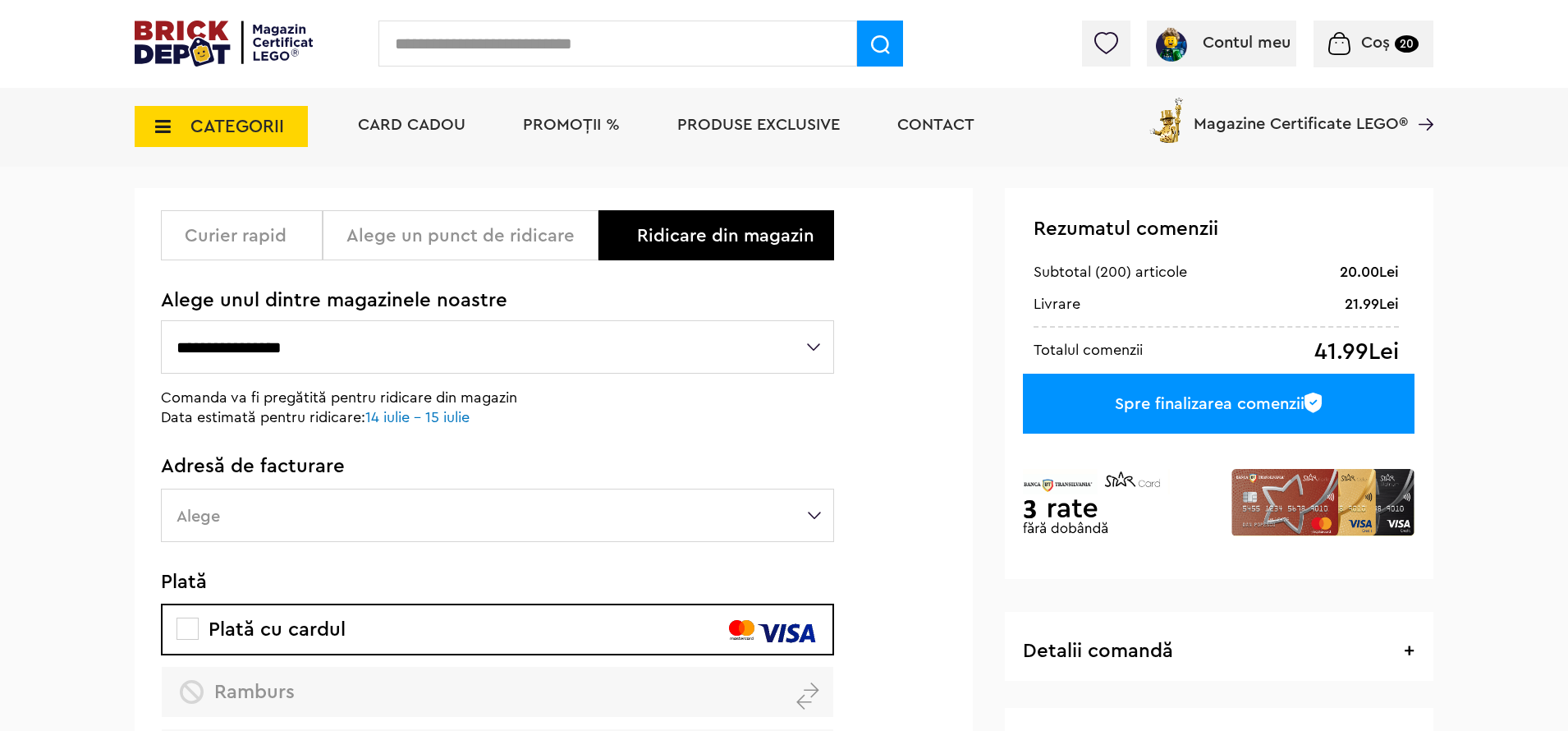 scroll, scrollTop: 143, scrollLeft: 0, axis: vertical 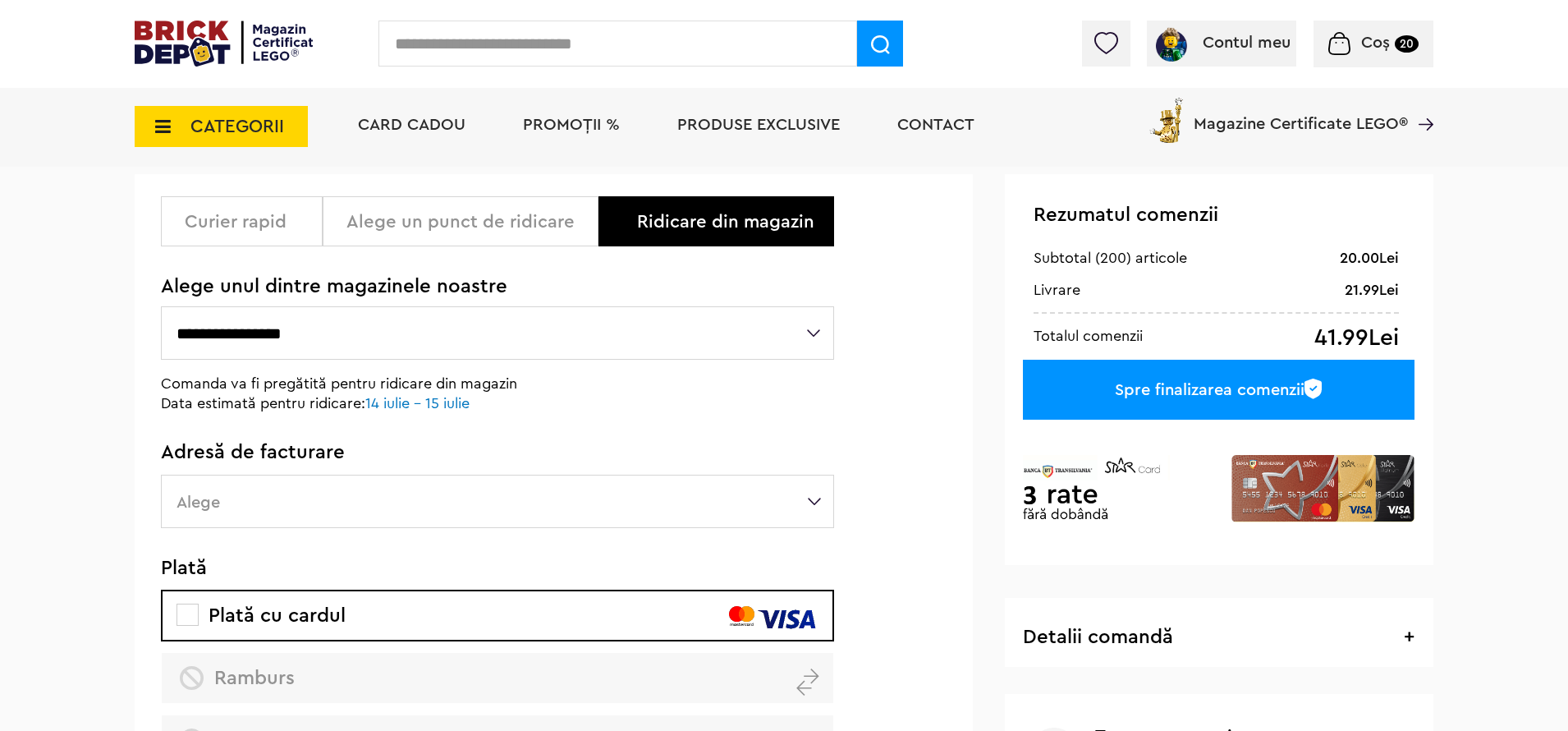 click on "**********" at bounding box center [497, 333] 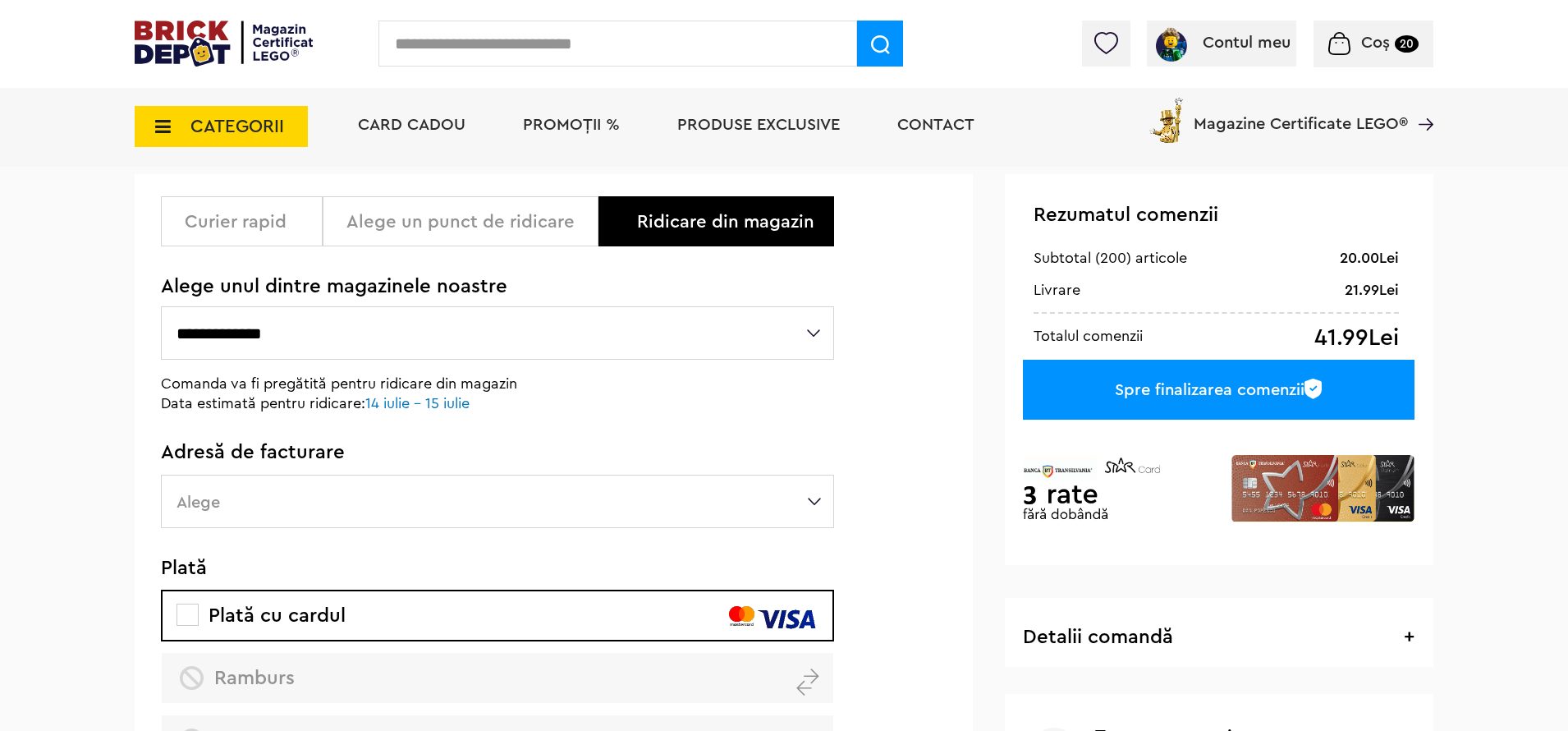 click on "**********" at bounding box center (497, 333) 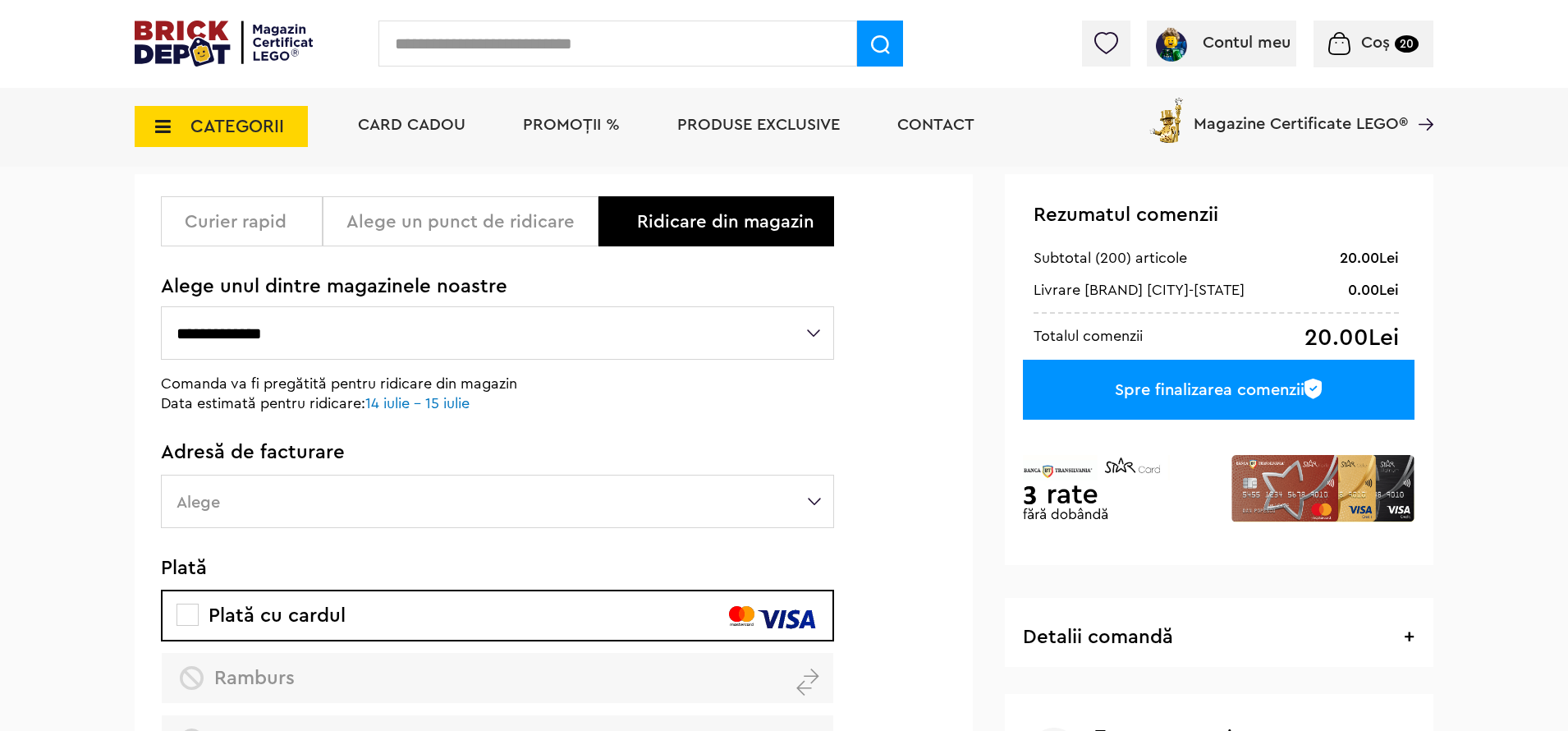 click on "**********" at bounding box center [497, 333] 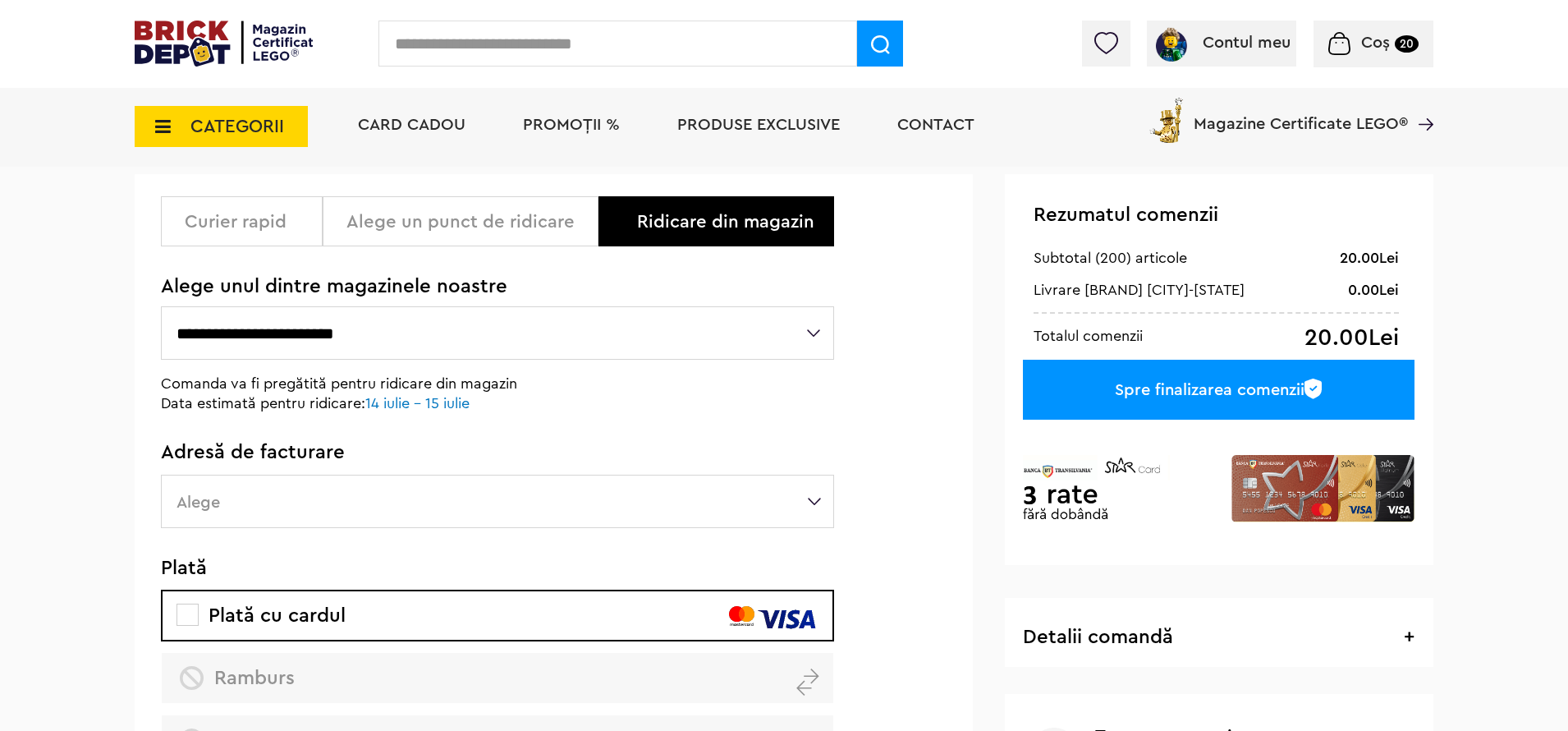 click on "**********" at bounding box center [497, 333] 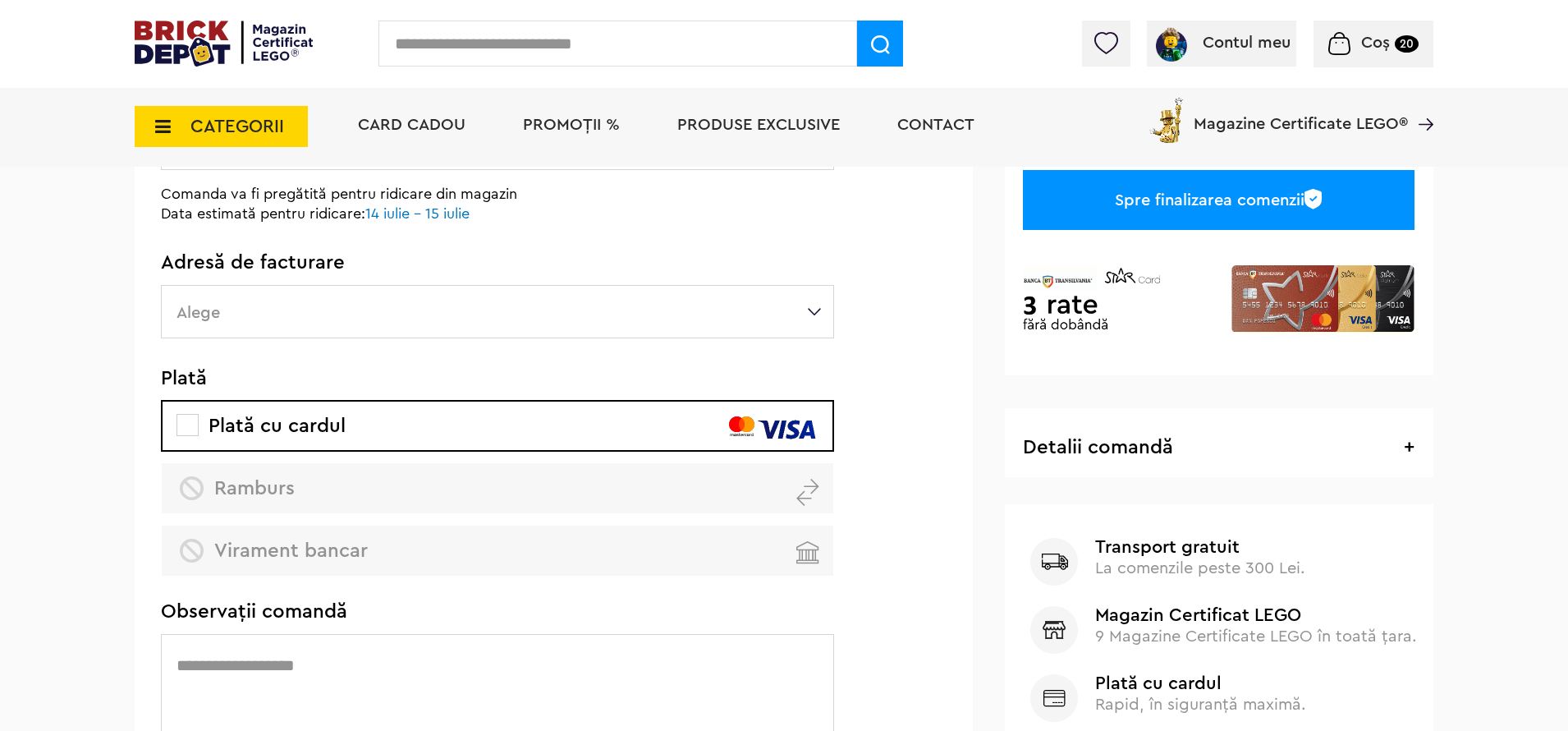 scroll, scrollTop: 344, scrollLeft: 0, axis: vertical 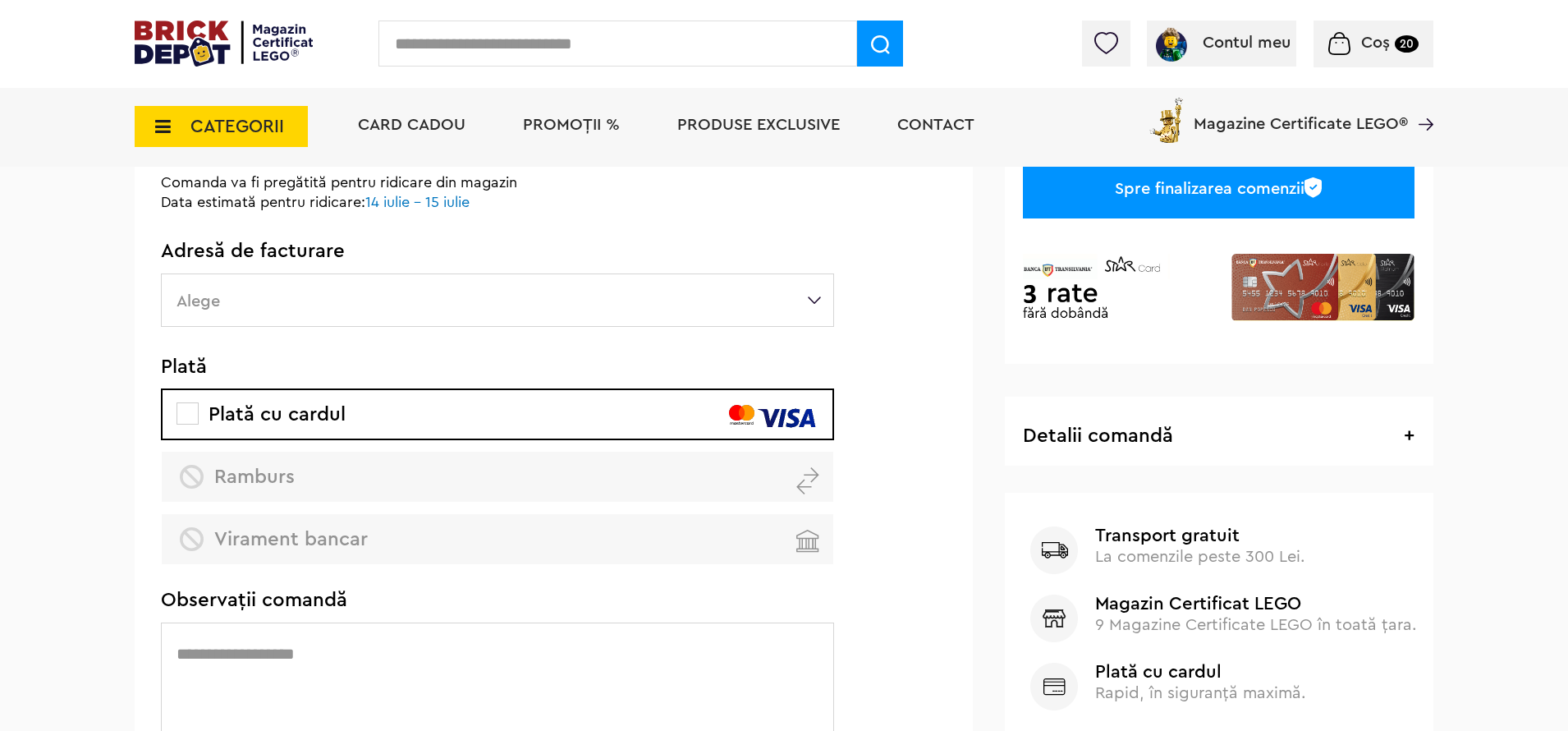 click on "Alege" at bounding box center [497, 300] 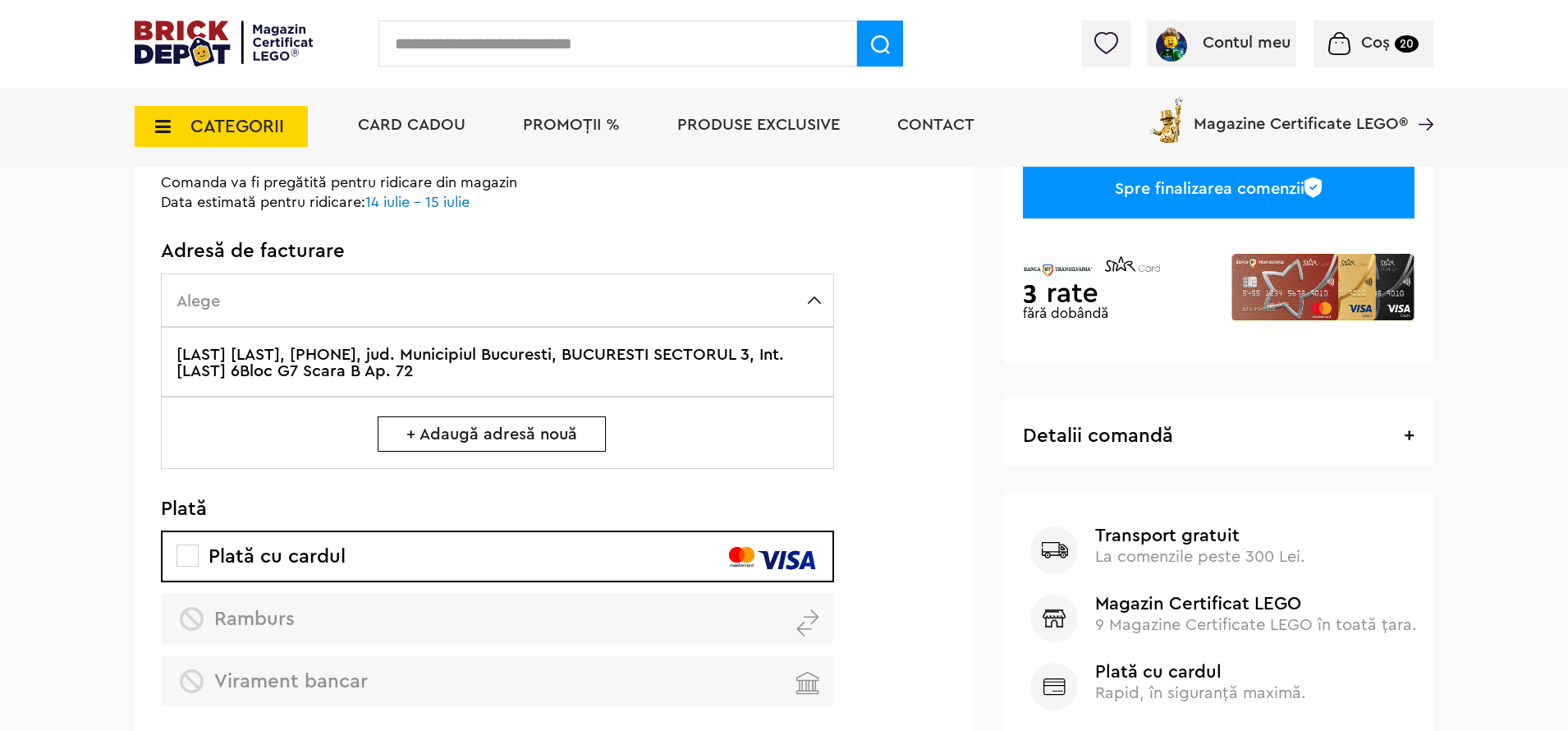 click on "[LAST] [LAST], [PHONE], jud. Municipiul Bucuresti, BUCURESTI SECTORUL 3, Int. [LAST] 6Bloc G7 Scara B Ap. 72" at bounding box center (497, 361) 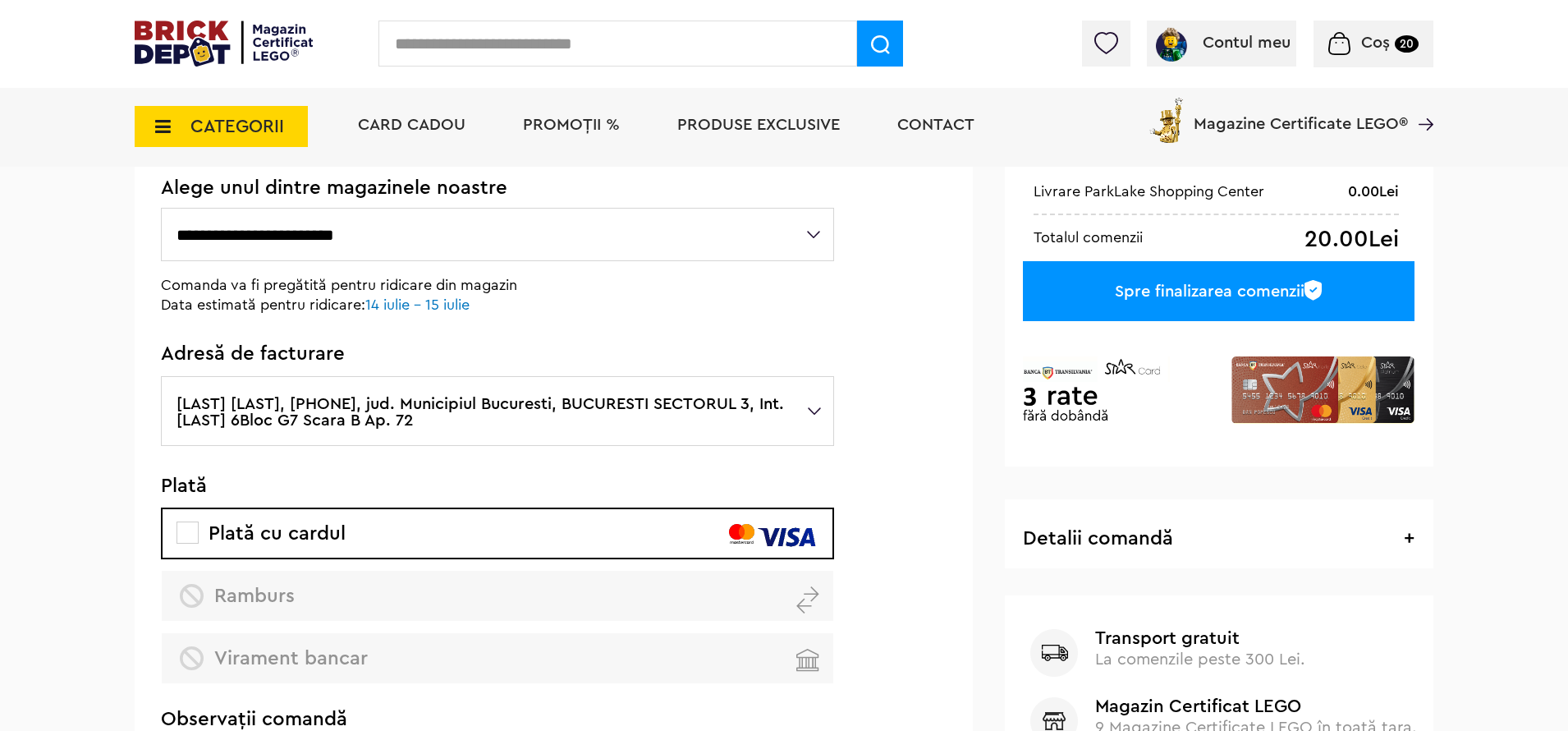 scroll, scrollTop: 241, scrollLeft: 0, axis: vertical 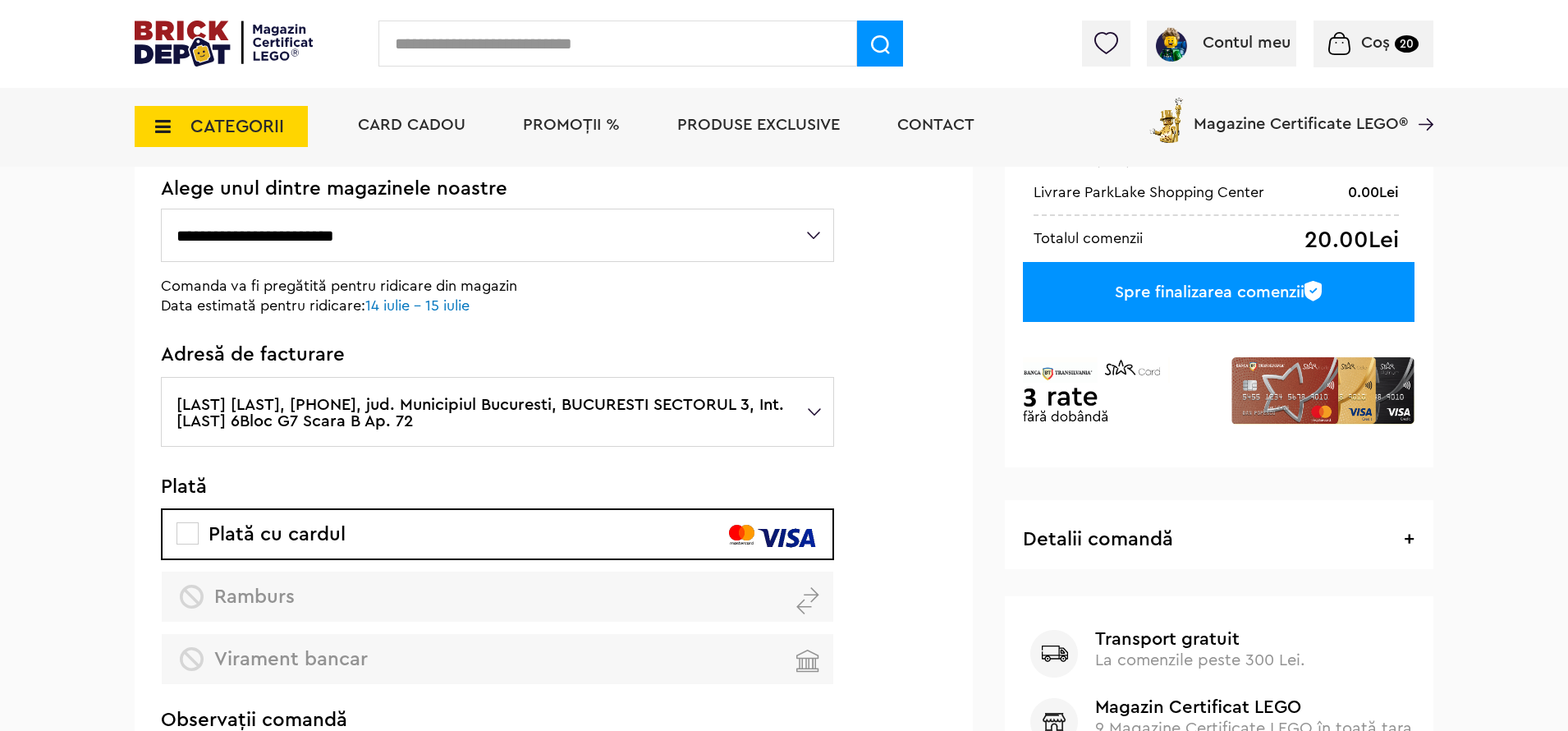 click on "Spre finalizarea comenzii" at bounding box center (1218, 292) 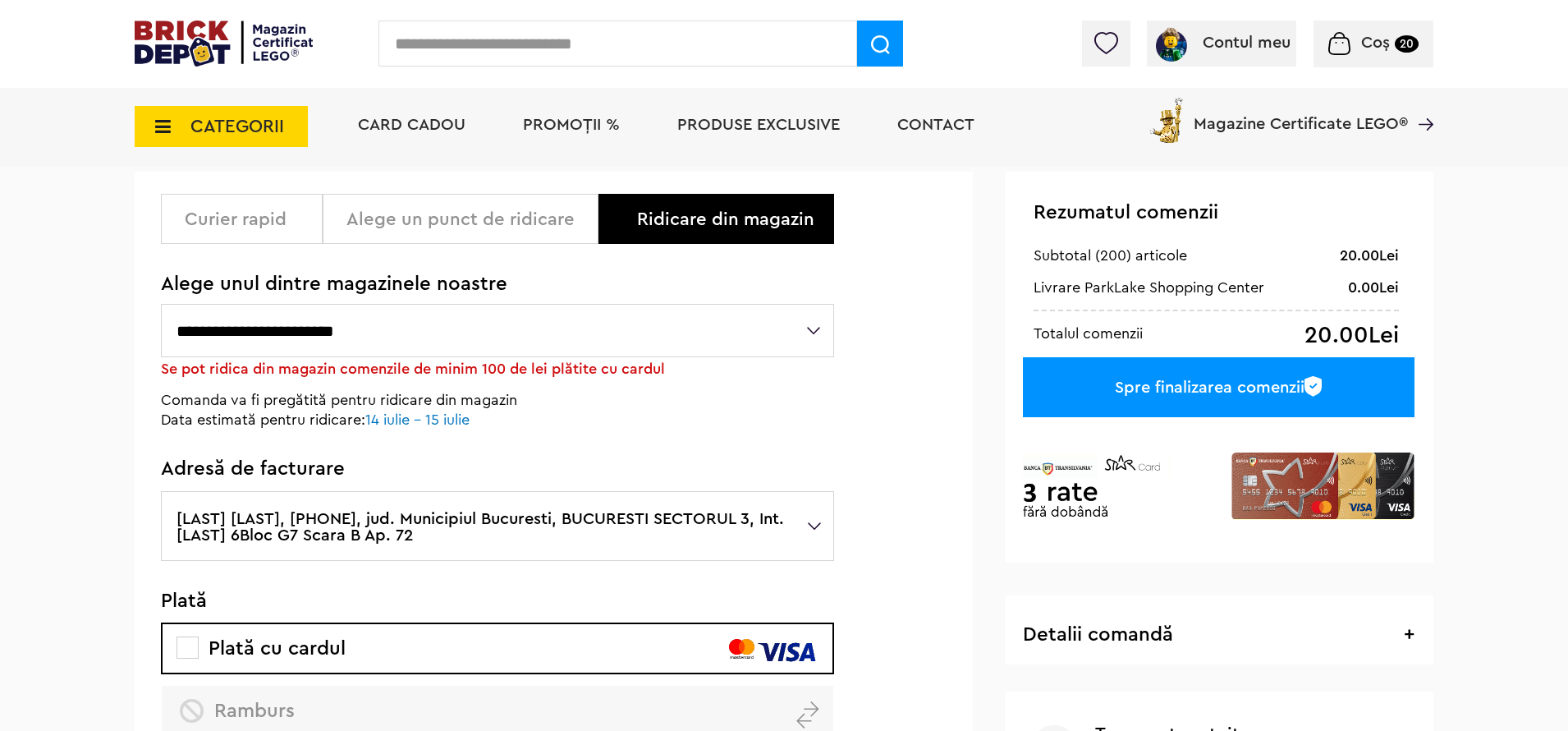 scroll, scrollTop: 137, scrollLeft: 0, axis: vertical 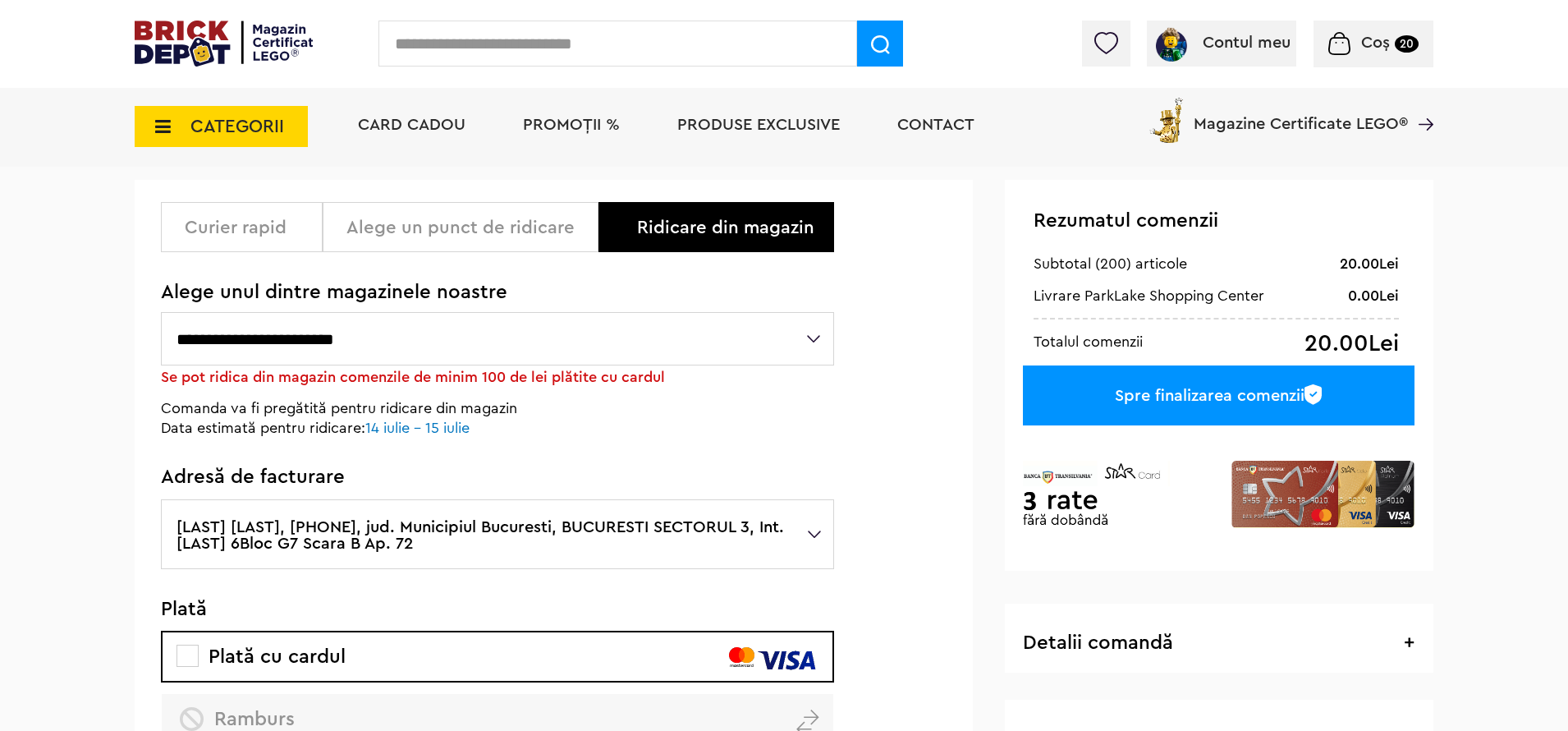 click on "Coș   20" at bounding box center (1373, 43) 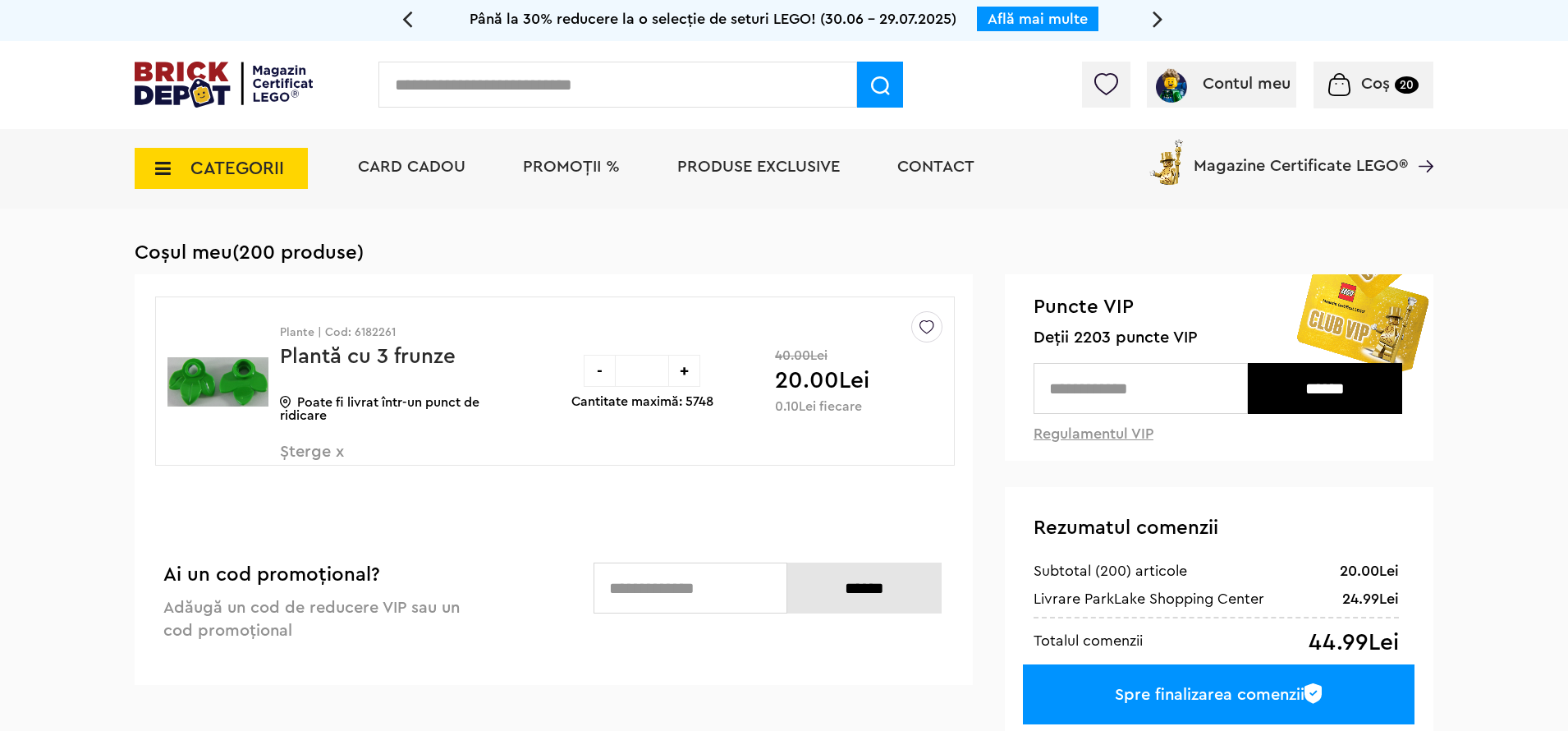 scroll, scrollTop: 0, scrollLeft: 0, axis: both 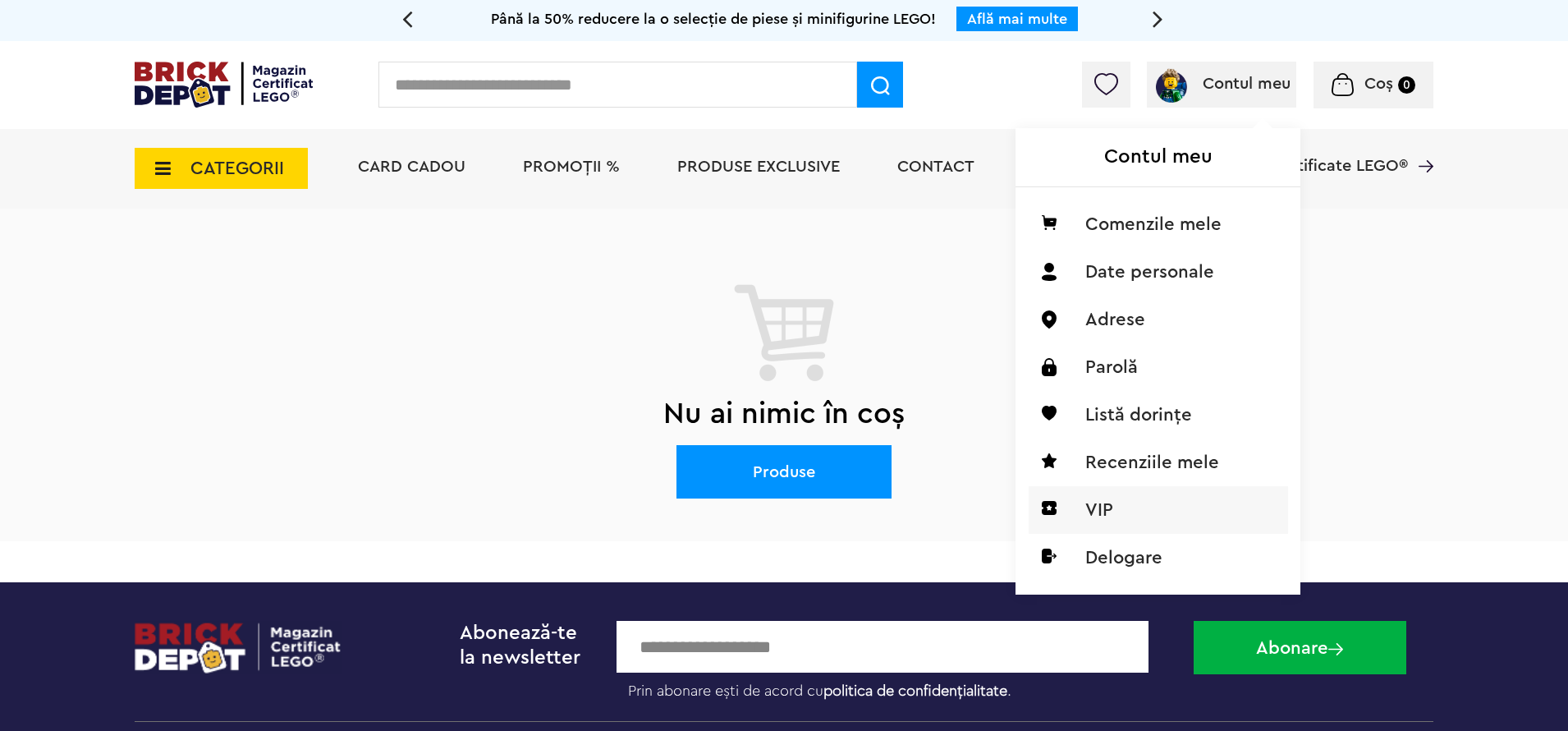 click on "VIP" at bounding box center (1158, 510) 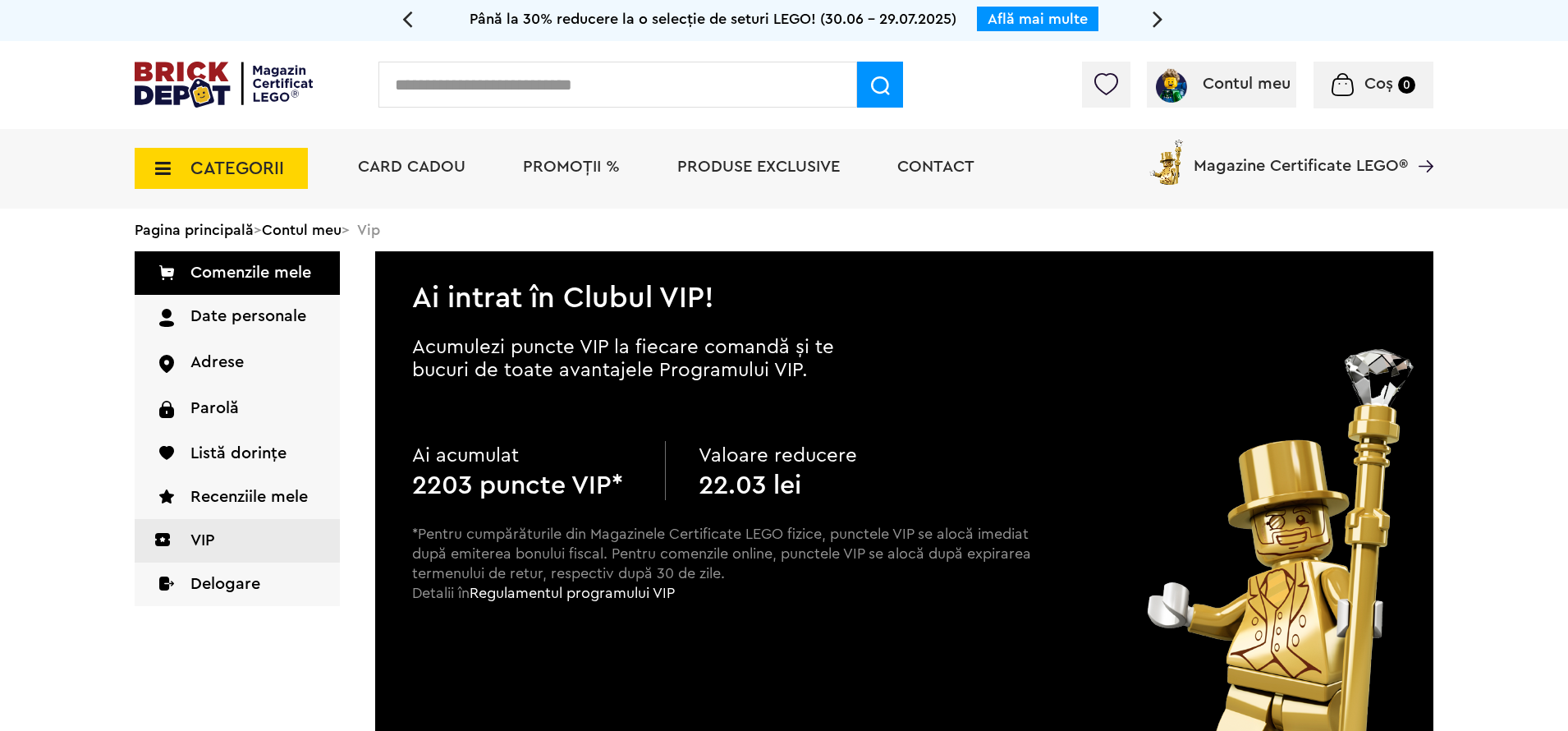 scroll, scrollTop: 0, scrollLeft: 0, axis: both 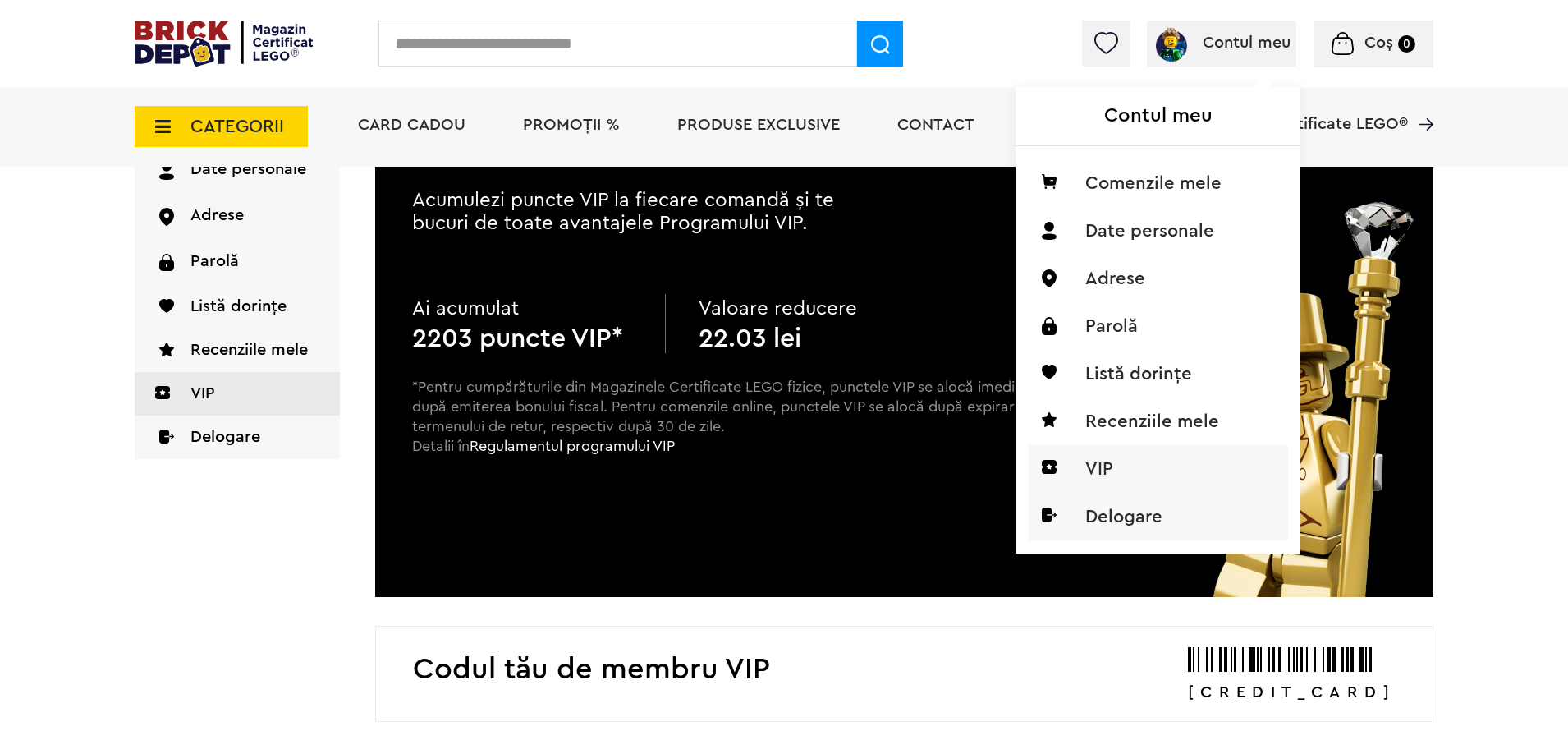 click on "Delogare" at bounding box center (1158, 517) 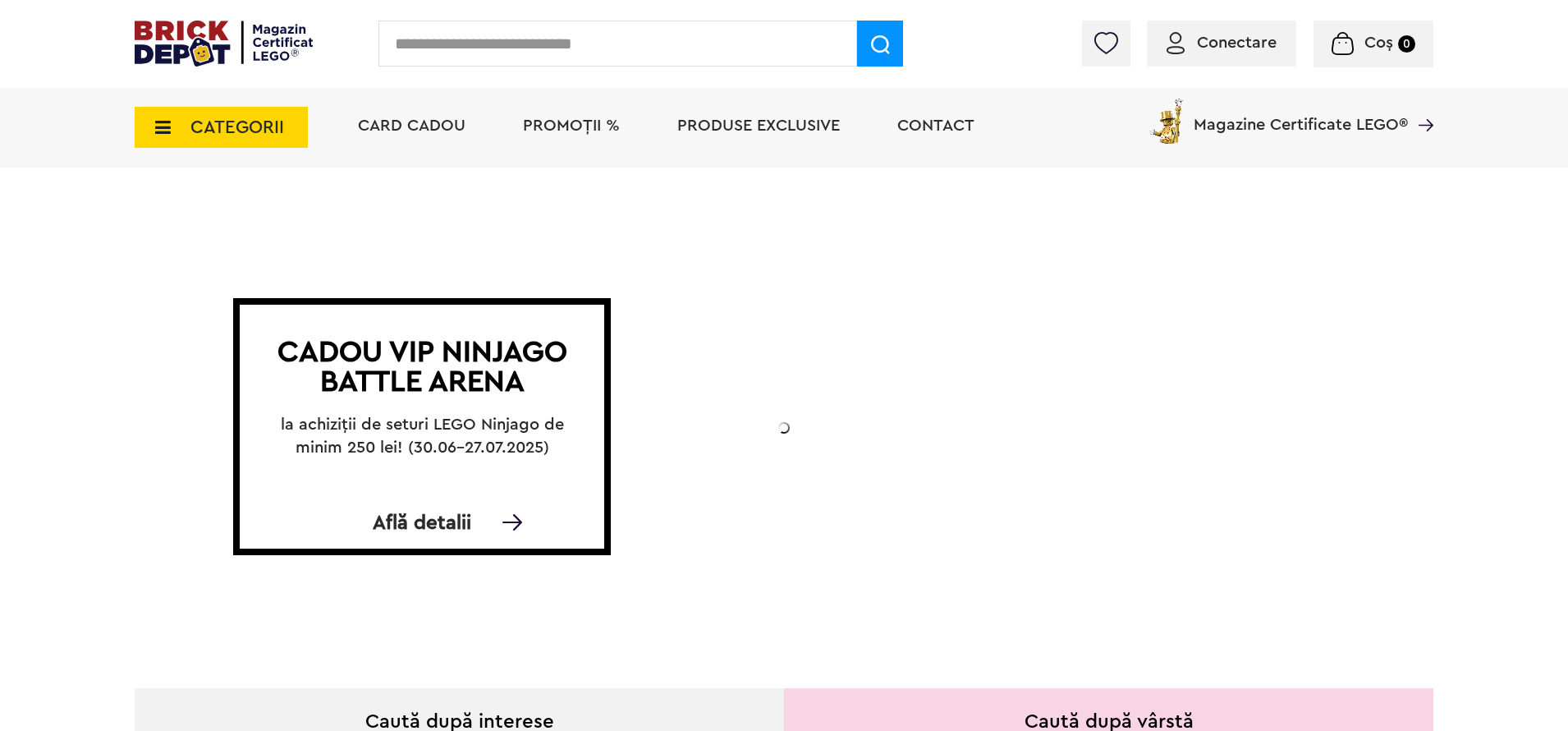 scroll, scrollTop: 0, scrollLeft: 0, axis: both 